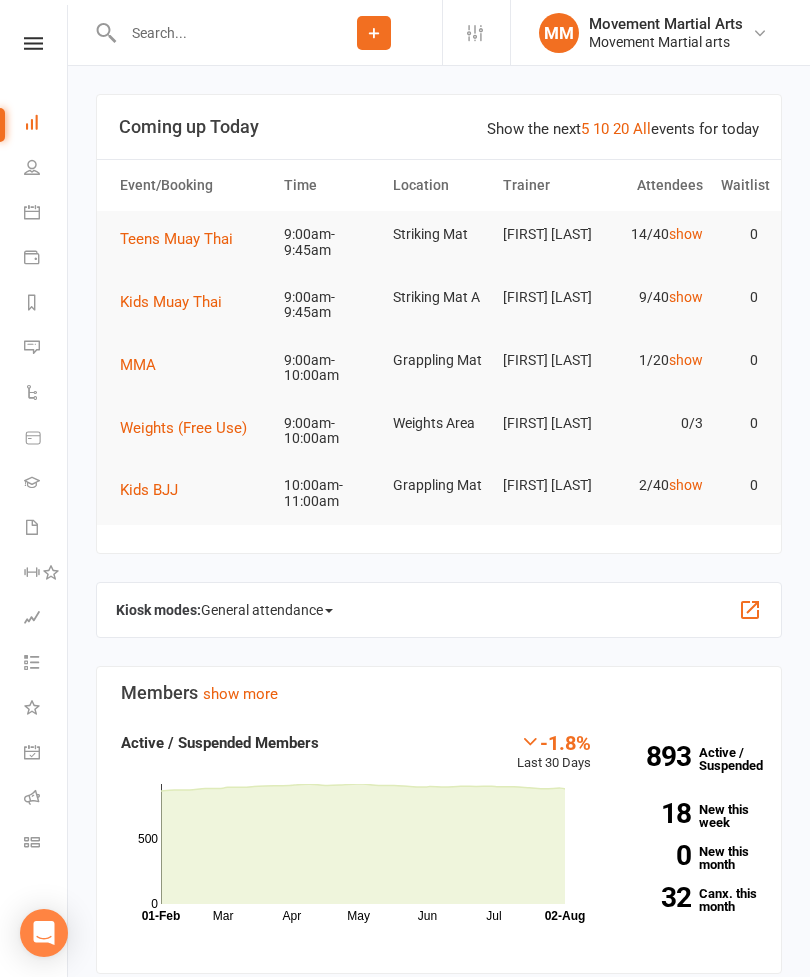 scroll, scrollTop: 1320, scrollLeft: 0, axis: vertical 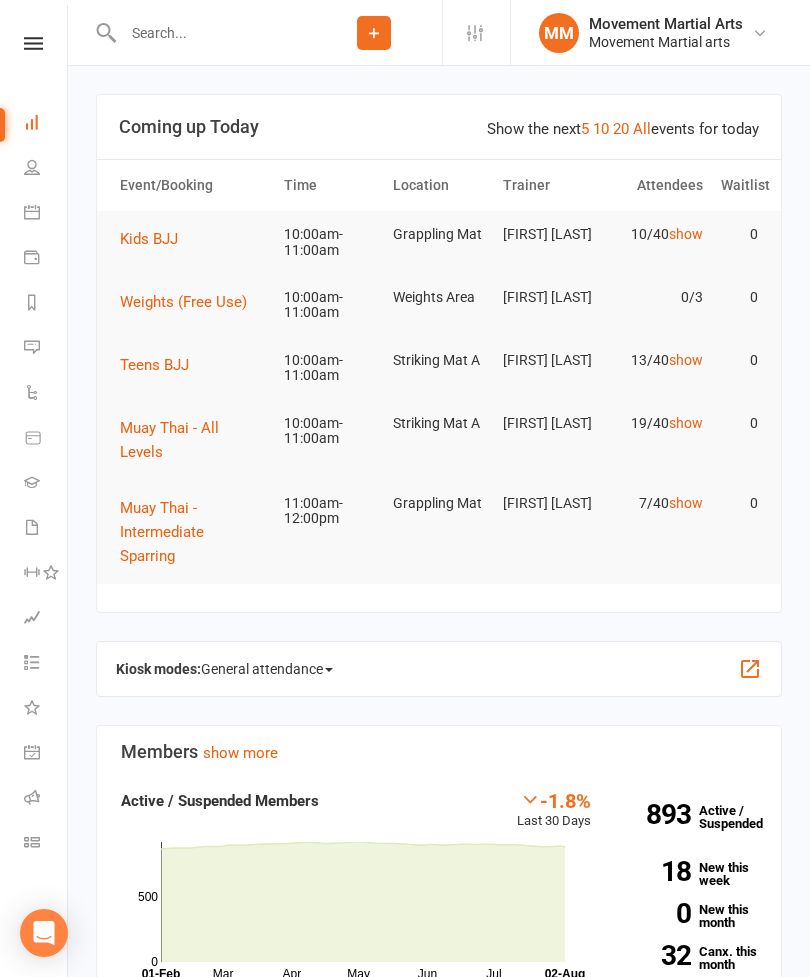 click on "Kids BJJ" at bounding box center [149, 239] 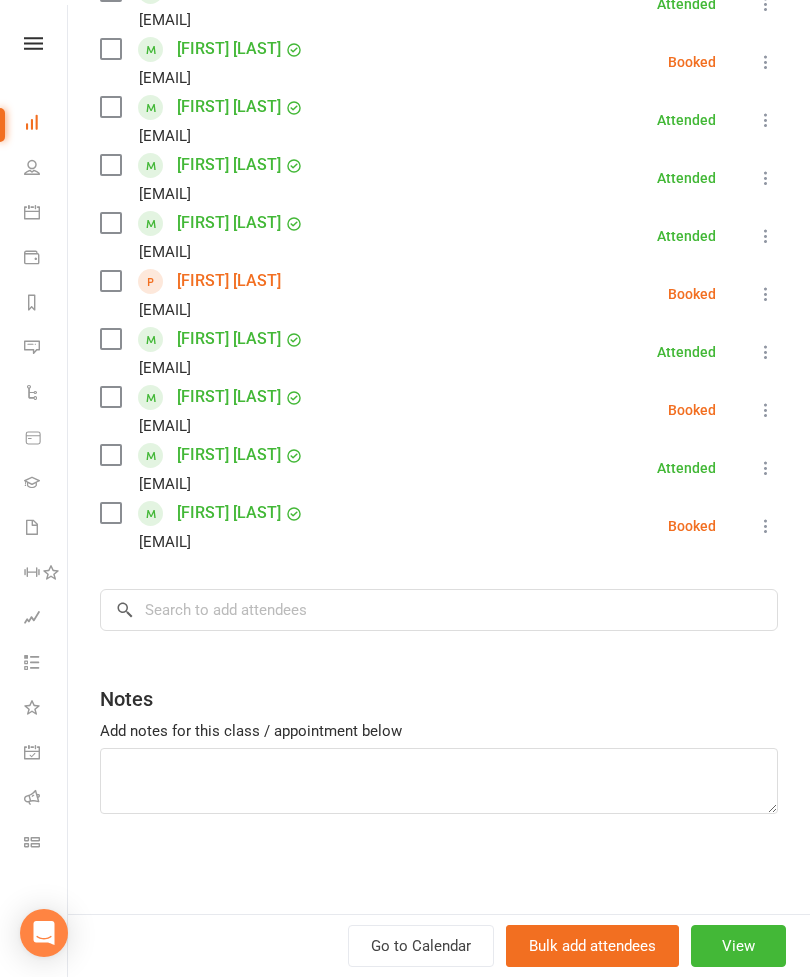 scroll, scrollTop: 371, scrollLeft: 0, axis: vertical 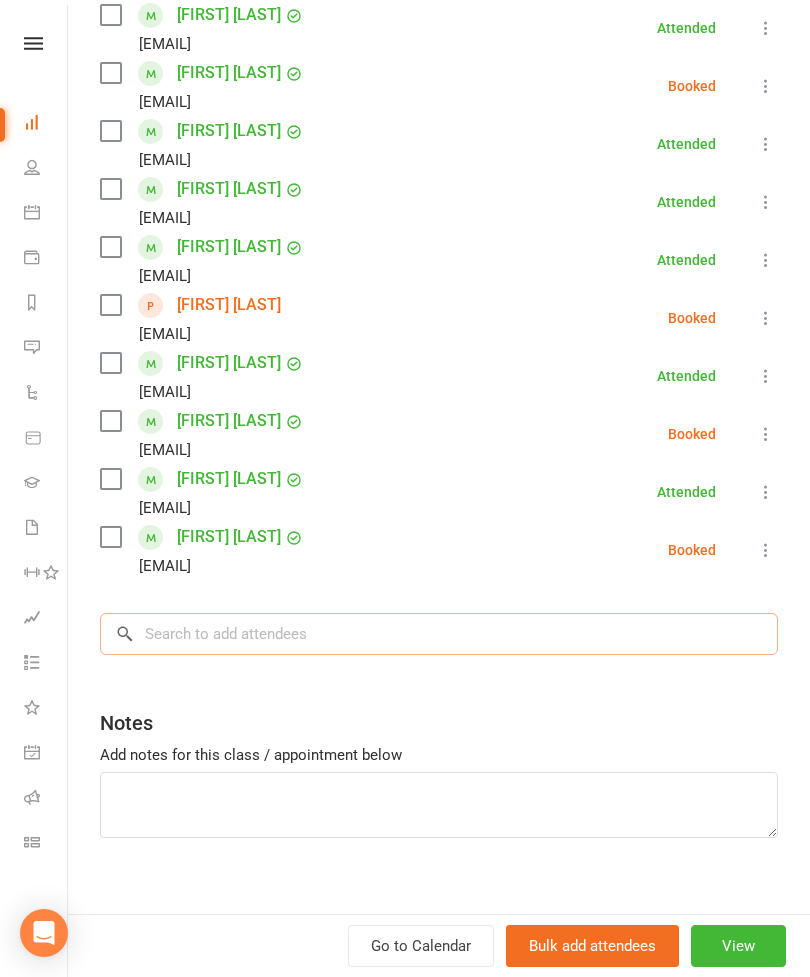 click at bounding box center [439, 634] 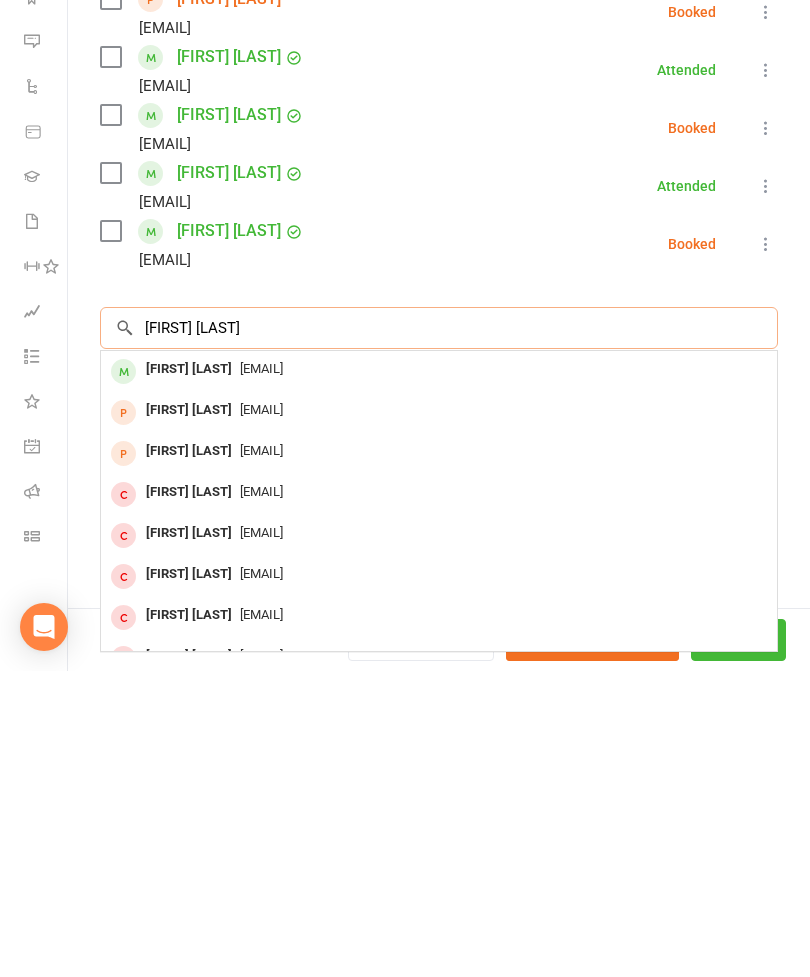 type on "[FIRST] [LAST]" 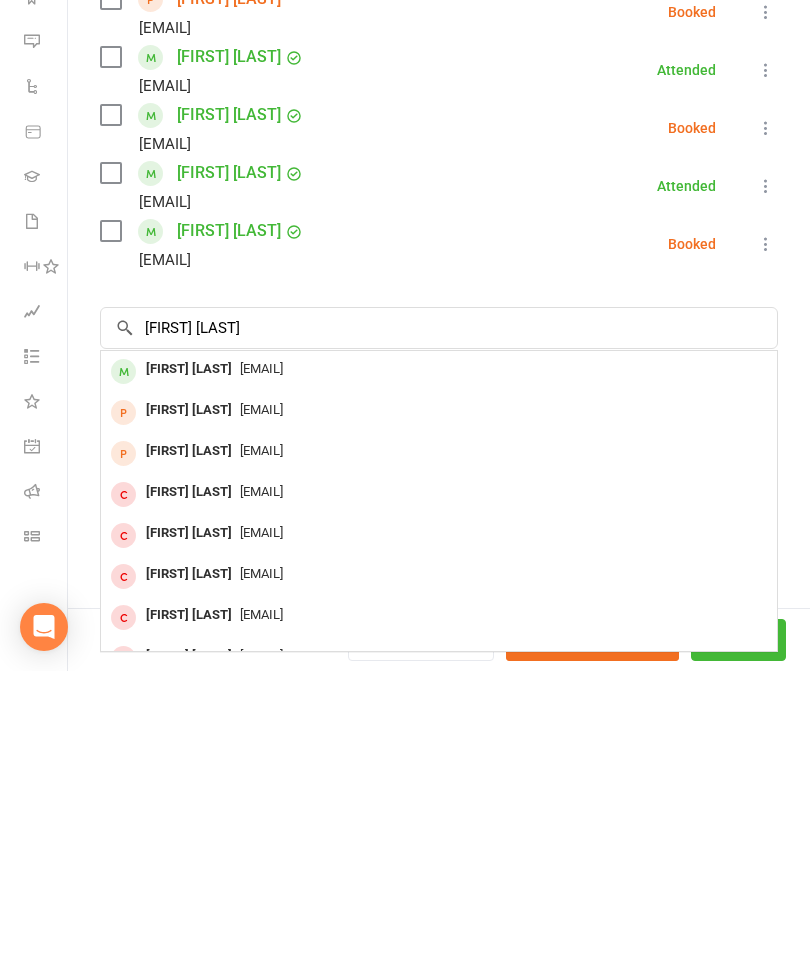 click on "[EMAIL]" at bounding box center (439, 675) 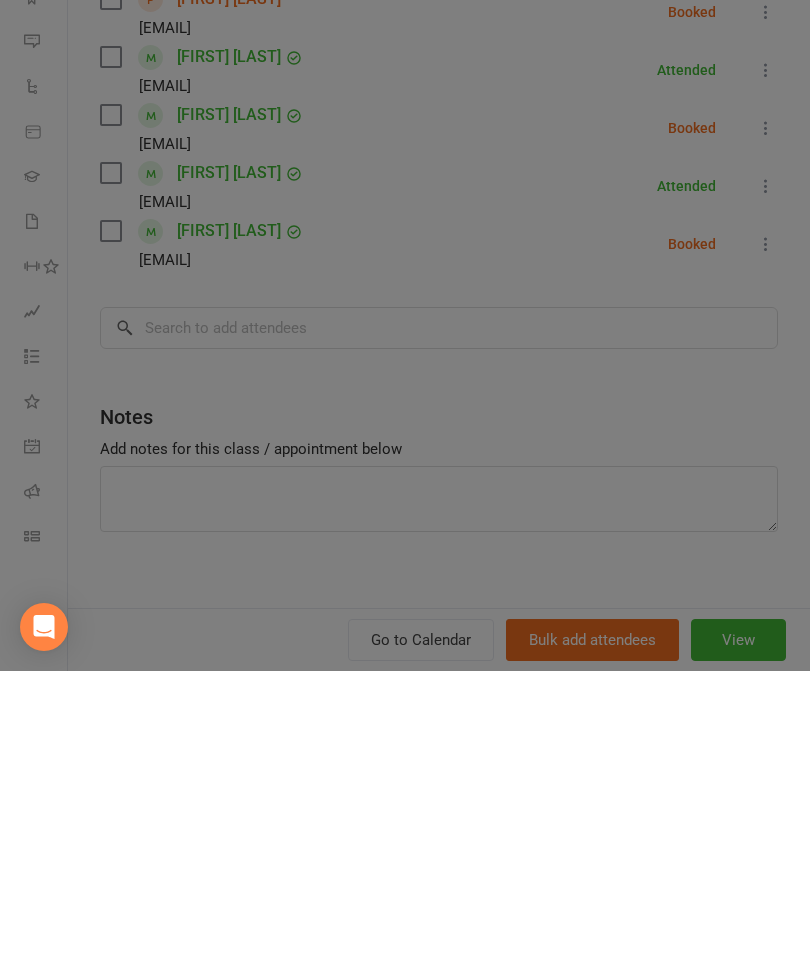 scroll, scrollTop: 306, scrollLeft: 0, axis: vertical 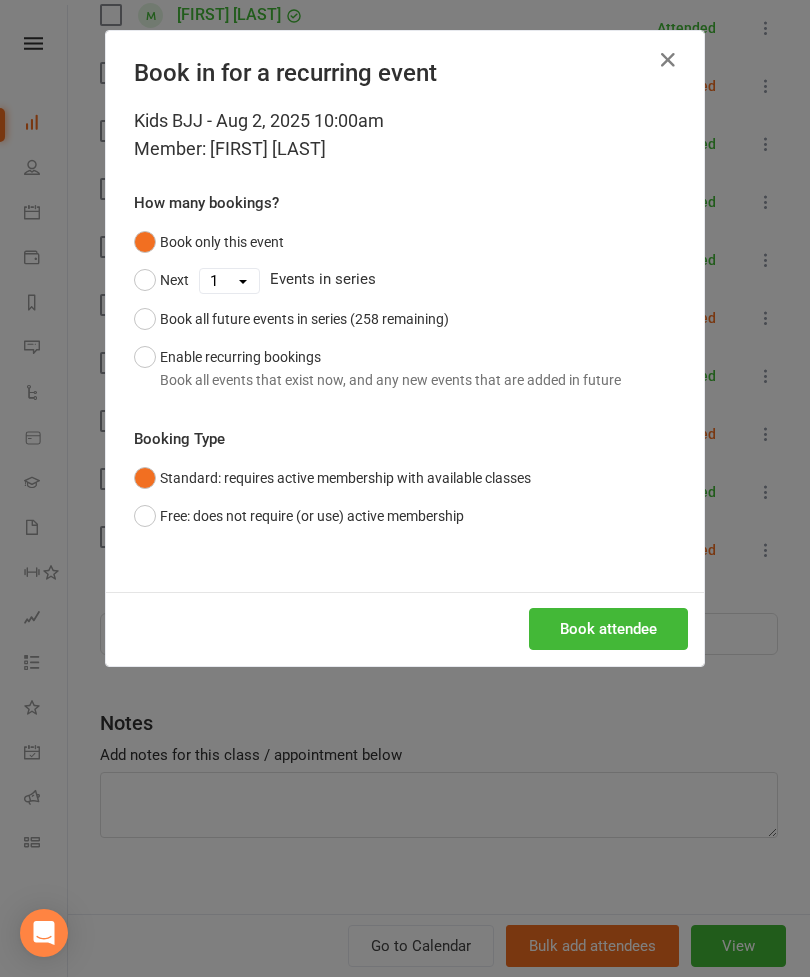 click on "Book attendee" at bounding box center (608, 629) 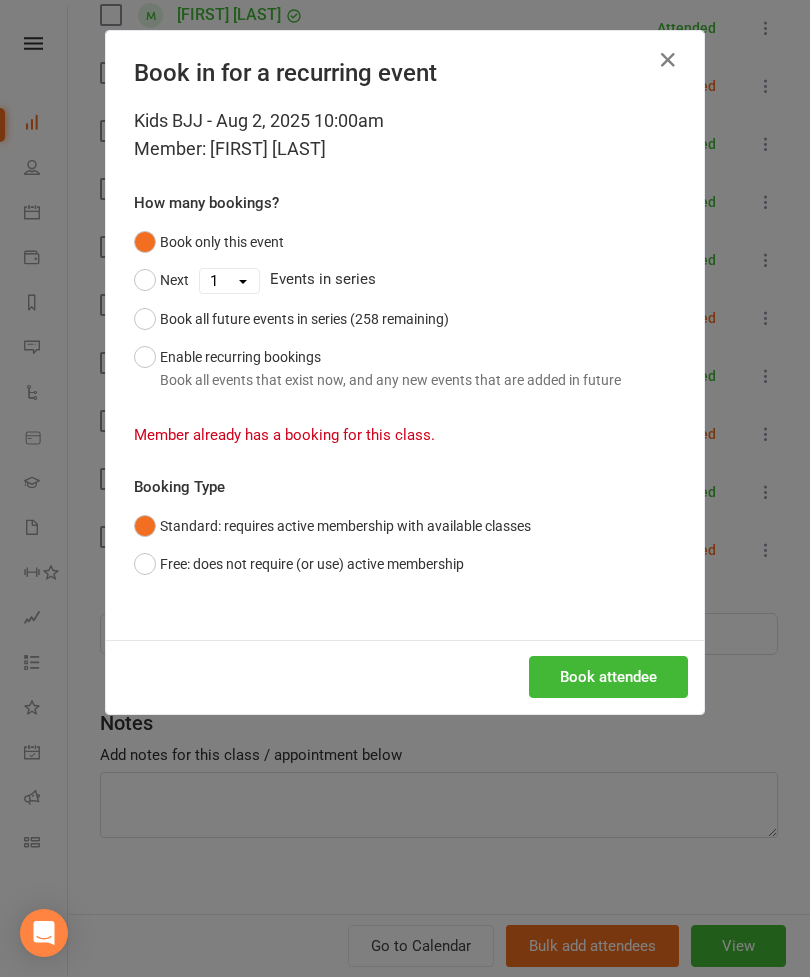 click on "Book in for a recurring event Kids BJJ - Aug 2, 2025 10:00am Member: [FIRST] [LAST] How many bookings? Book only this event Next 1 2 3 4 5 6 7 8 9 10 11 12 13 14 15 16 17 18 19 20 21 22 23 24 25 26 27 28 29 30 31 32 33 34 35 36 37 38 39 40 41 42 43 44 45 46 47 48 49 50 51 52 53 54 55 56 57 58 59 60 61 62 63 64 65 66 67 68 69 70 71 72 73 74 75 76 77 78 79 80 81 82 83 84 85 86 87 88 89 90 91 92 93 94 95 96 97 98 99 100 101 102 103 104 105 106 107 108 109 110 111 112 113 114 115 116 117 118 119 120 121 122 123 124 125 126 127 128 129 130 131 132 133 134 135 136 137 138 139 140 141 142 143 144 145 146 147 148 149 150 151 152 153 154 155 156 157 158 159 160 161 162 163 164 165 166 167 168 169 170 171 172 173 174 175 176 177 178 179 180 181 182 183 184 185 186 187 188 189 190 191 192 193 194 195 196 197 198 199 200 201 202 203 204 205 206 207 208 209 210 211 212 213 214 215 216 217 218 219 220 221 222 223 224 225 226 227 228 229 230 231 232 233 234 235 236 237 238 239 240 241 242 243 244 245 246 247 248 249 250" at bounding box center [405, 488] 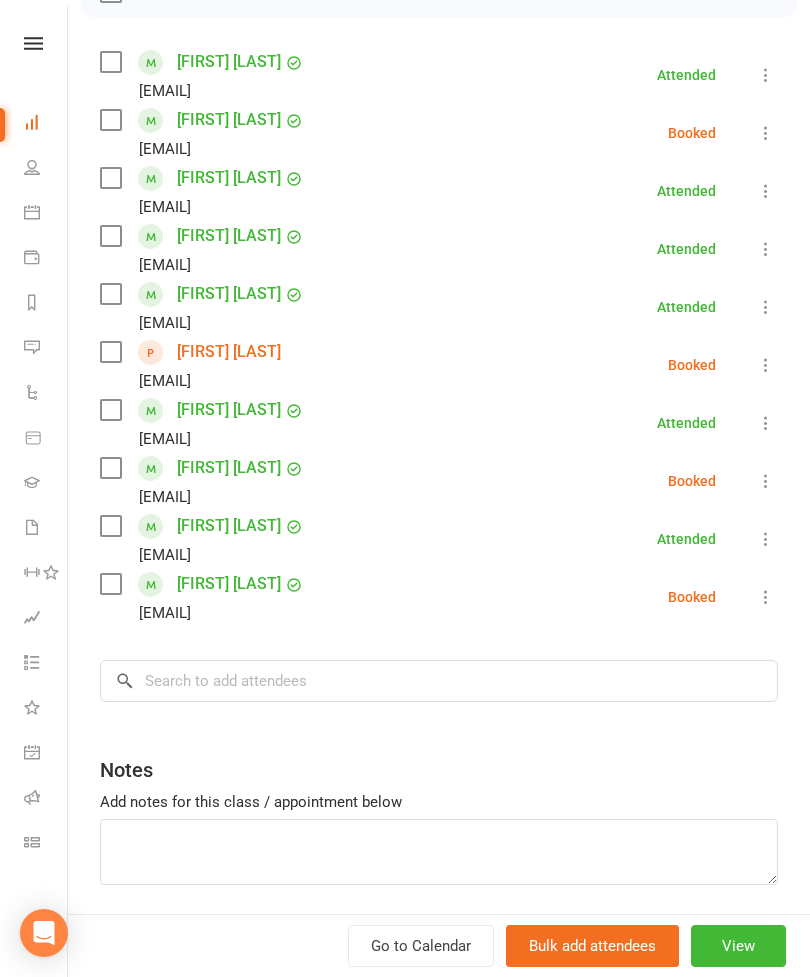 scroll, scrollTop: 321, scrollLeft: 0, axis: vertical 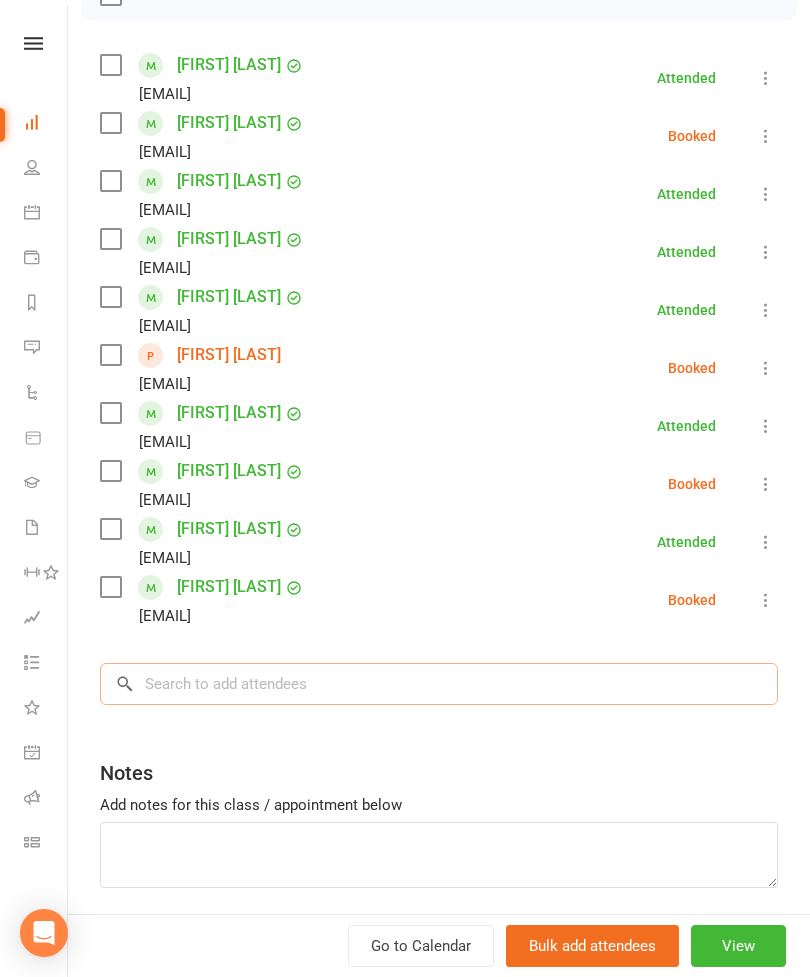 click at bounding box center (439, 684) 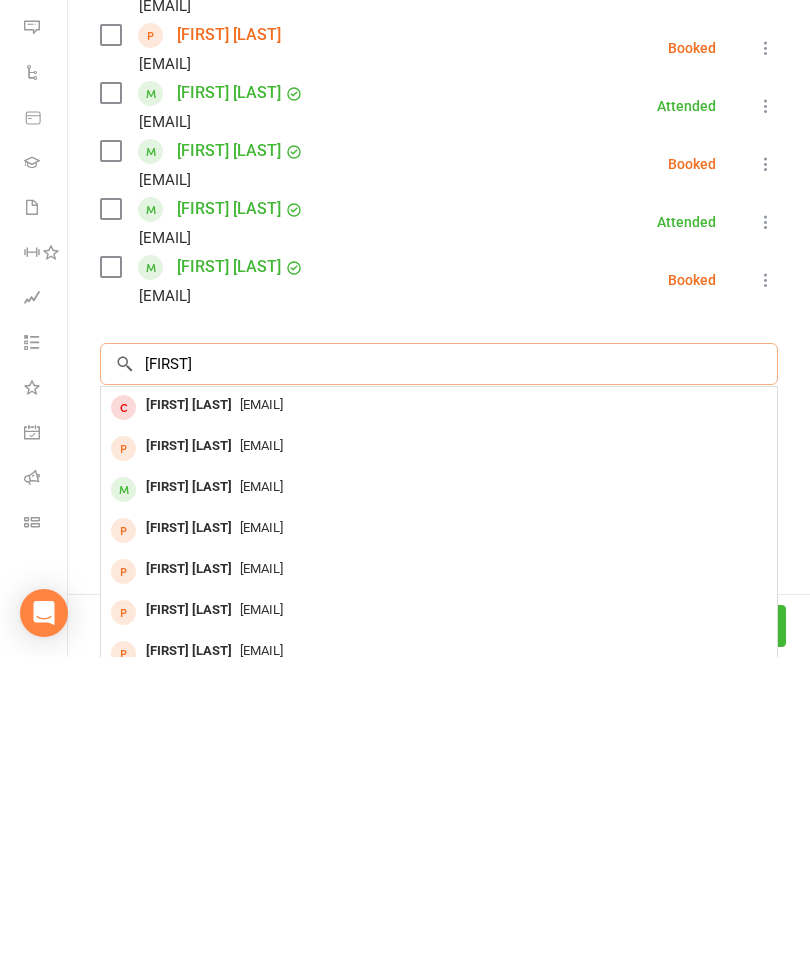 type on "[FIRST]" 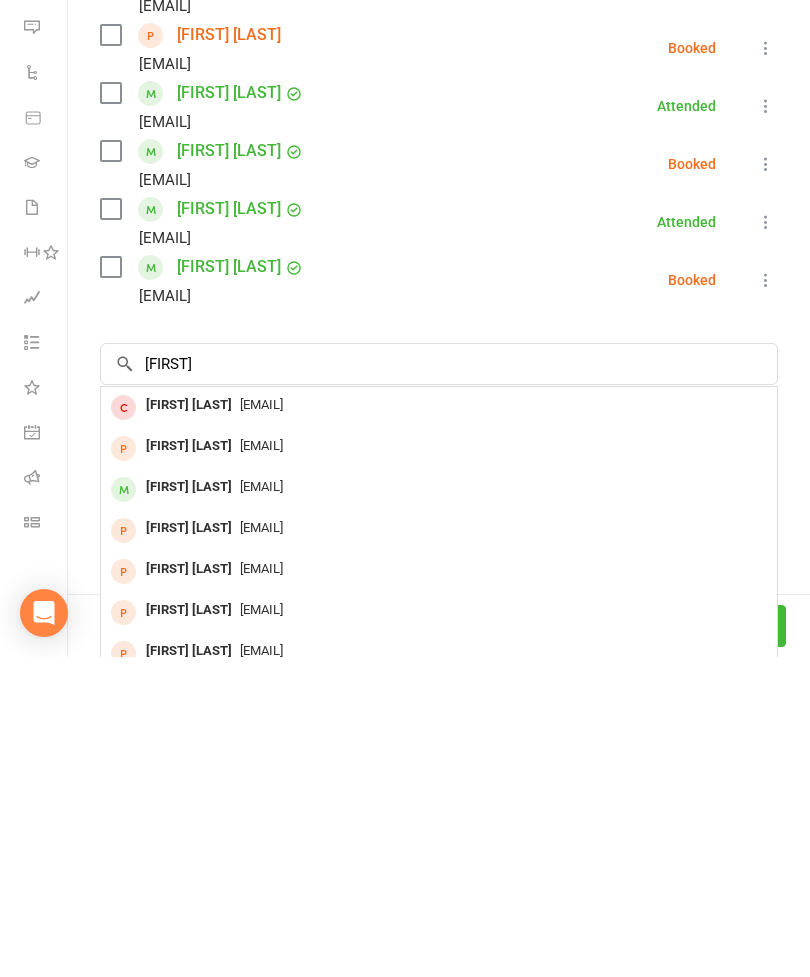 click on "[EMAIL]" at bounding box center [439, 807] 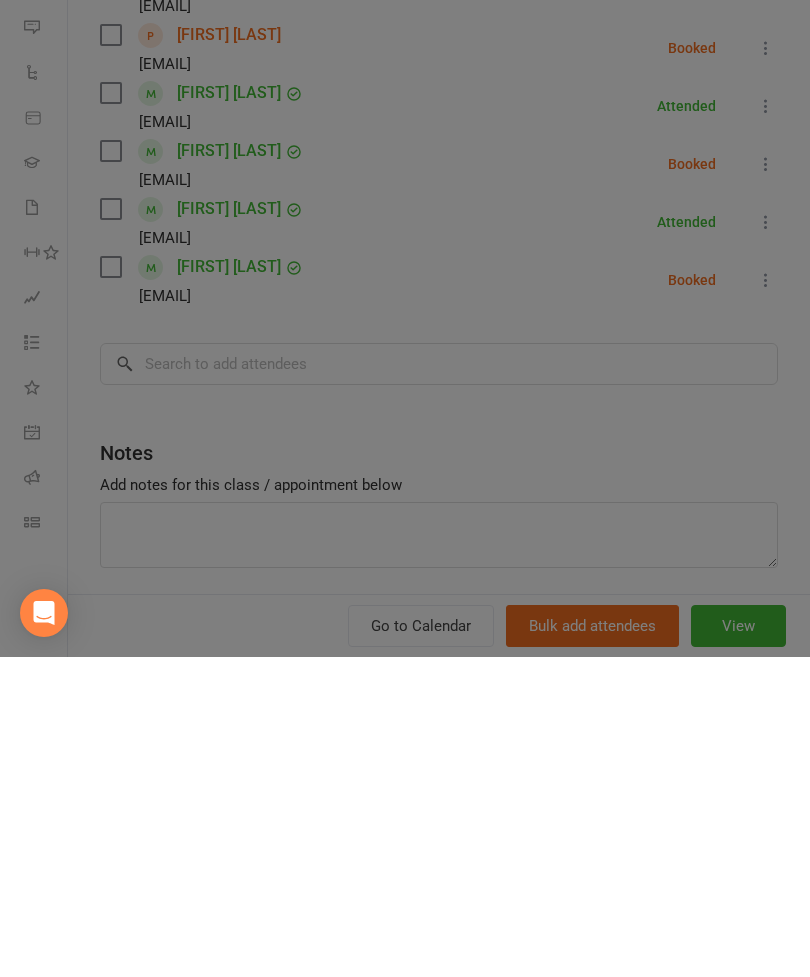 scroll, scrollTop: 662, scrollLeft: 0, axis: vertical 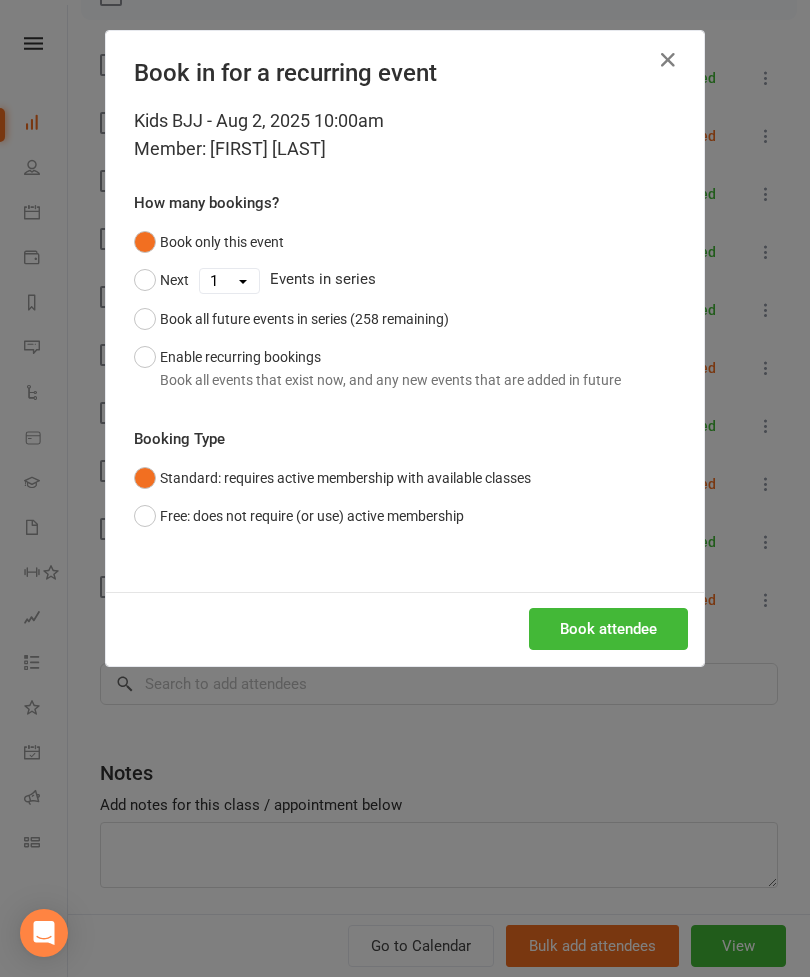 click on "Book attendee" at bounding box center [608, 629] 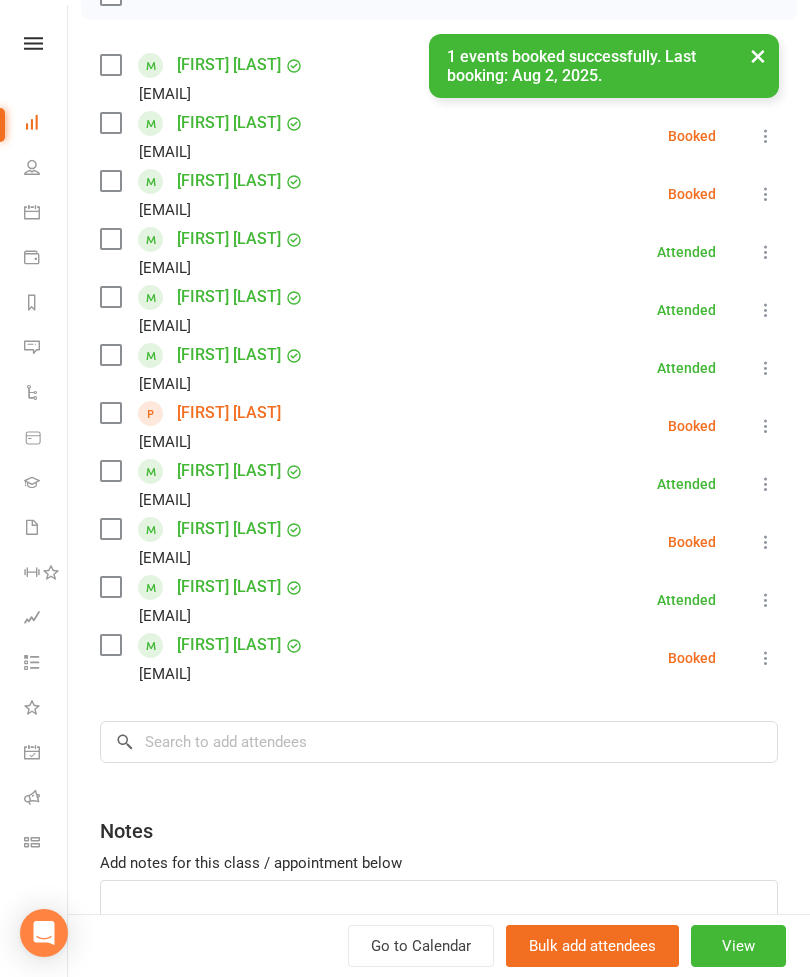 scroll, scrollTop: 285, scrollLeft: 0, axis: vertical 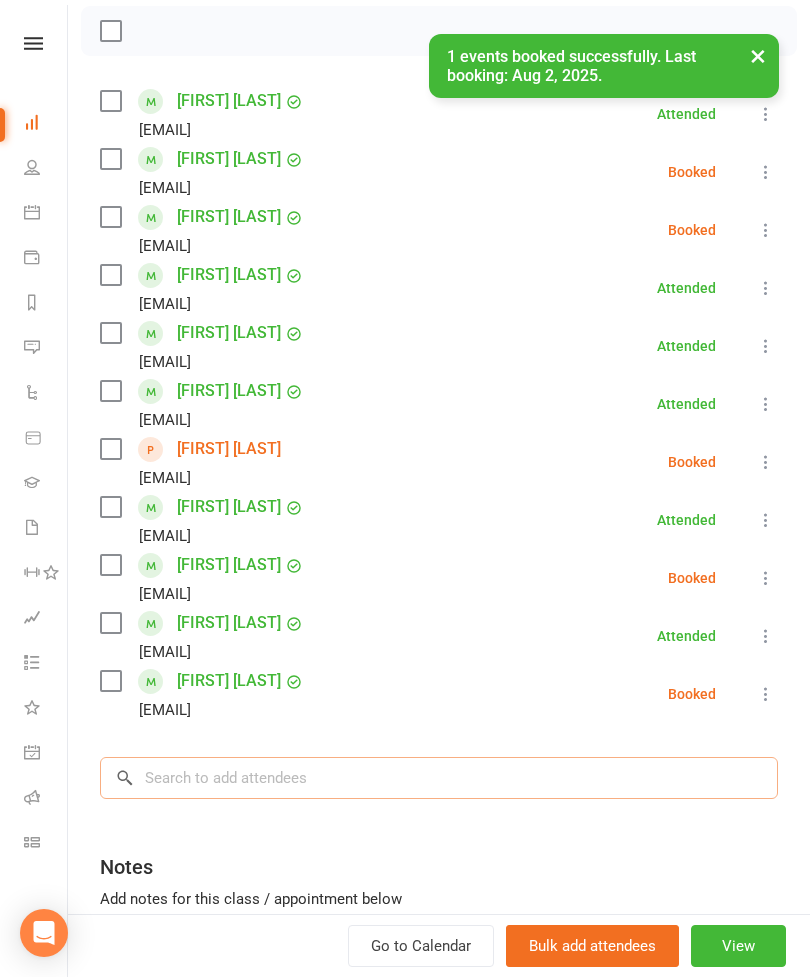 click at bounding box center (439, 778) 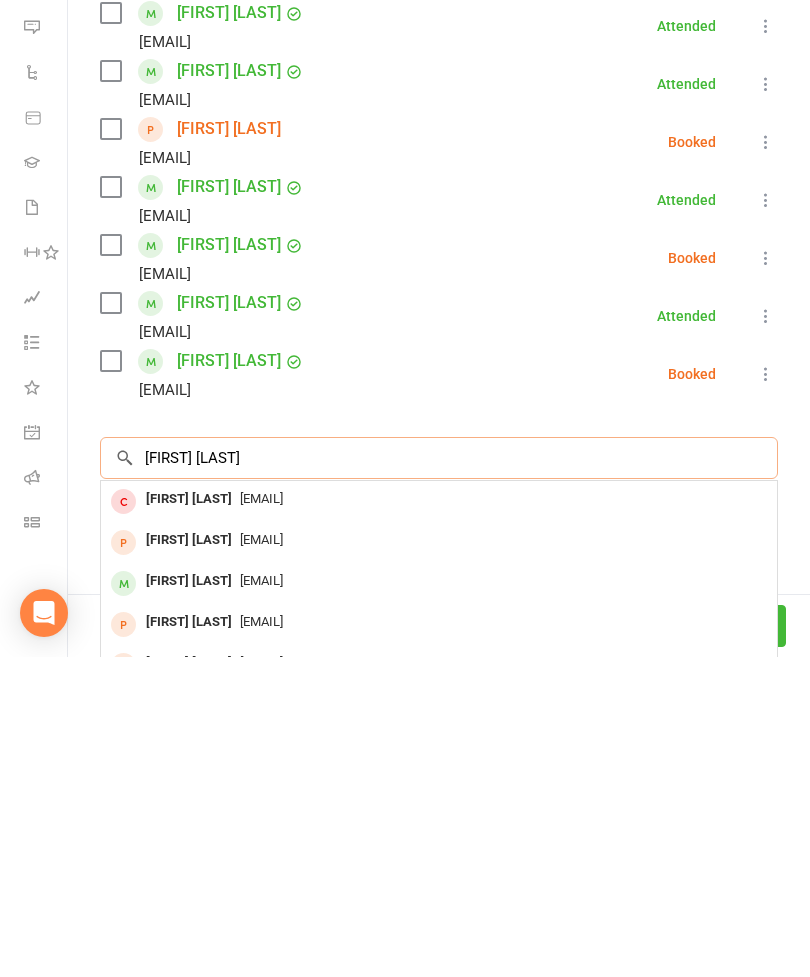 scroll, scrollTop: 792, scrollLeft: 0, axis: vertical 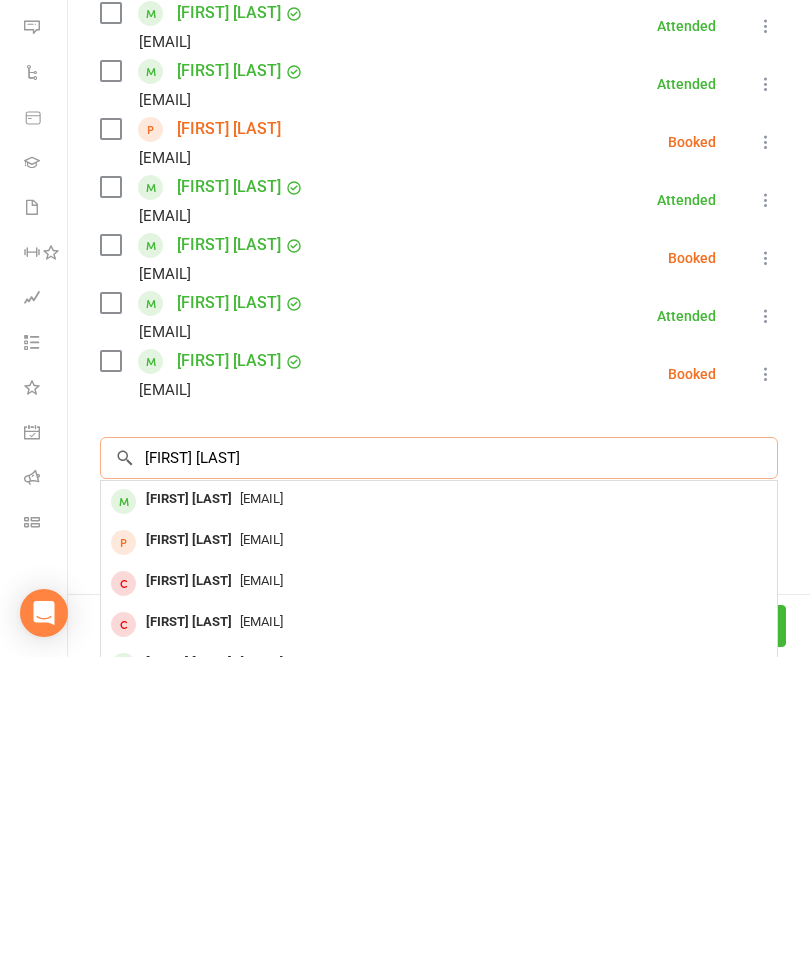 type on "[FIRST] [LAST]" 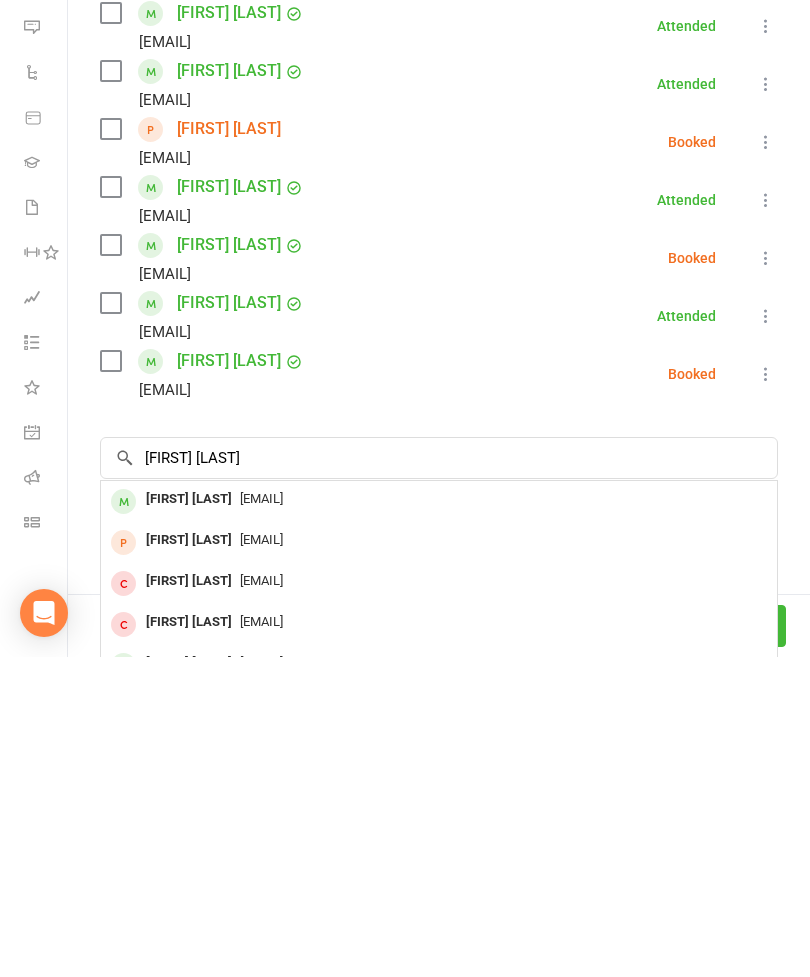 click on "[EMAIL]" at bounding box center [439, 819] 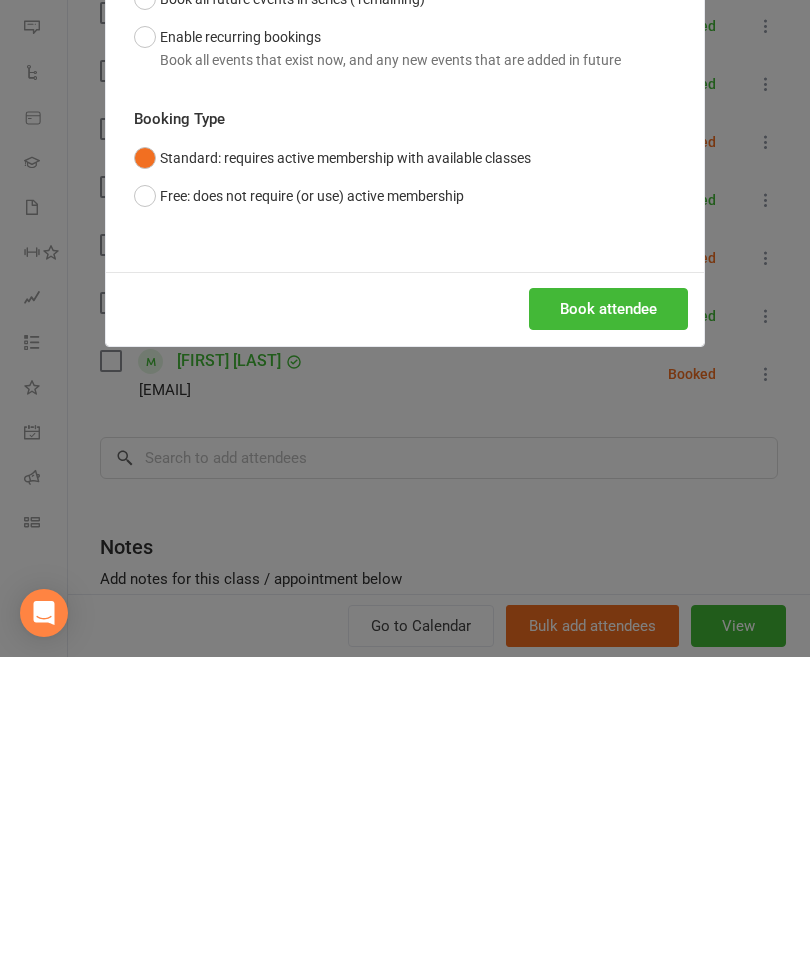 scroll, scrollTop: 1112, scrollLeft: 0, axis: vertical 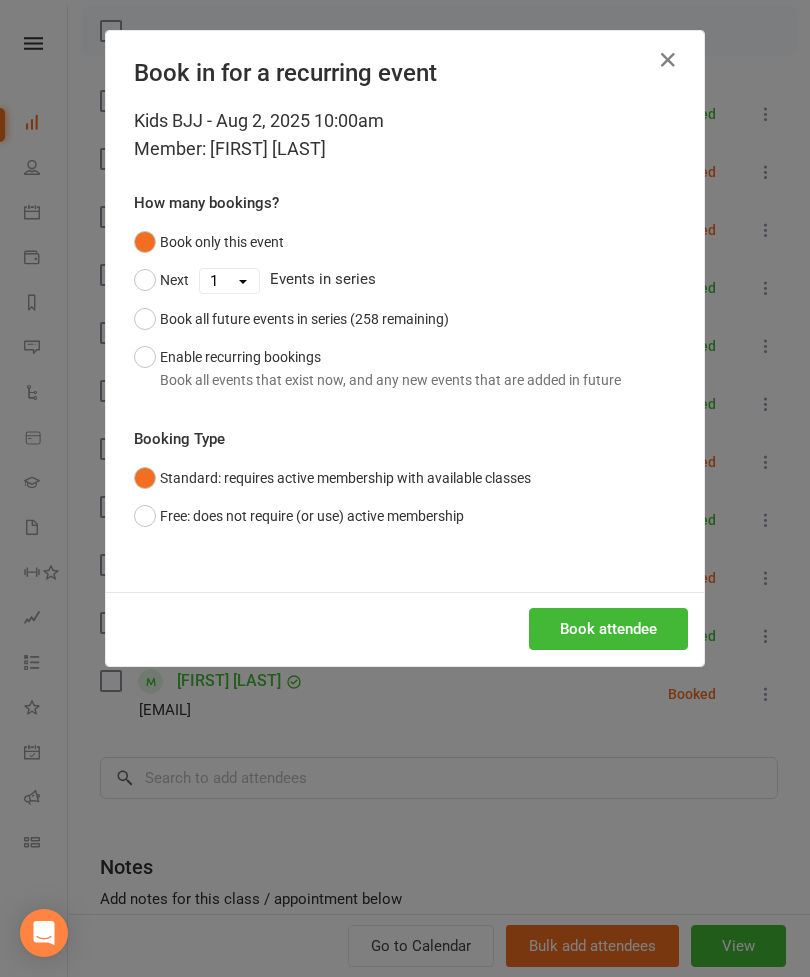 click on "Book attendee" at bounding box center [608, 629] 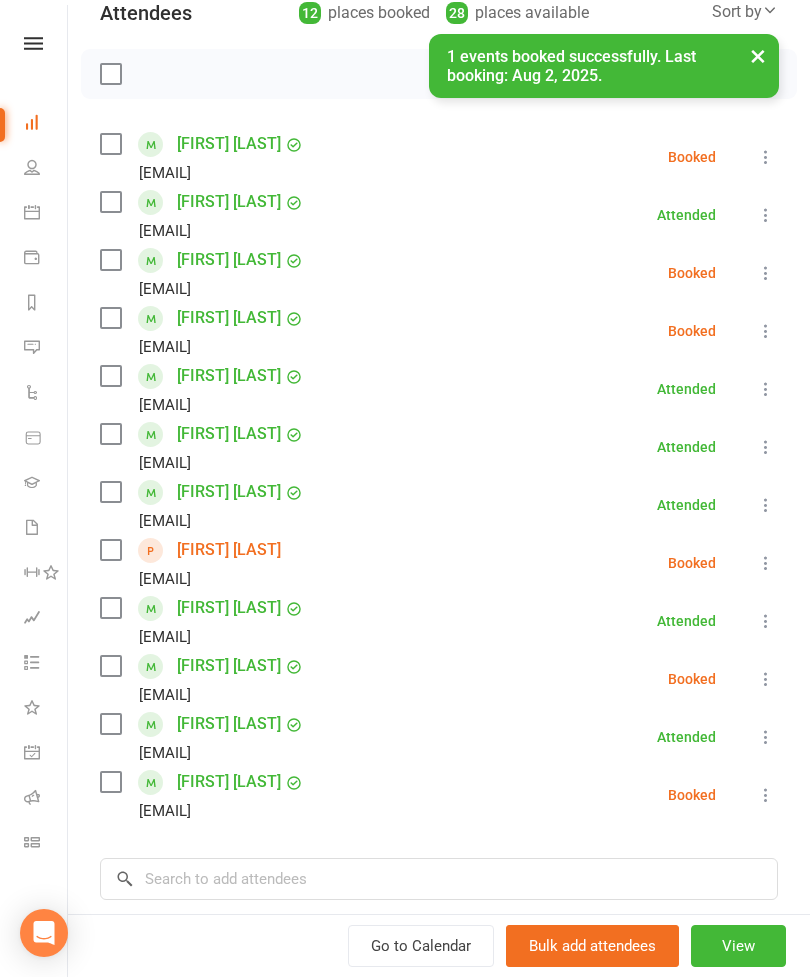 scroll, scrollTop: 243, scrollLeft: 0, axis: vertical 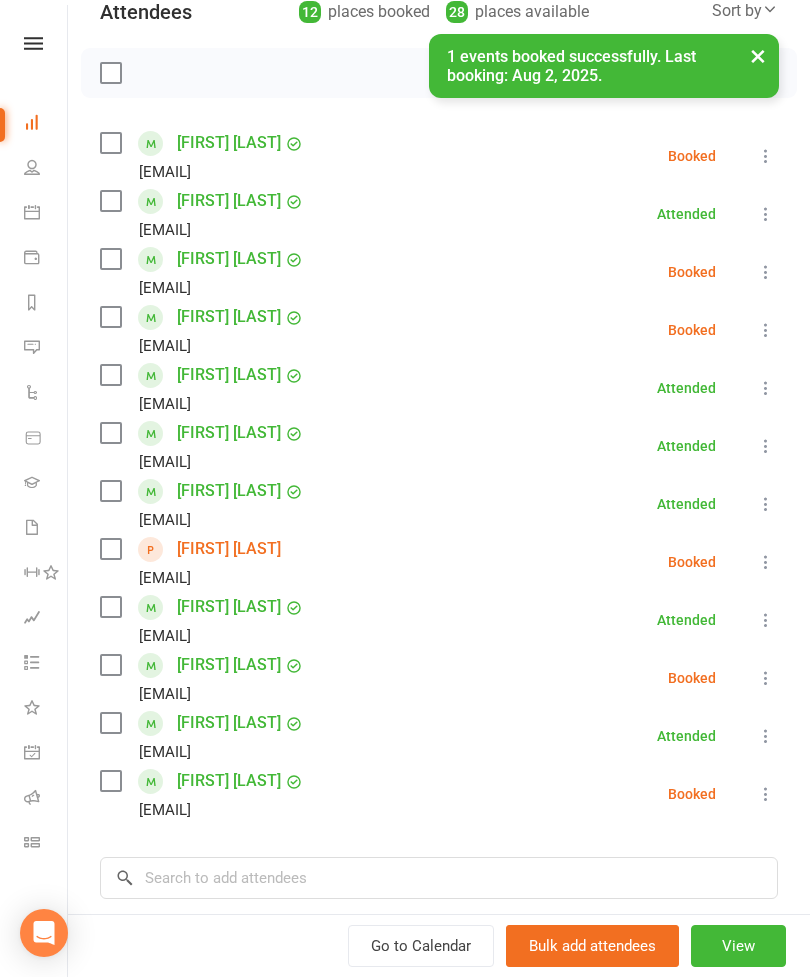 click on "[EMAIL]" at bounding box center [206, 172] 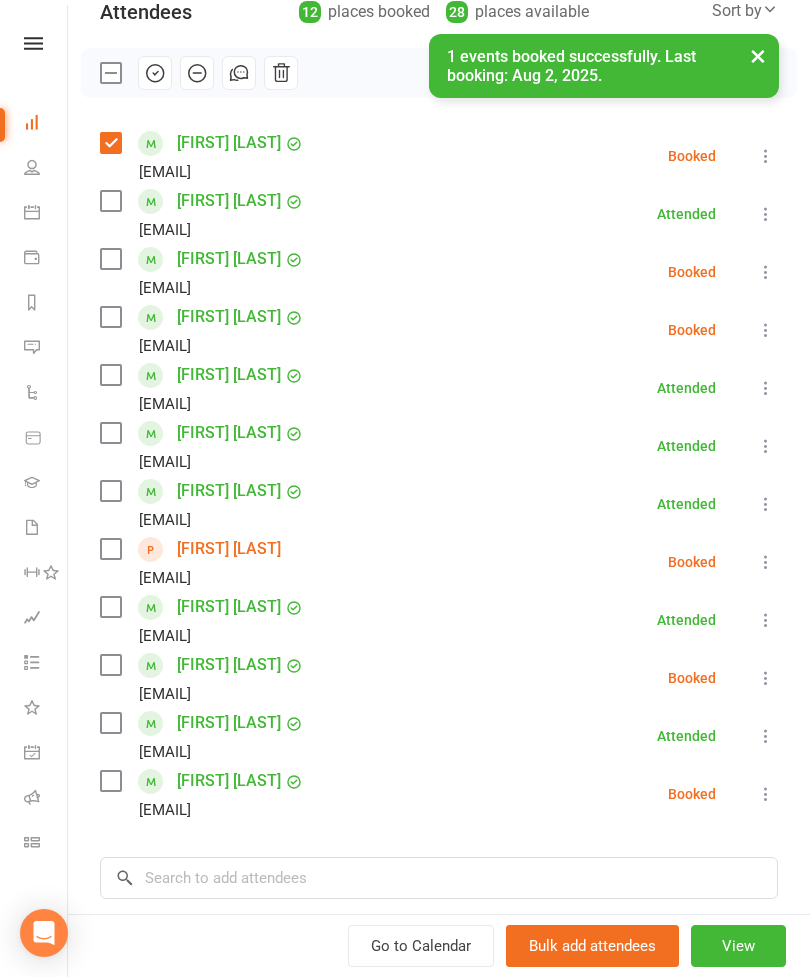 click at bounding box center [110, 201] 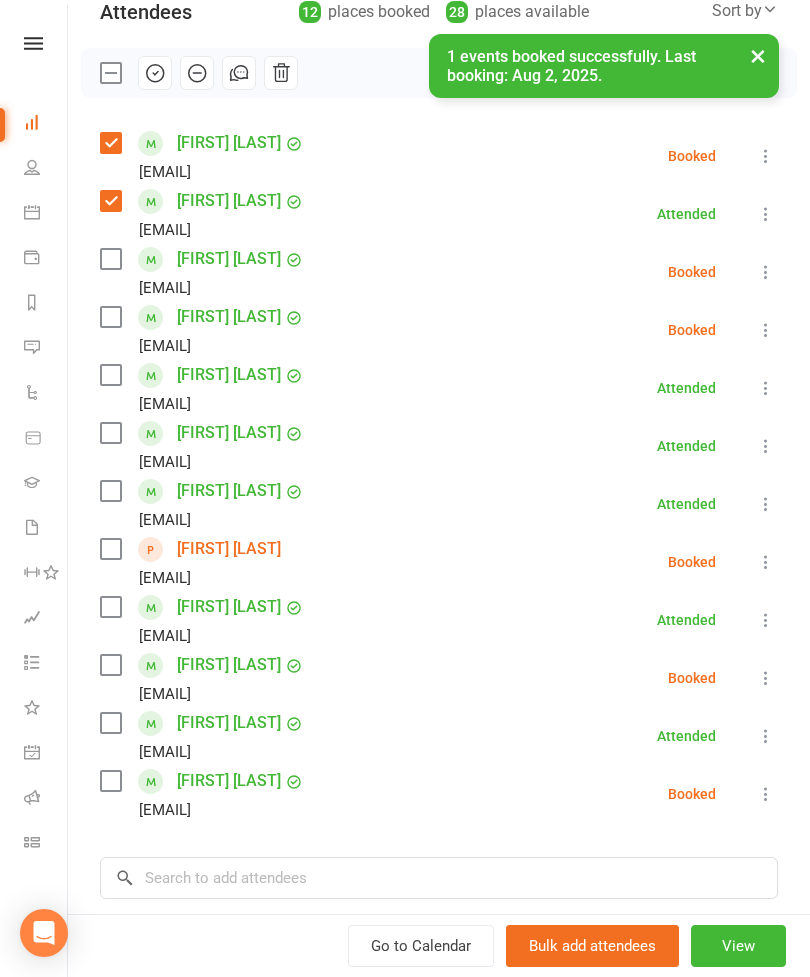 click on "[EMAIL]" at bounding box center [206, 288] 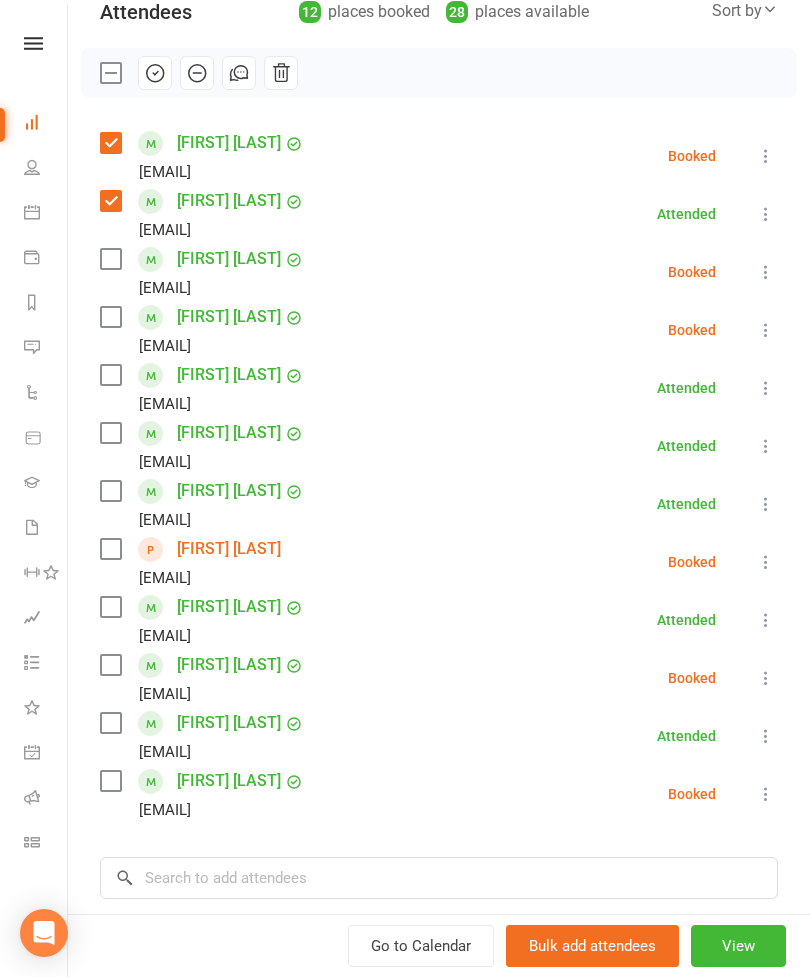 click at bounding box center (110, 607) 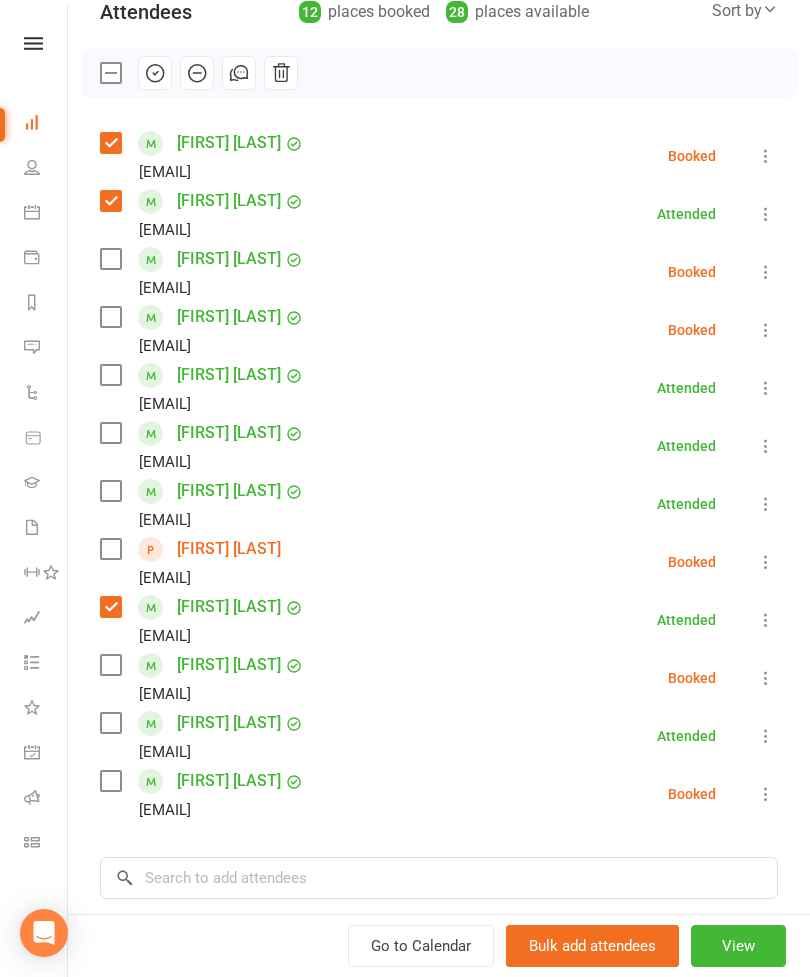 click at bounding box center [110, 723] 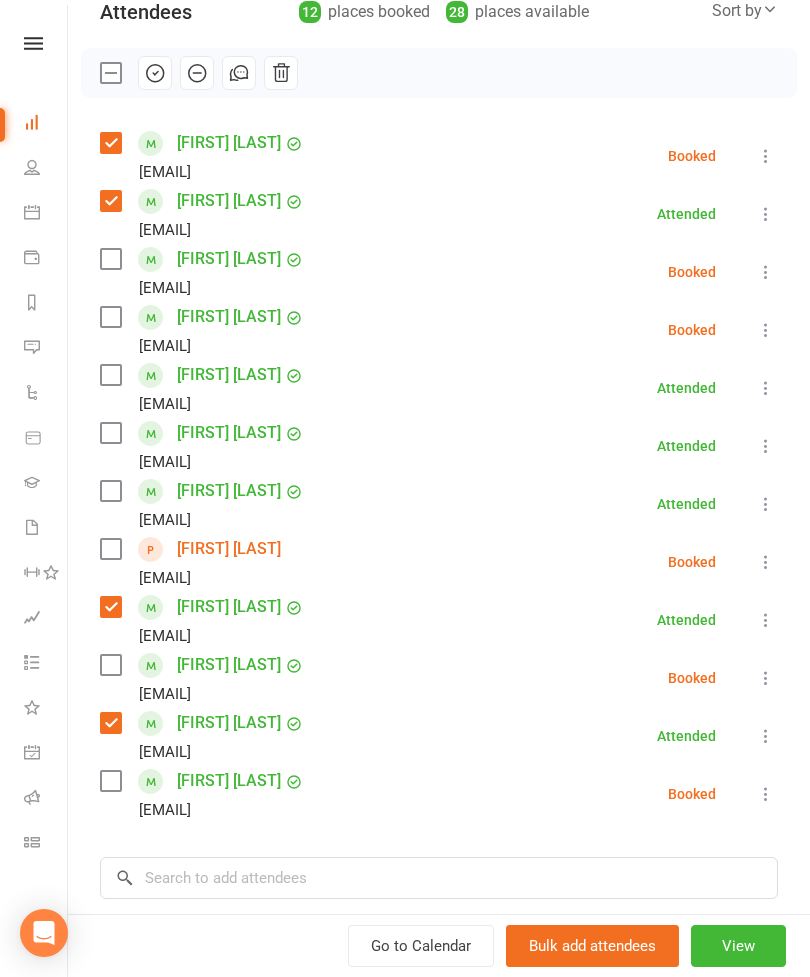 scroll, scrollTop: 315, scrollLeft: 0, axis: vertical 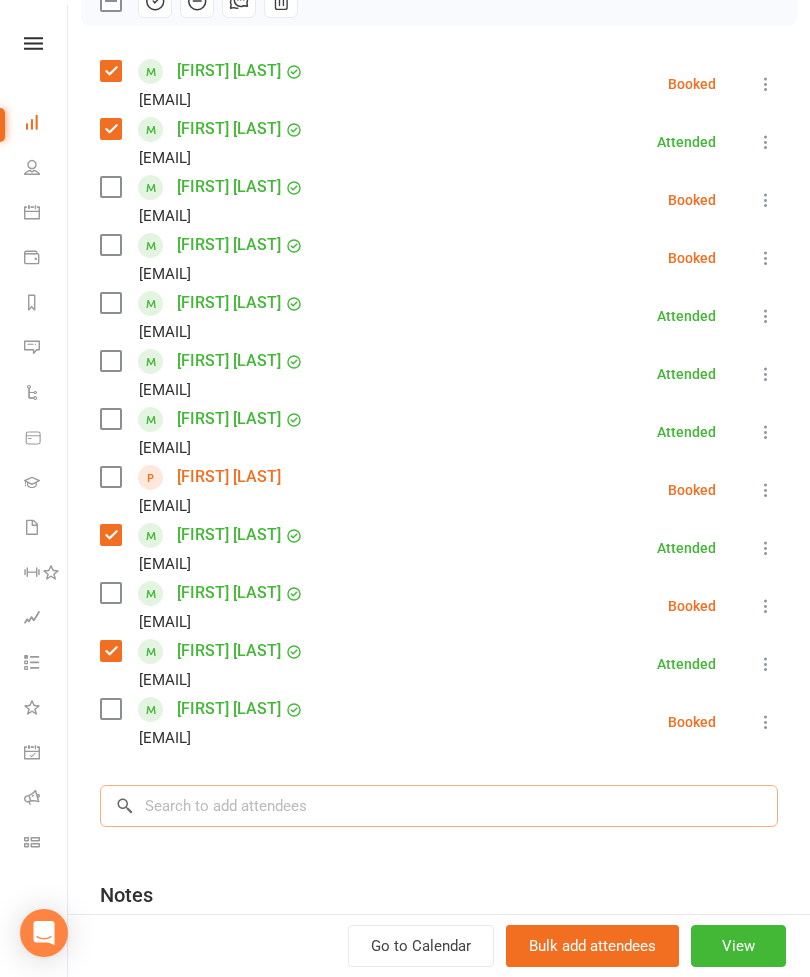 click at bounding box center (439, 806) 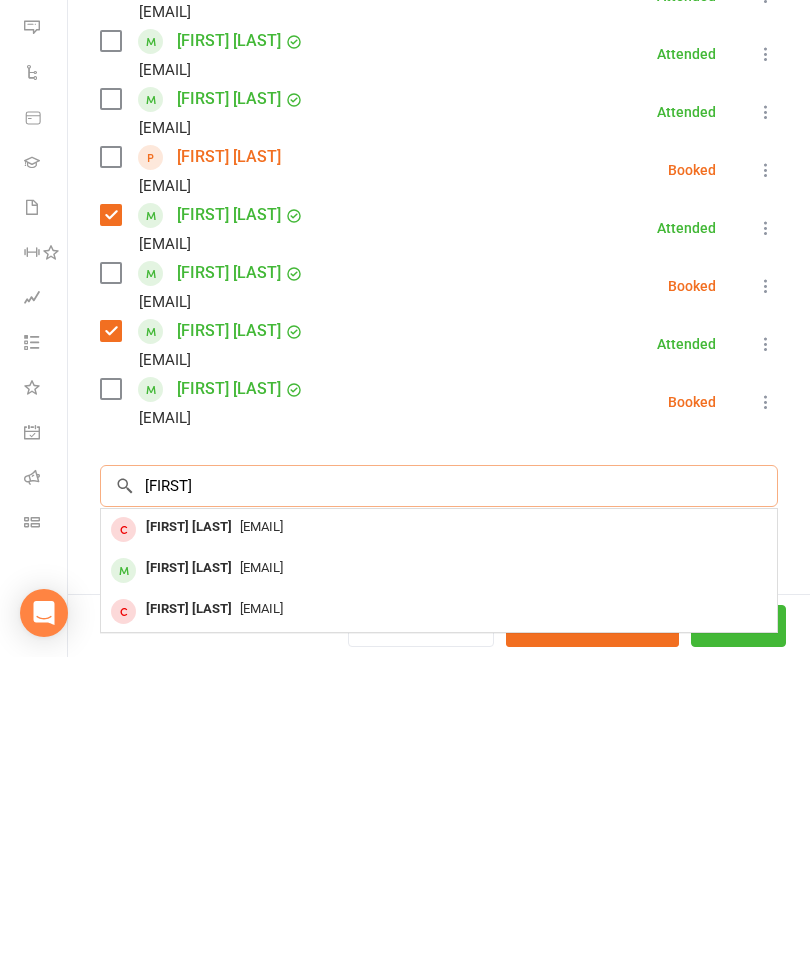 type on "[FIRST]" 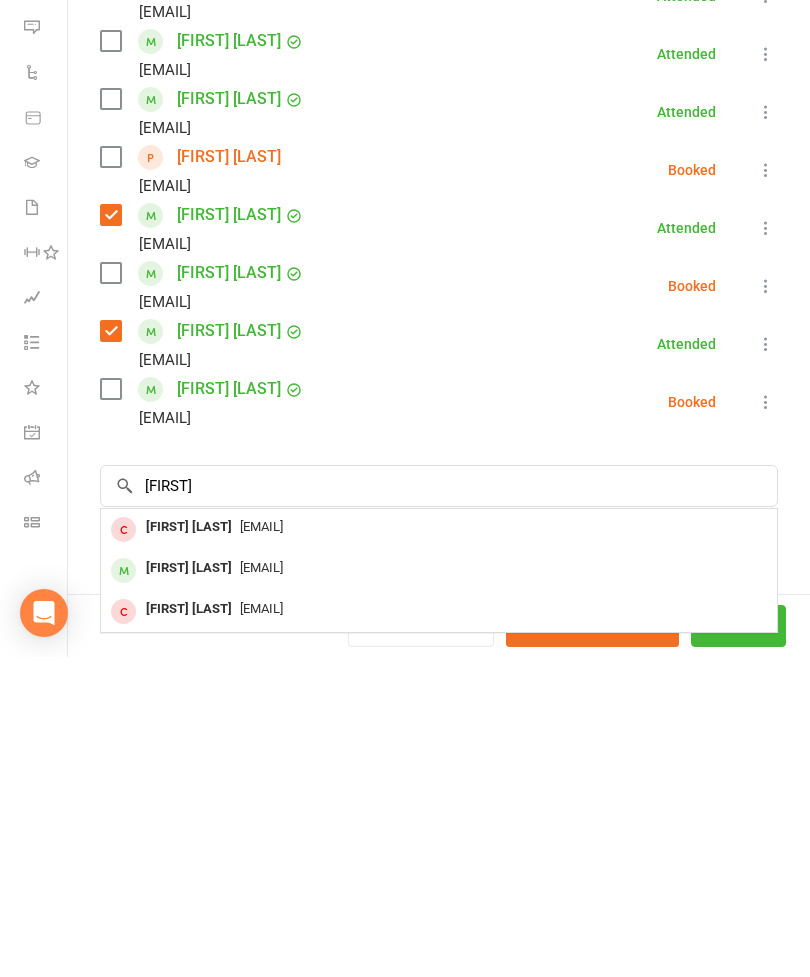 click on "[FIRST] [LAST]" at bounding box center (189, 888) 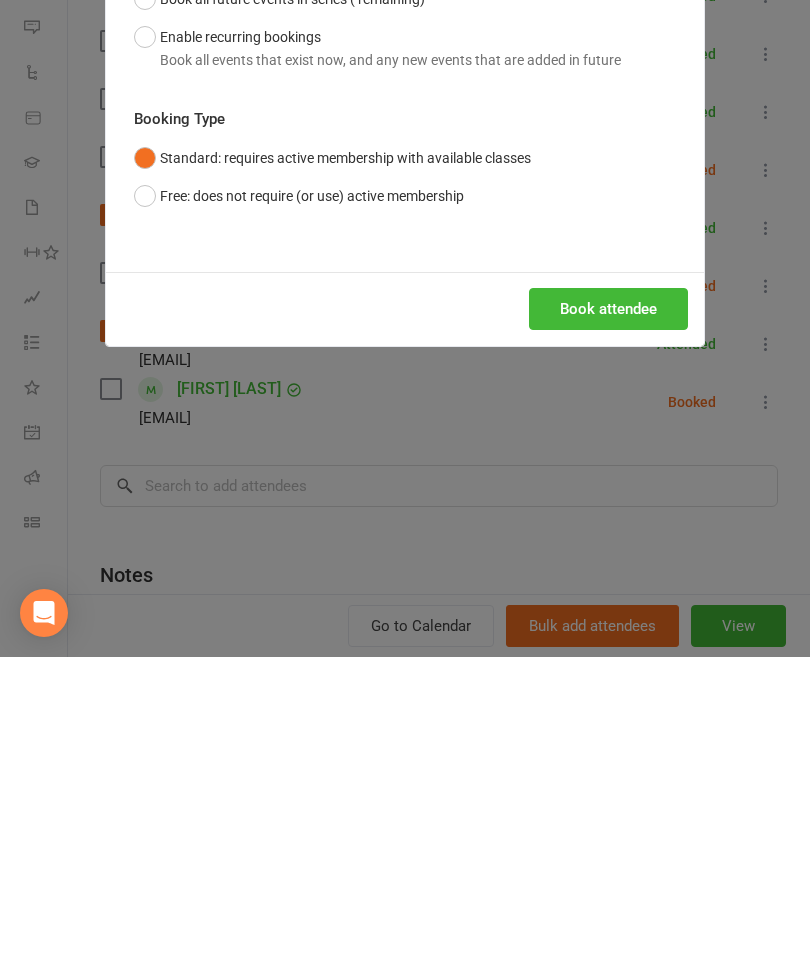 scroll, scrollTop: 1590, scrollLeft: 0, axis: vertical 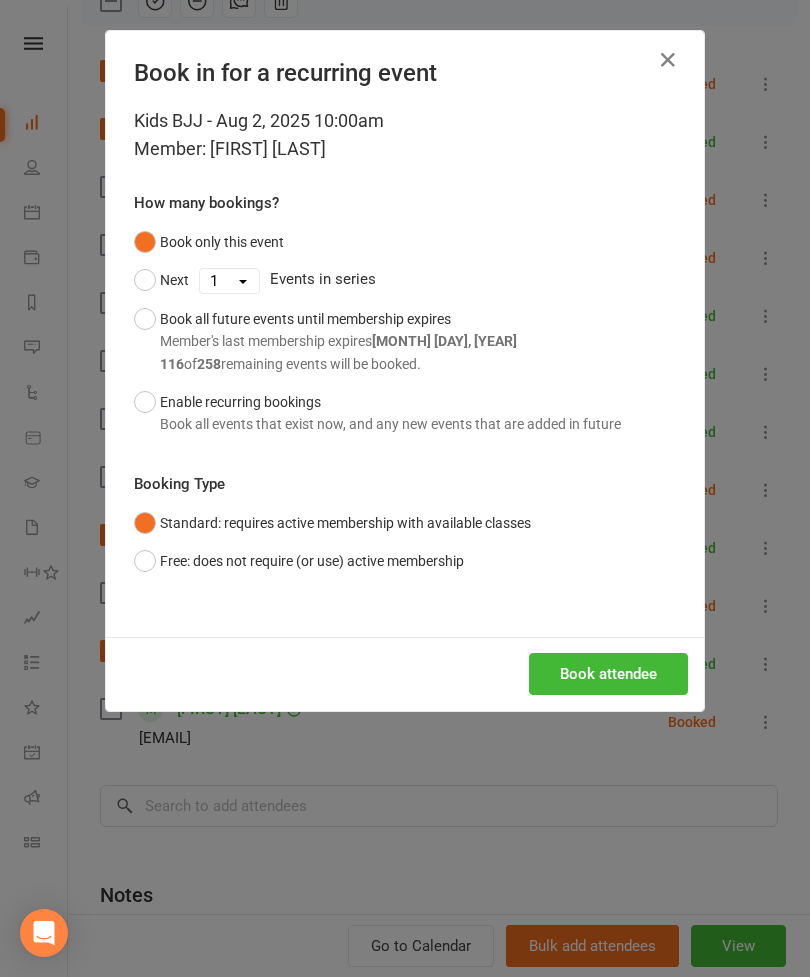click on "Book attendee" at bounding box center (608, 674) 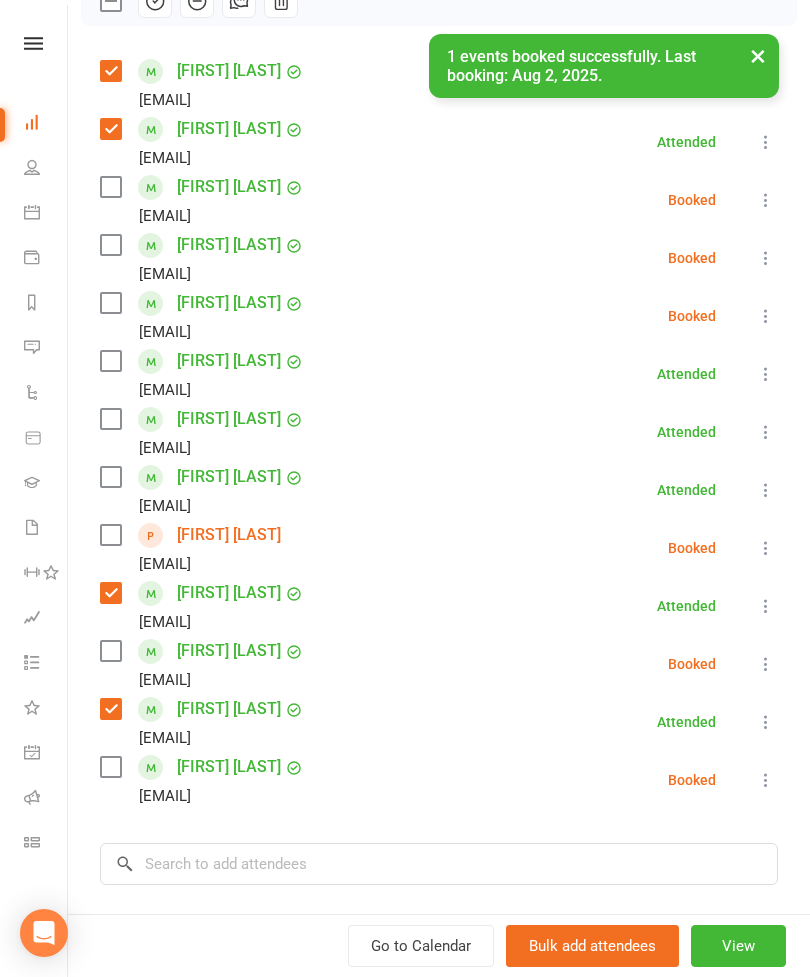 click on "Class kiosk mode  Roll call  10:00 AM - 11:00 AM, Saturday, August, 2, 2025 with [FIRST] [LAST]  at  Grappling Mat  Attendees  13  places booked 27  places available Sort by  Last name  First name  Booking created    [FIRST] [LAST]  [EMAIL] Booked More info  Remove  Check in  Mark absent  Send message  Enable recurring bookings  All bookings for series    [FIRST] [LAST]  [EMAIL] Attended More info  Remove  Mark absent  Undo check-in  Send message  Enable recurring bookings  All bookings for series    [FIRST] [LAST]  [EMAIL] Booked More info  Remove  Check in  Mark absent  Send message  Enable recurring bookings  All bookings for series    [FIRST] [LAST]  [EMAIL] Booked More info  Remove  Check in  Mark absent  Send message  Enable recurring bookings  All bookings for series    [FIRST] [LAST]  [EMAIL] Booked More info  Remove  Check in  Mark absent  Send message  Enable recurring bookings  All bookings for series    [FIRST] [LAST]  Attended" at bounding box center (439, 468) 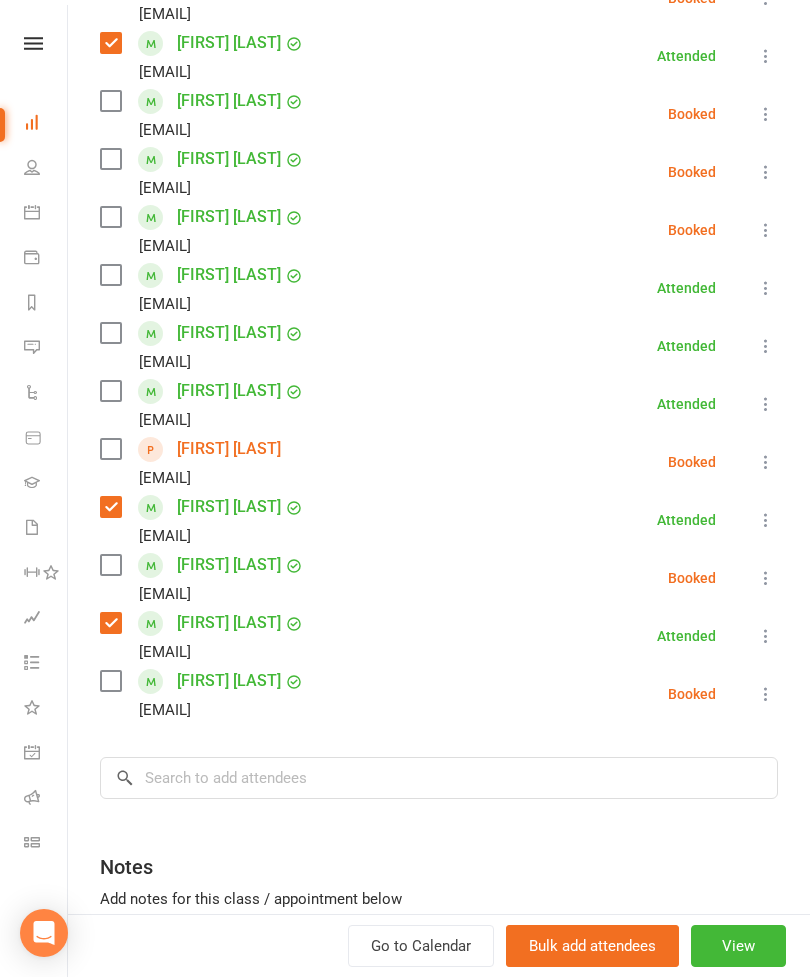 scroll, scrollTop: 419, scrollLeft: 0, axis: vertical 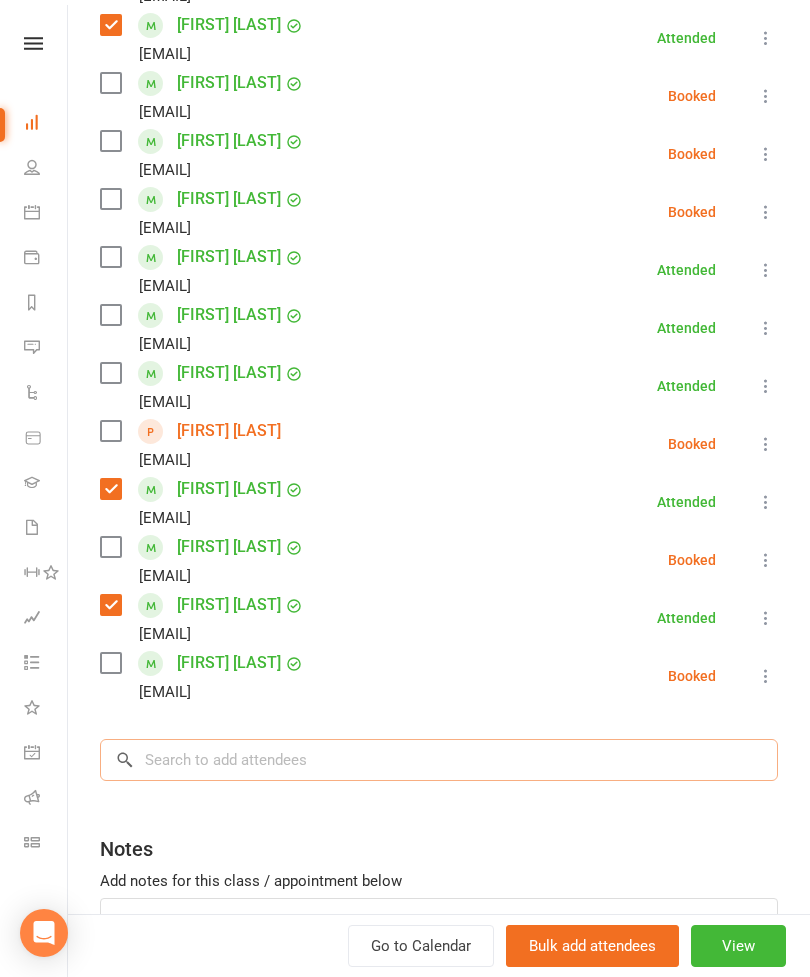 click at bounding box center (439, 760) 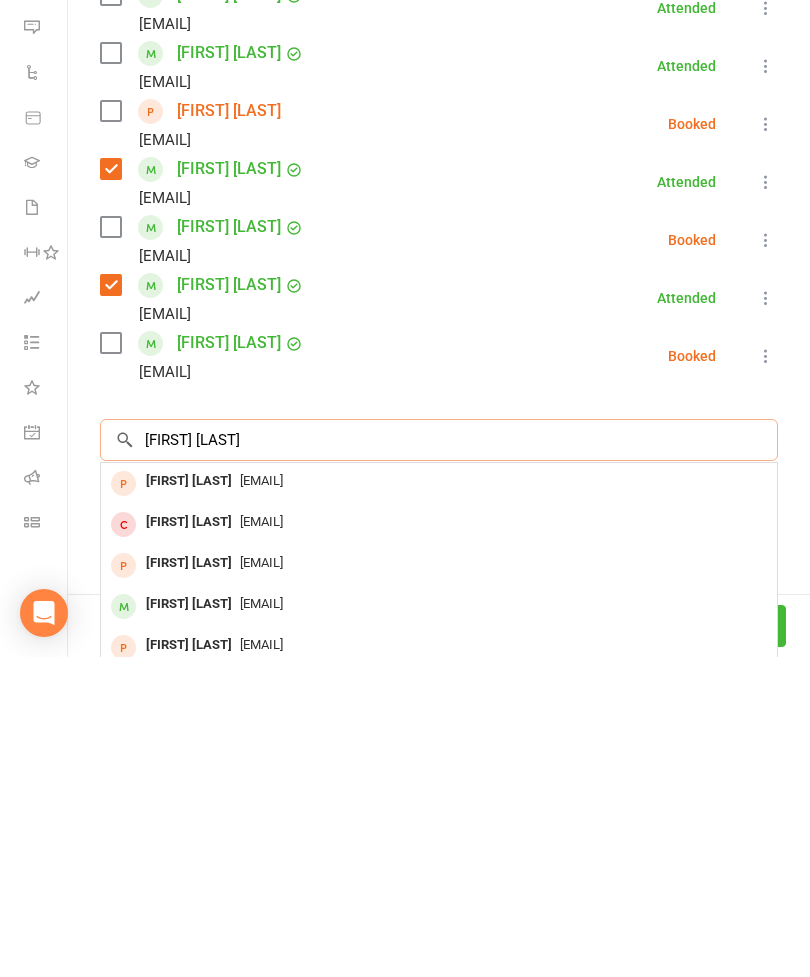 click on "[FIRST] [LAST]" at bounding box center [439, 760] 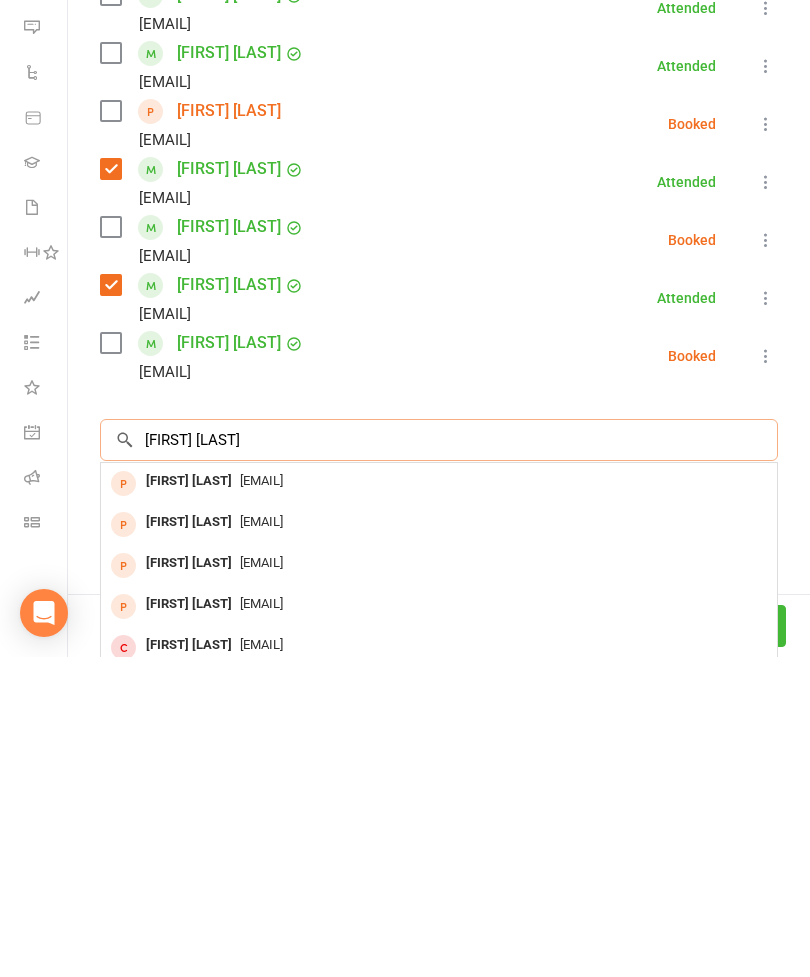click on "[FIRST] [LAST]" at bounding box center (439, 760) 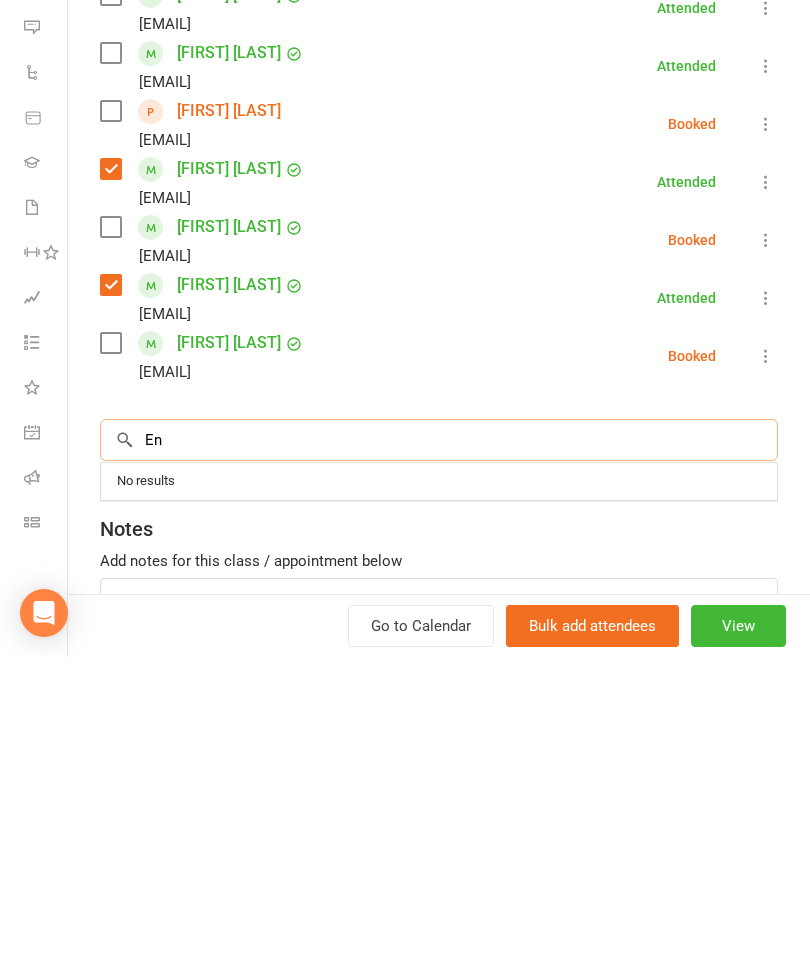 type on "E" 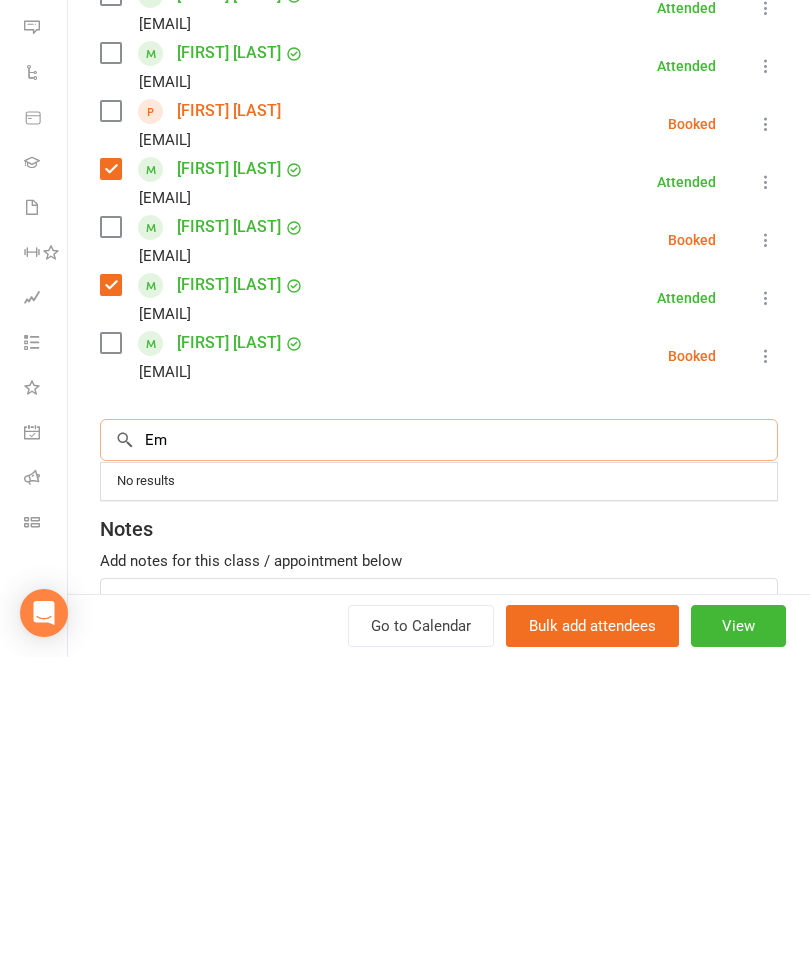 type on "E" 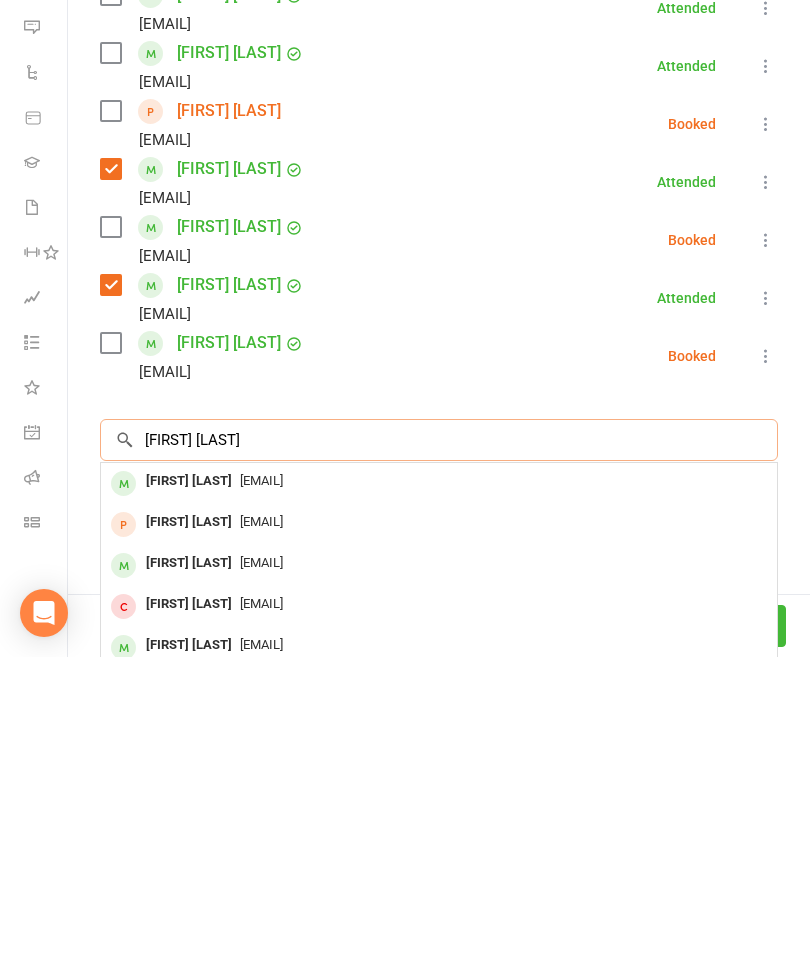 type on "[FIRST] [LAST]" 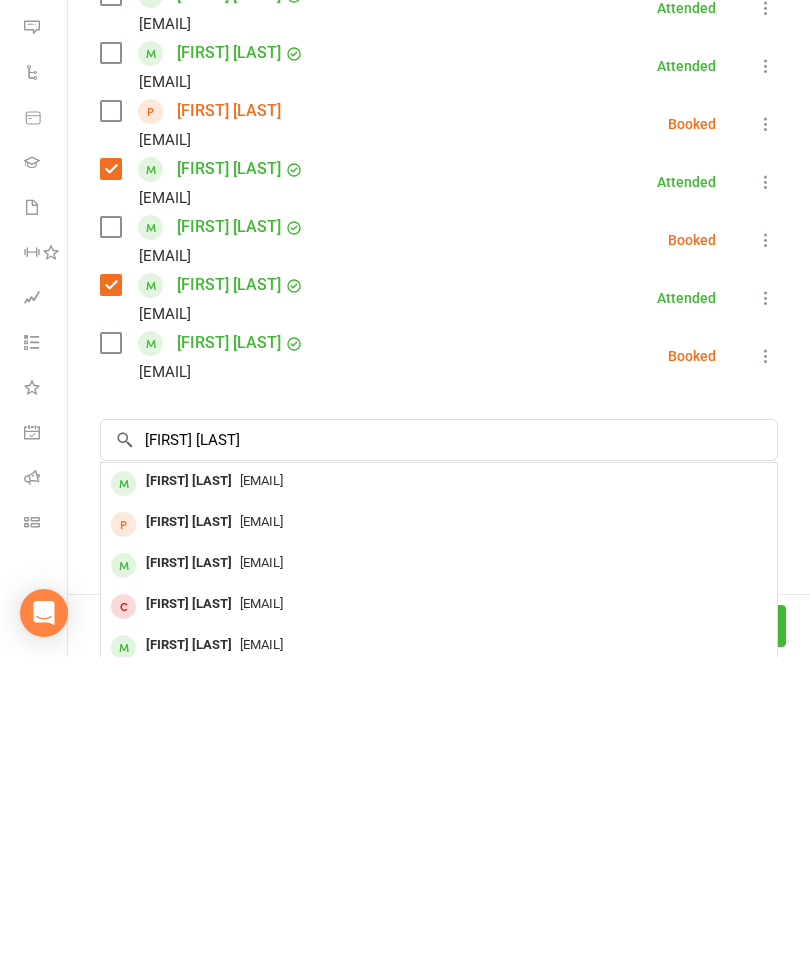 click on "[FIRST] [LAST]" at bounding box center [189, 801] 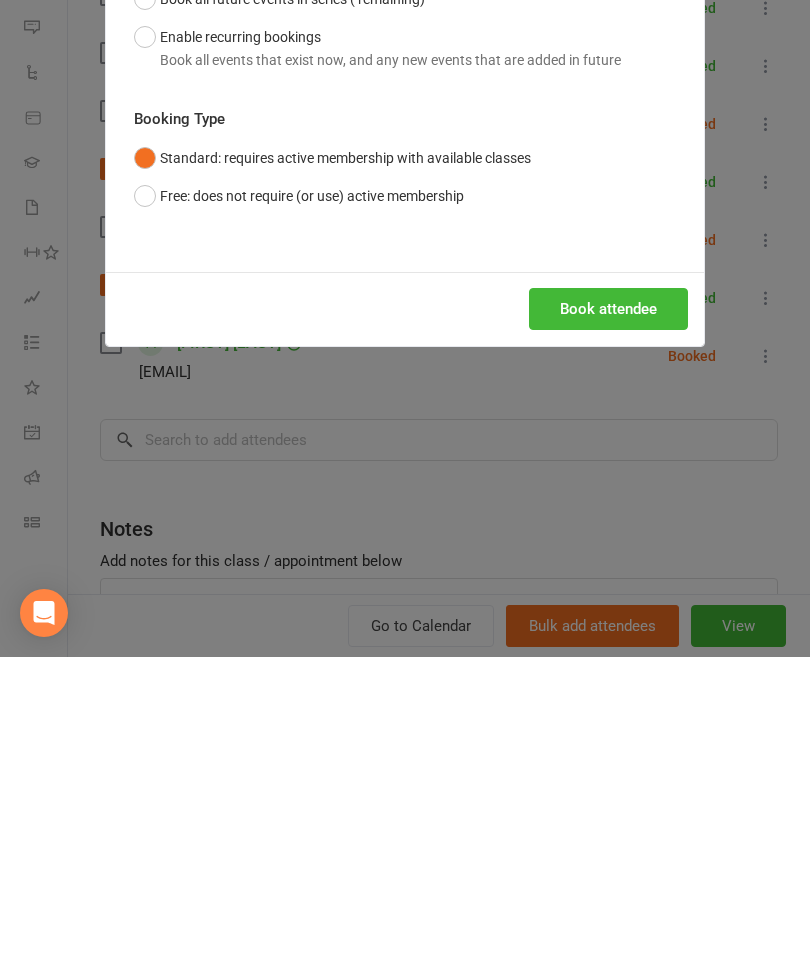 scroll, scrollTop: 2022, scrollLeft: 0, axis: vertical 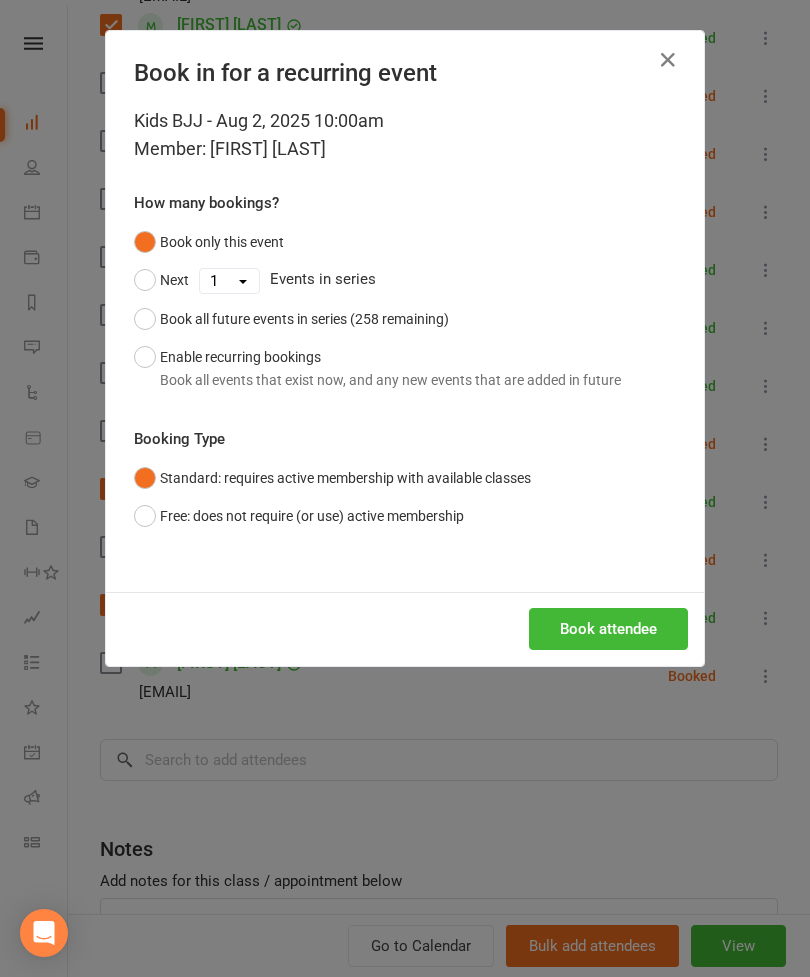 click on "Book attendee" at bounding box center [608, 629] 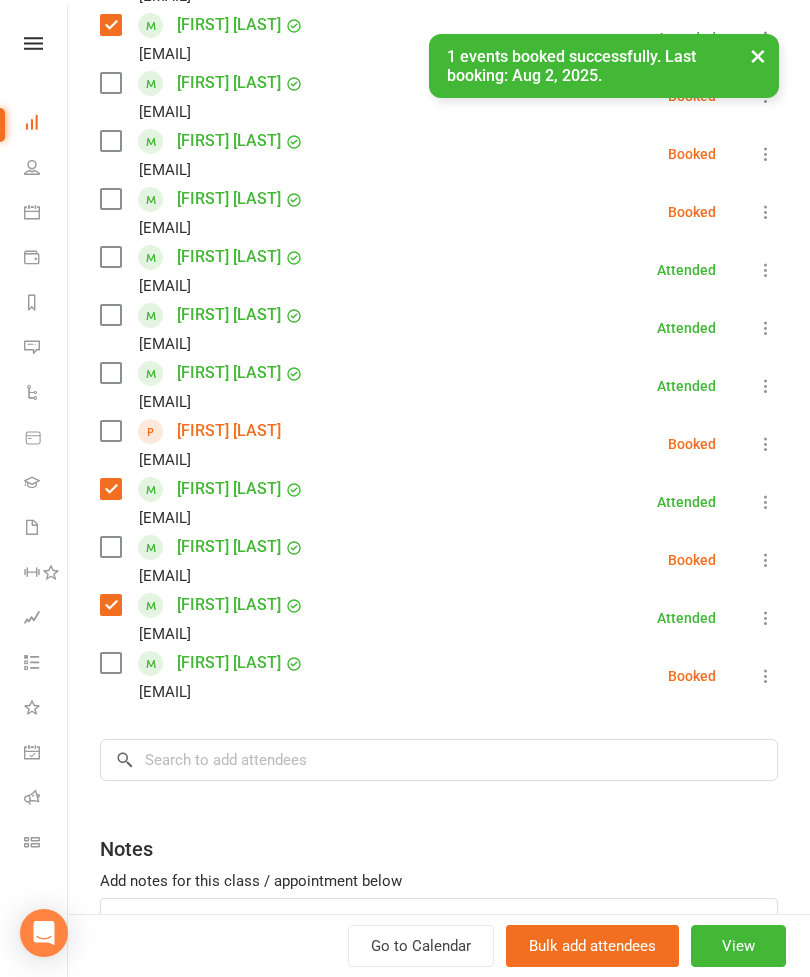 click on "[FIRST] [LAST]  [EMAIL] Attended More info  Remove  Mark absent  Undo check-in  Send message  Enable recurring bookings  All bookings for series" at bounding box center [439, 618] 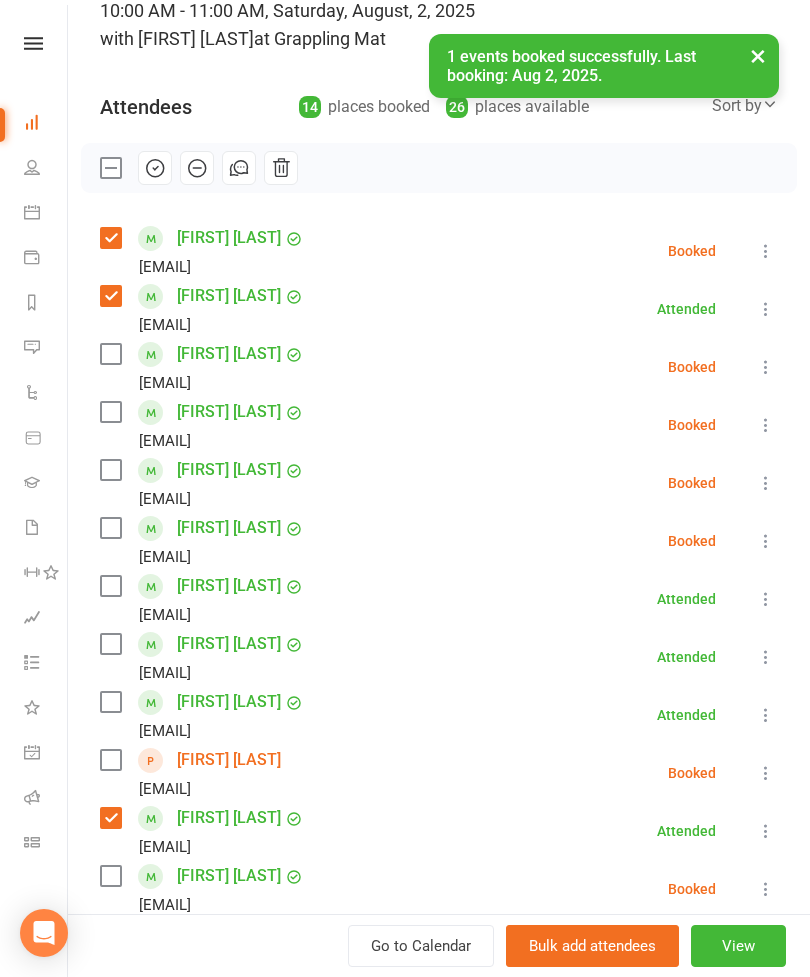 scroll, scrollTop: 136, scrollLeft: 0, axis: vertical 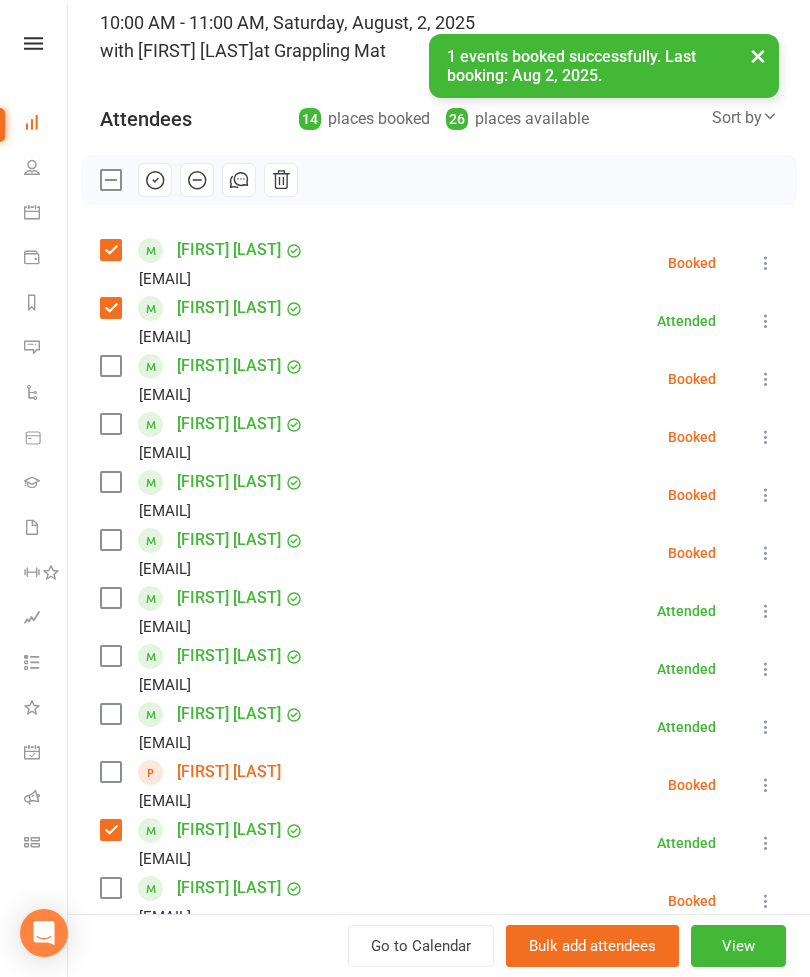 click at bounding box center (110, 366) 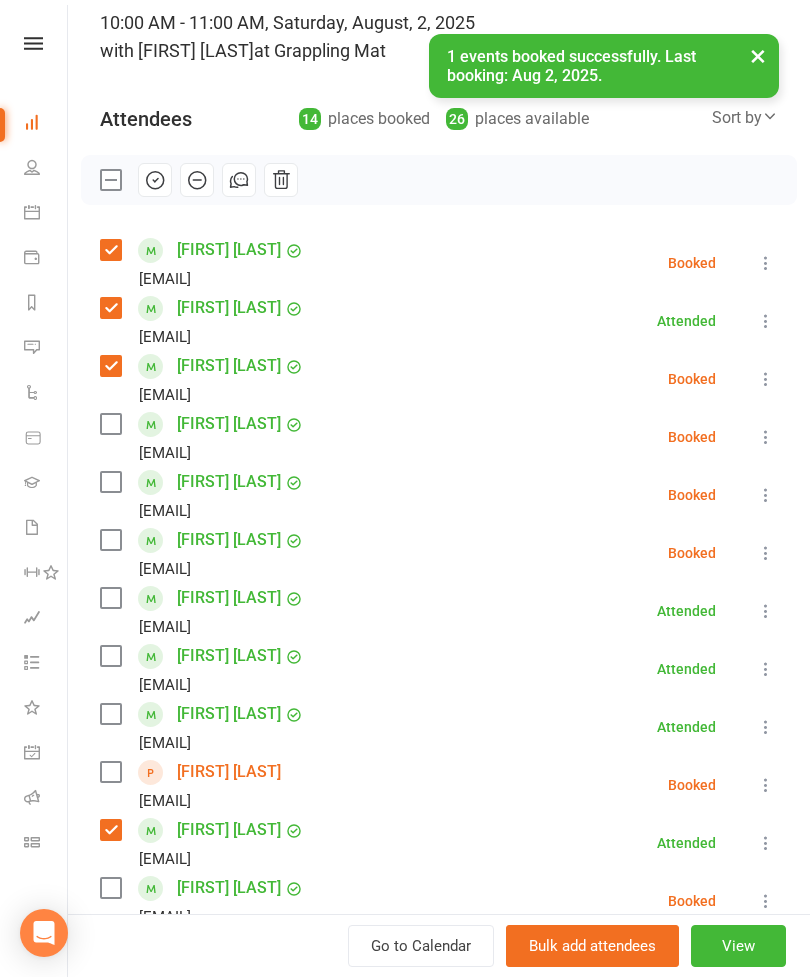 click at bounding box center [110, 424] 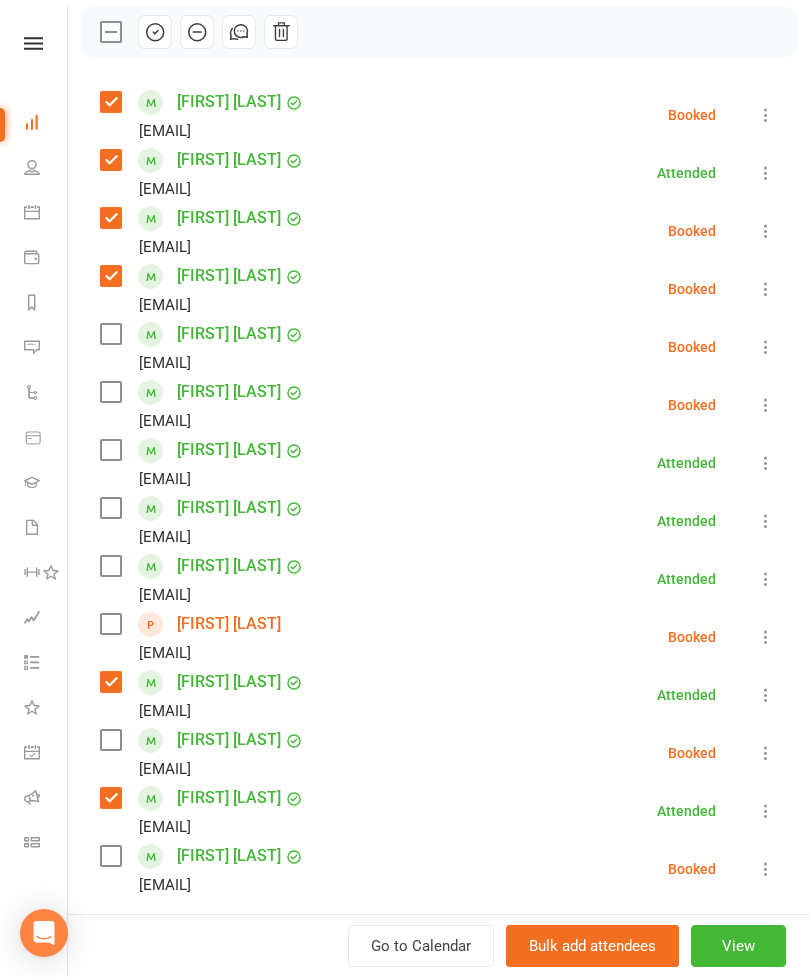 scroll, scrollTop: 285, scrollLeft: 0, axis: vertical 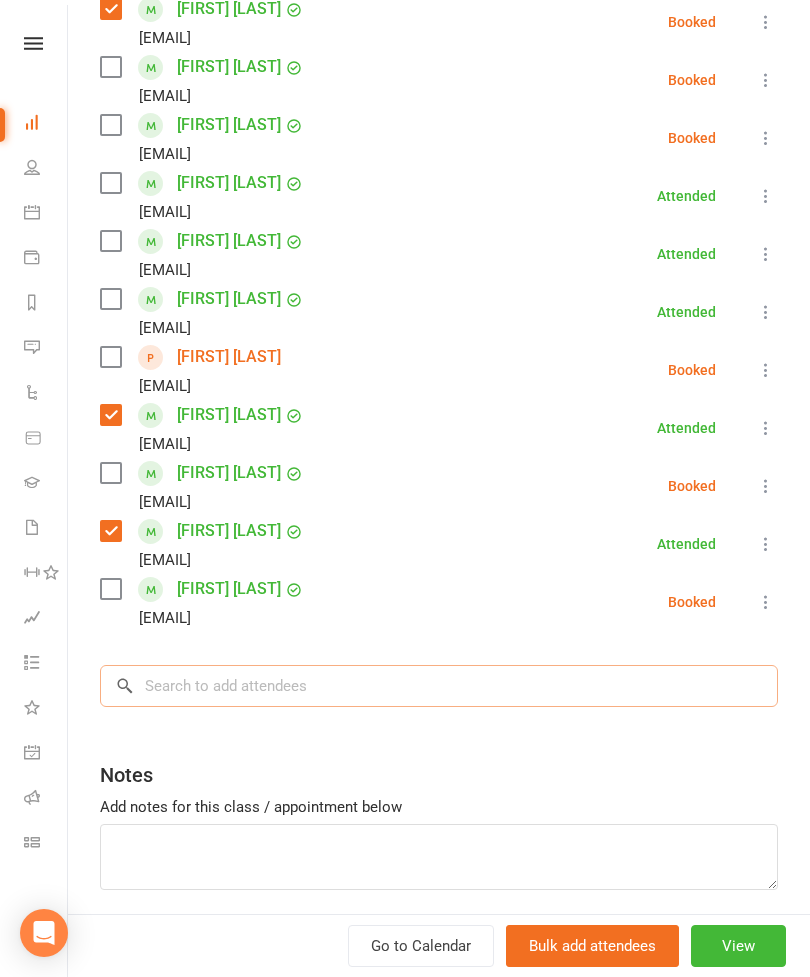 click at bounding box center [439, 686] 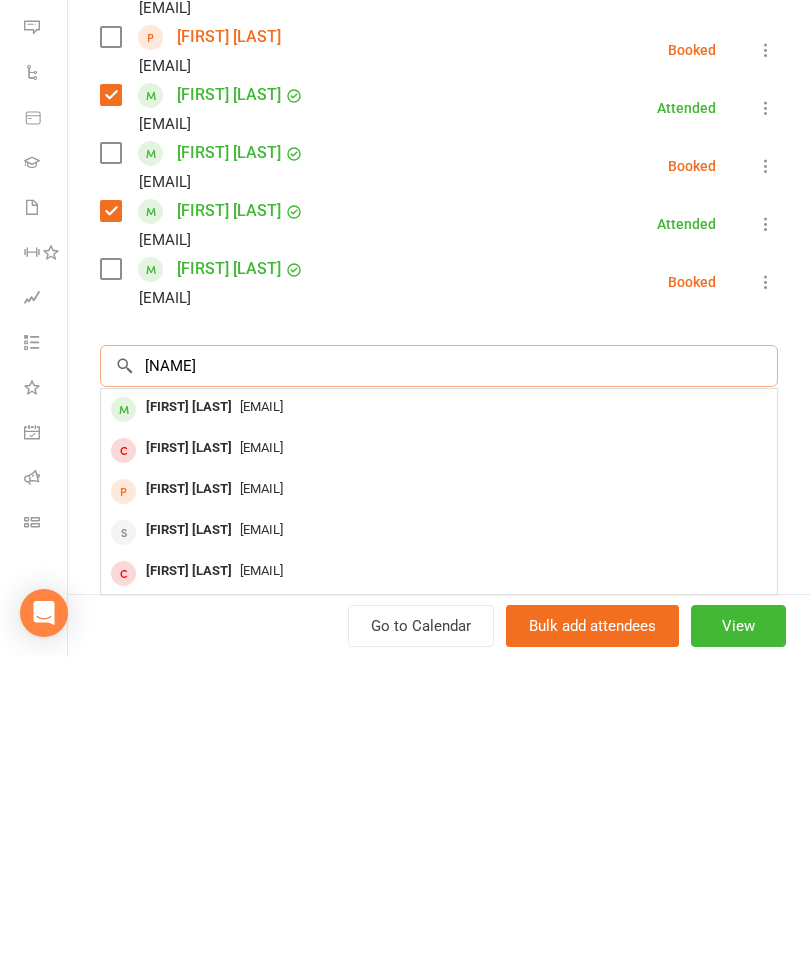 type on "[NAME]" 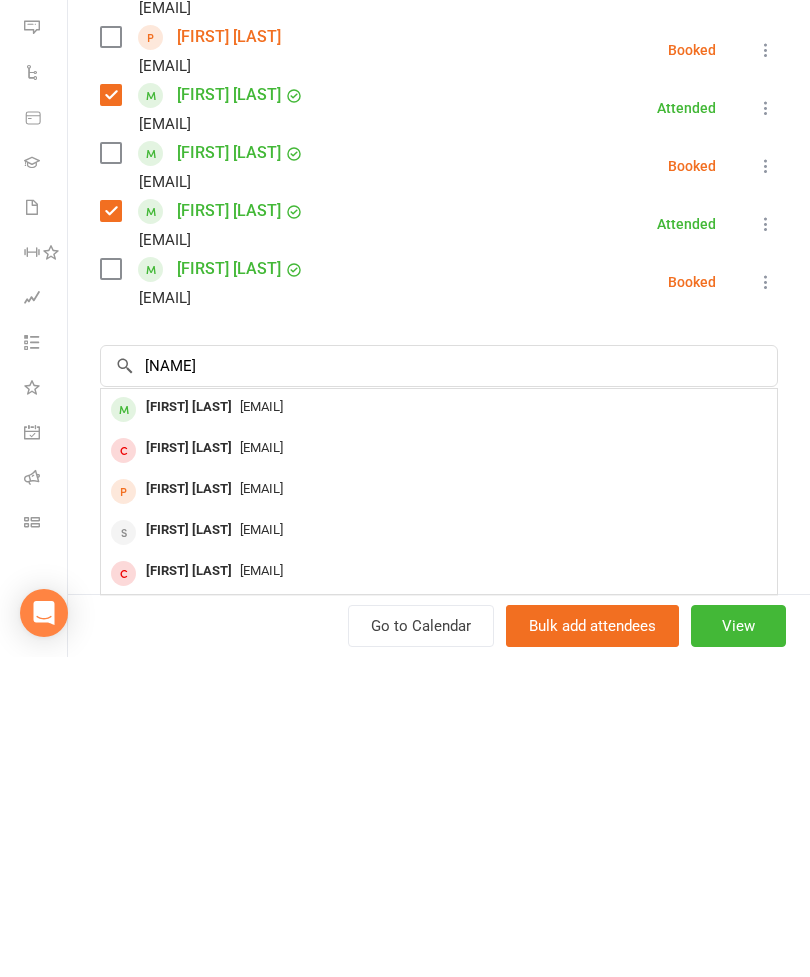 click on "[FIRST] [LAST]" at bounding box center [189, 727] 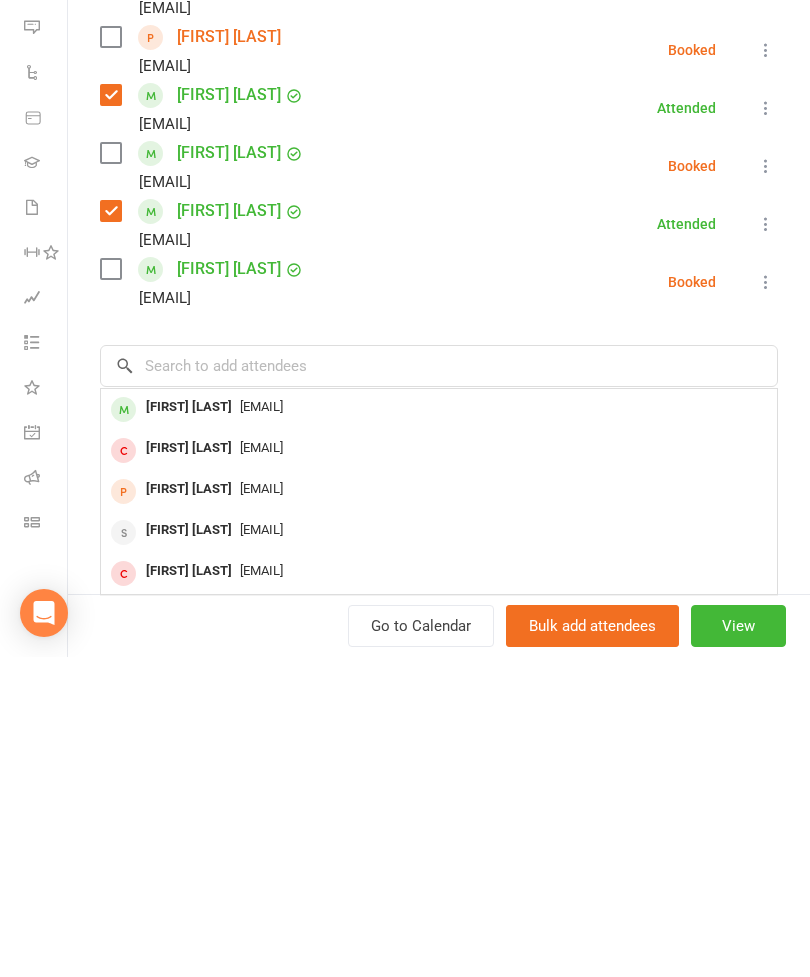 scroll, scrollTop: 2358, scrollLeft: 0, axis: vertical 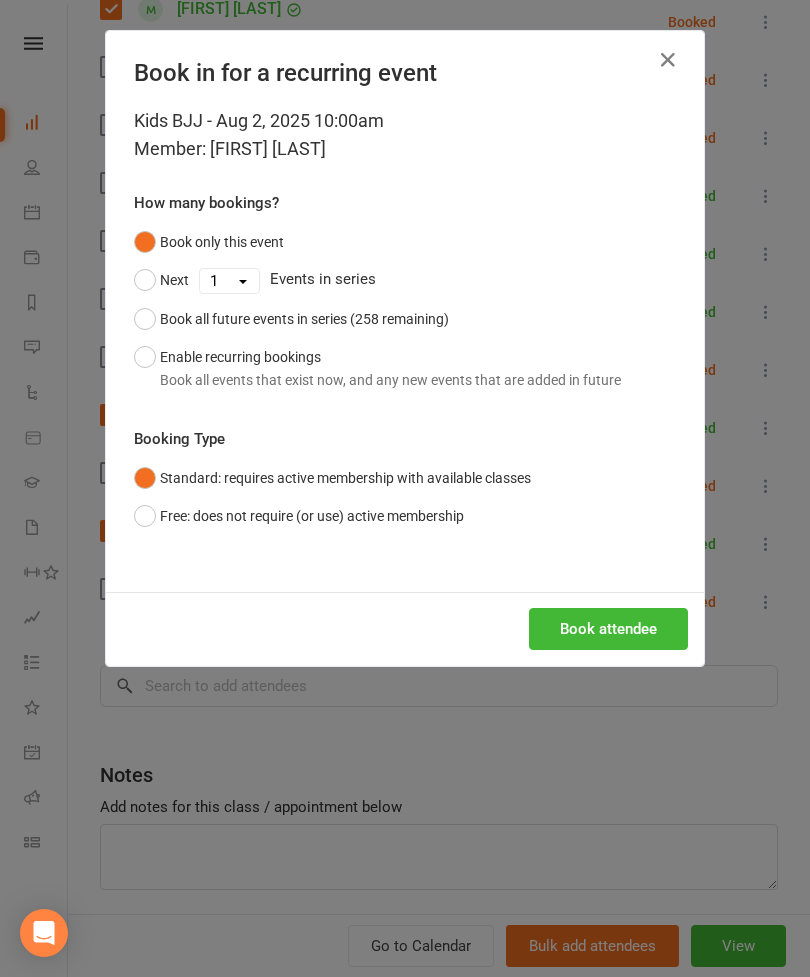 click on "Book attendee" at bounding box center [608, 629] 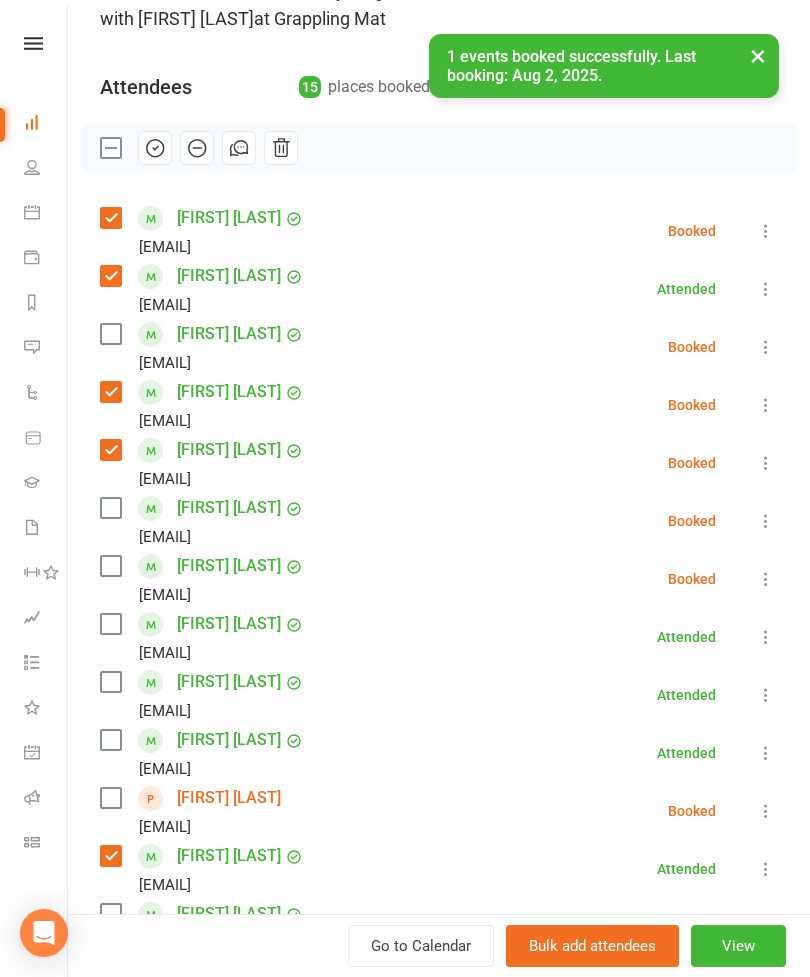 scroll, scrollTop: 167, scrollLeft: 0, axis: vertical 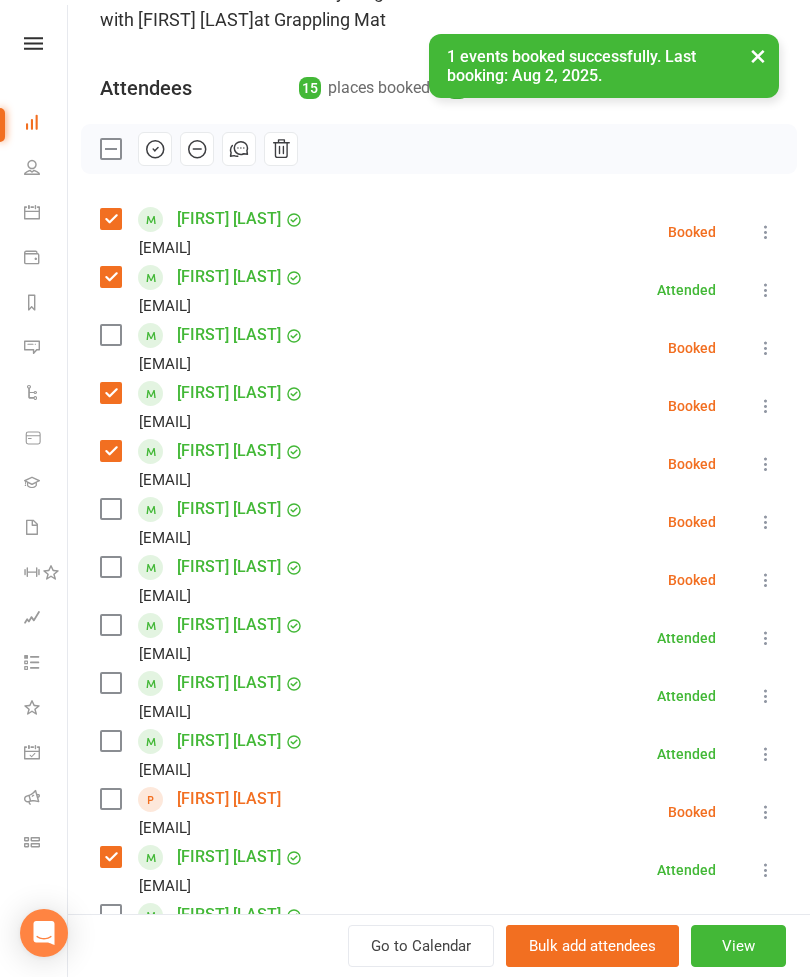 click at bounding box center (110, 335) 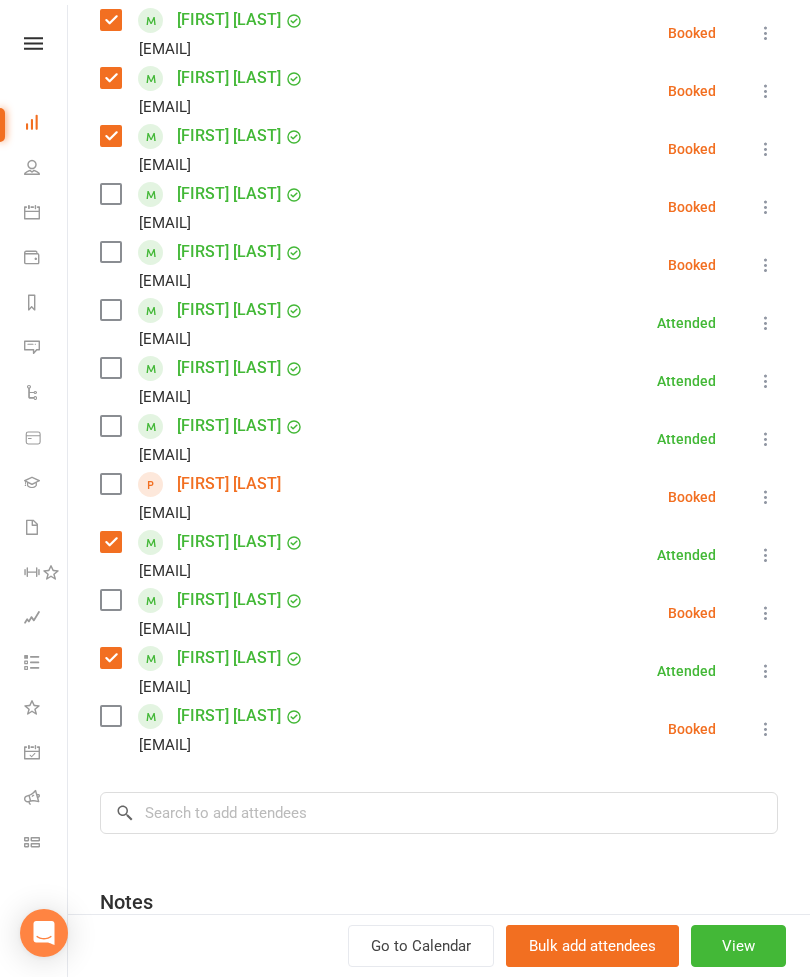 scroll, scrollTop: 493, scrollLeft: 0, axis: vertical 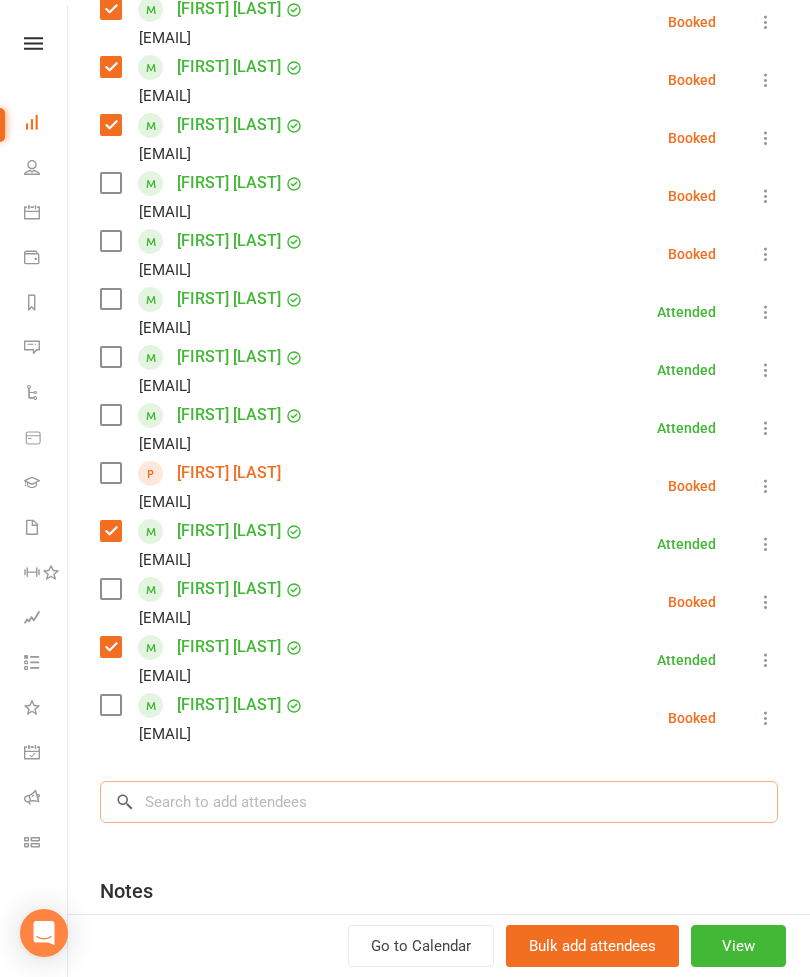 click at bounding box center [439, 802] 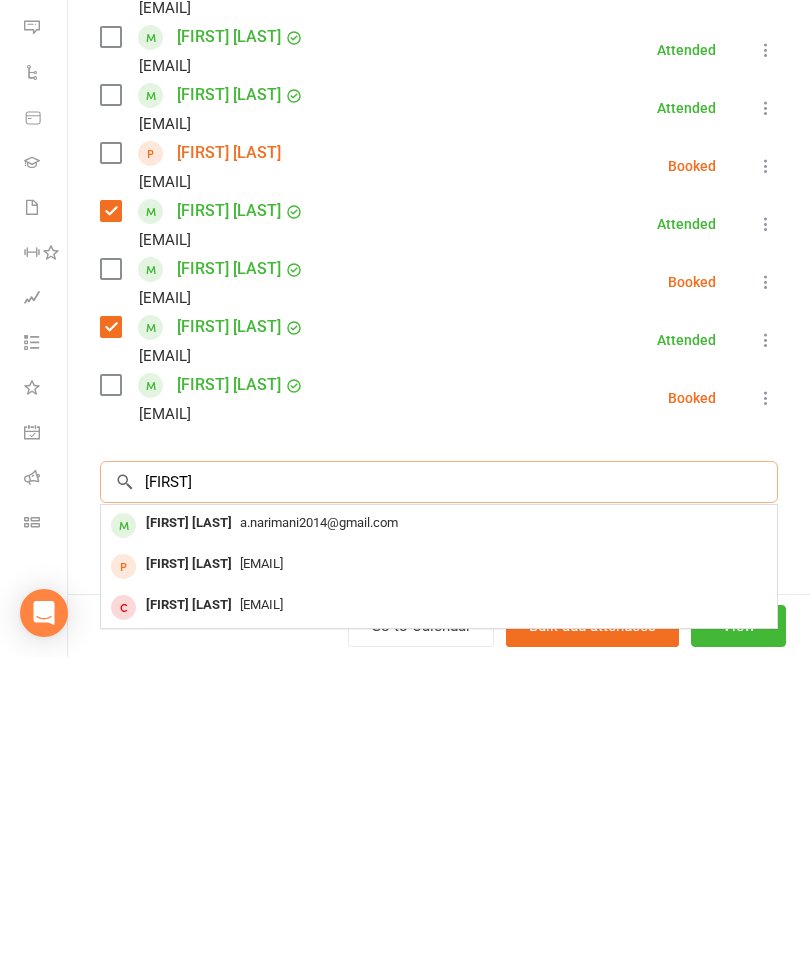 type on "[FIRST]" 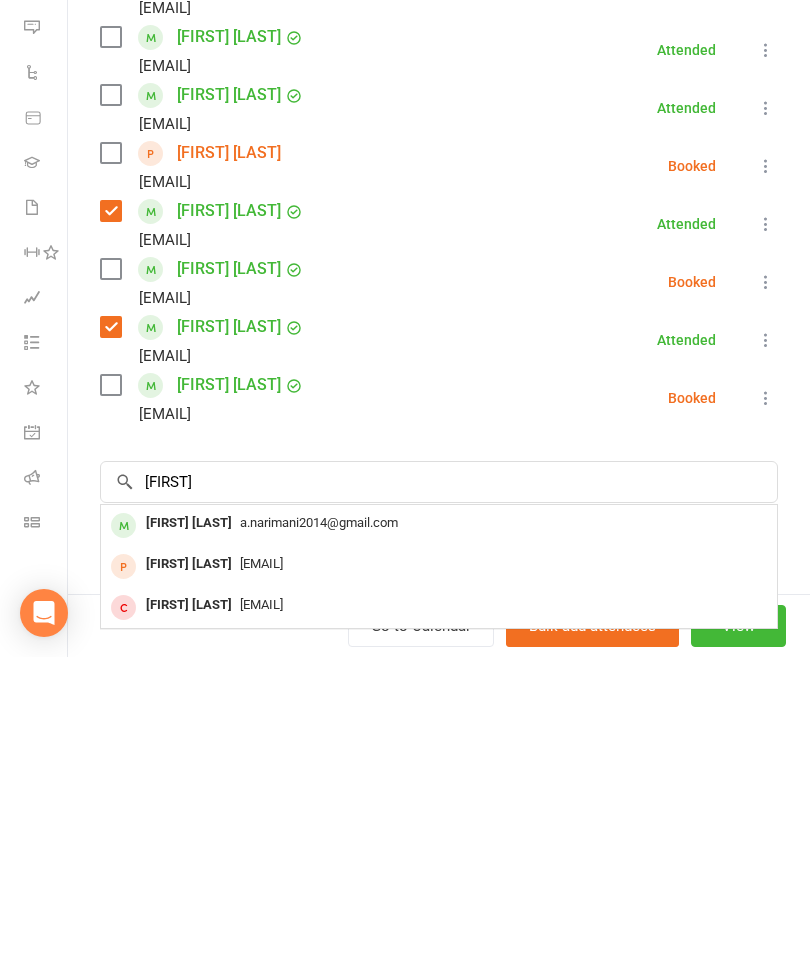 click on "[FIRST] [LAST]" at bounding box center (189, 843) 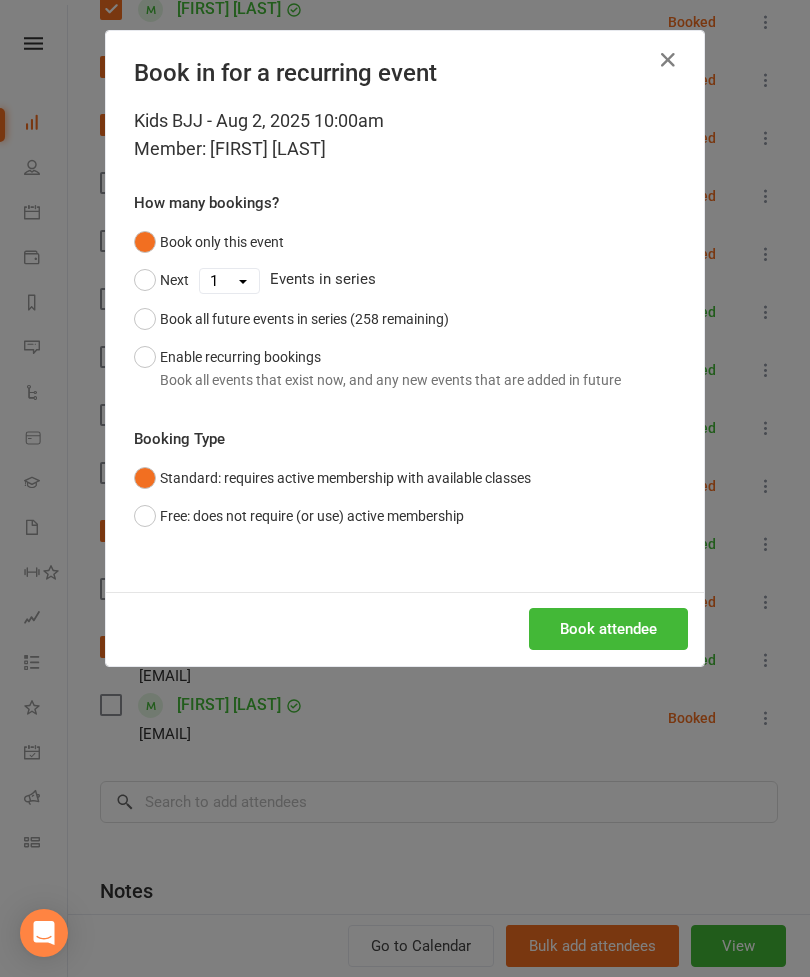 click on "Book attendee" at bounding box center [608, 629] 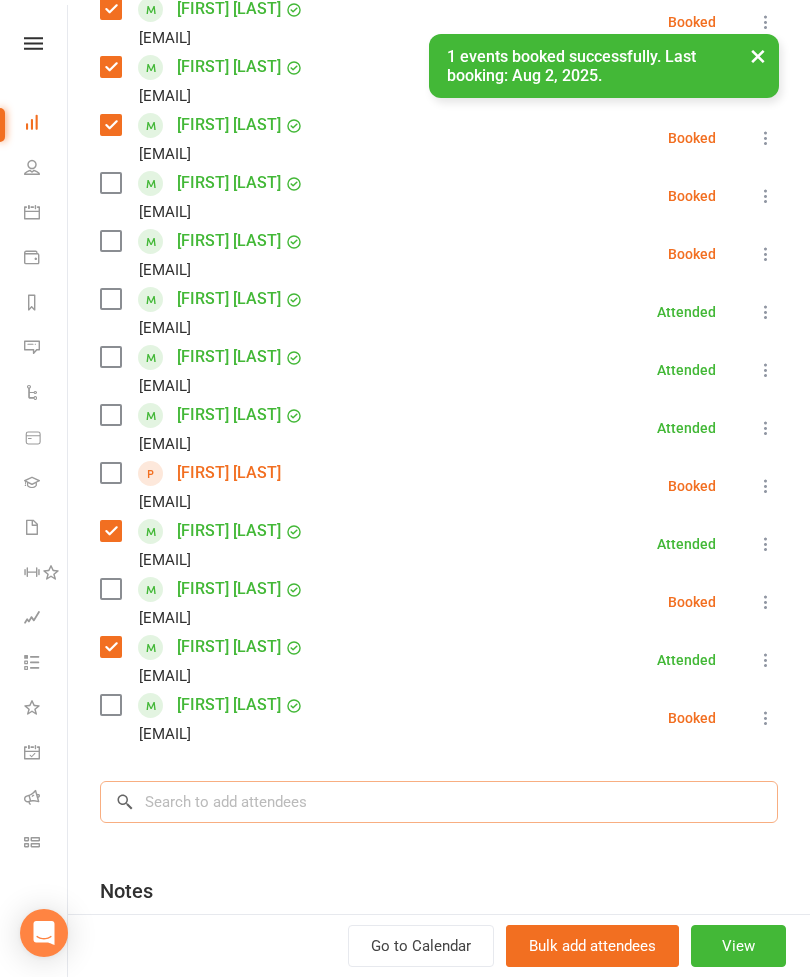 click at bounding box center (439, 802) 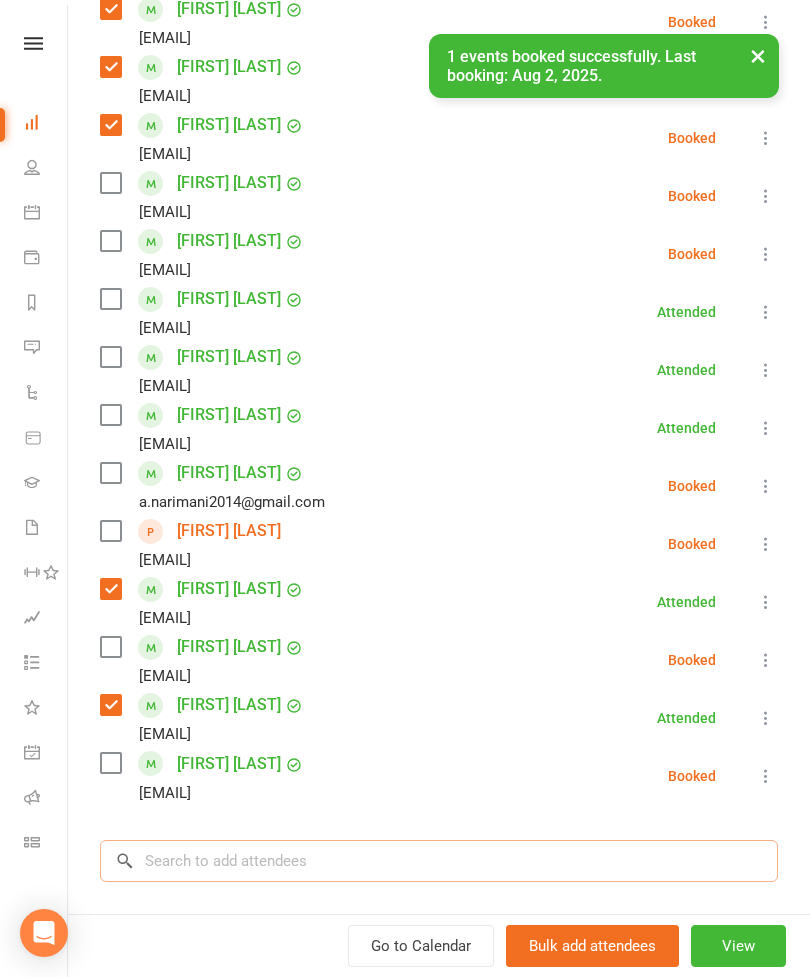 scroll, scrollTop: 2358, scrollLeft: 34, axis: both 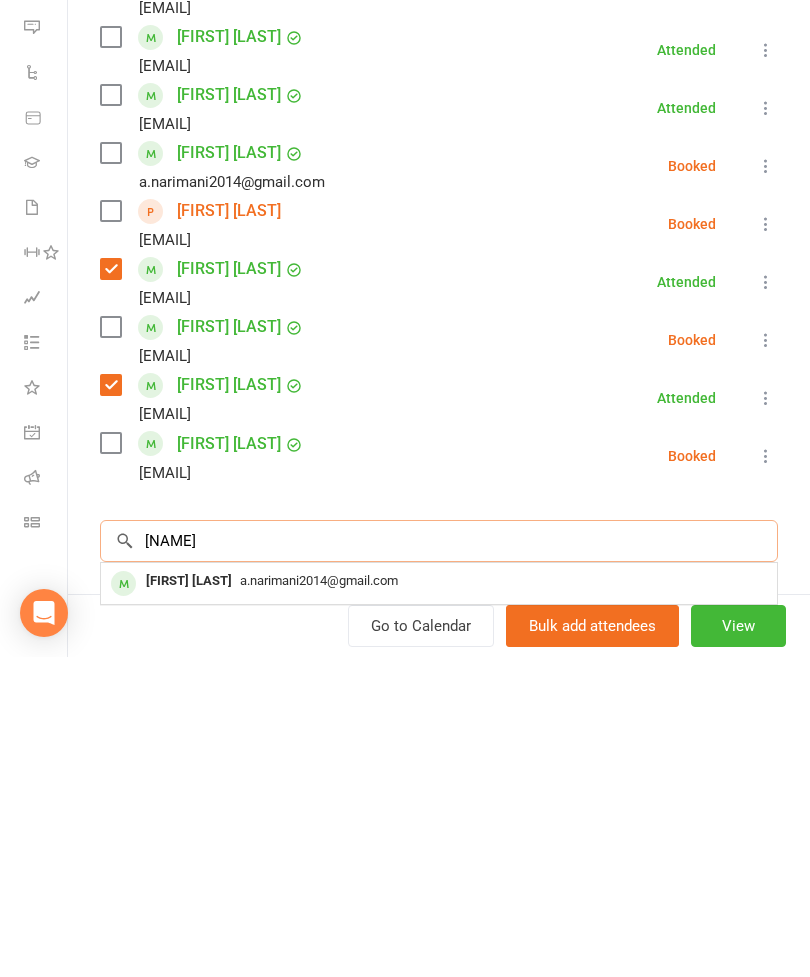 type on "[NAME]" 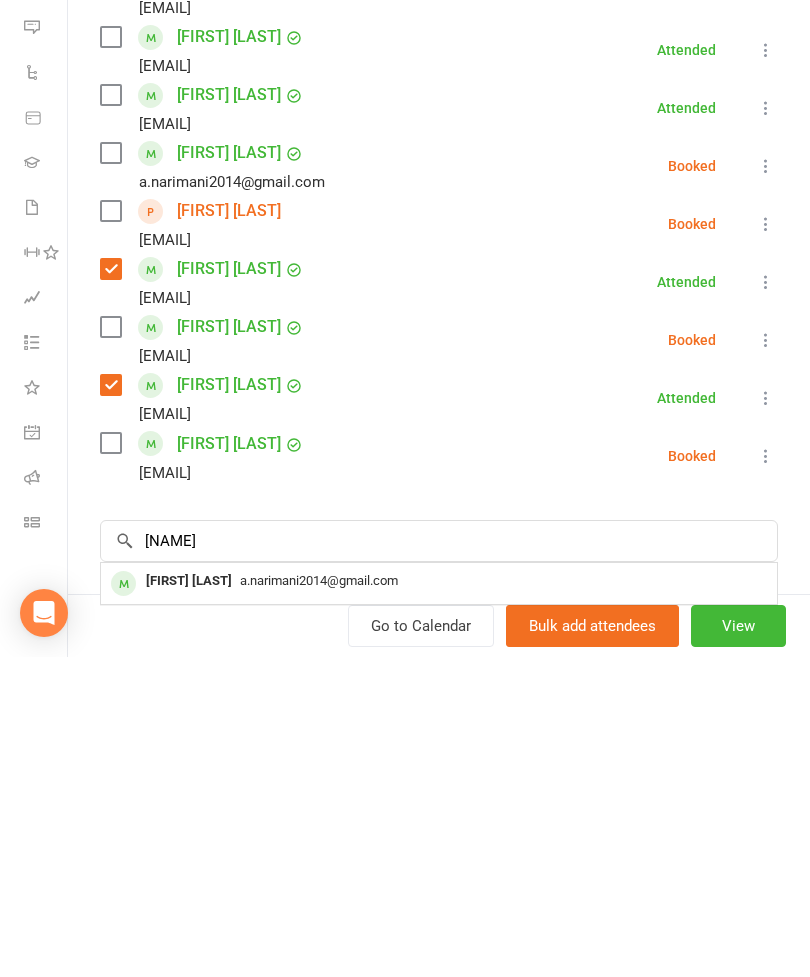 click on "a.narimani2014@gmail.com" at bounding box center (439, 901) 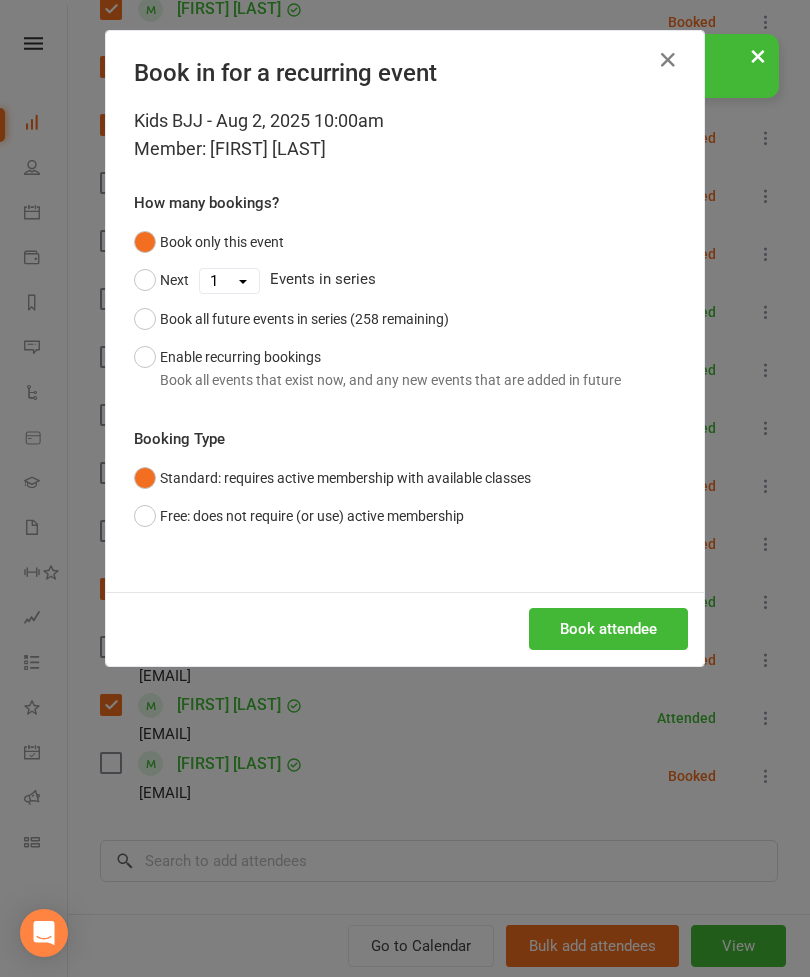 click on "Book attendee" at bounding box center [608, 629] 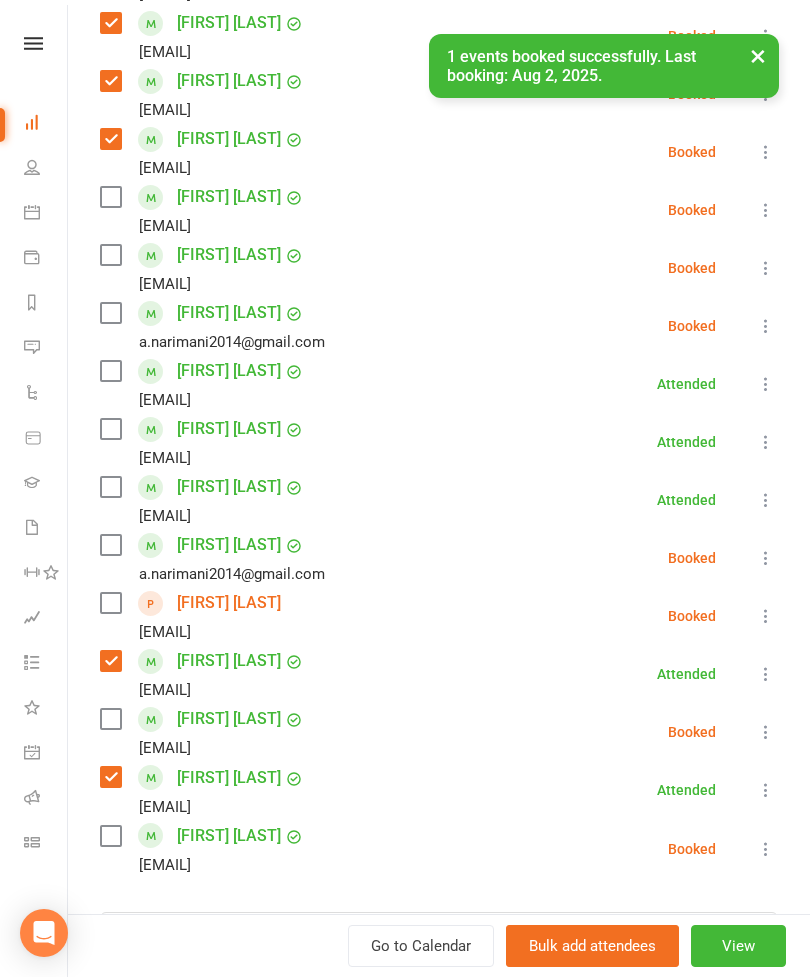 scroll, scrollTop: 477, scrollLeft: 0, axis: vertical 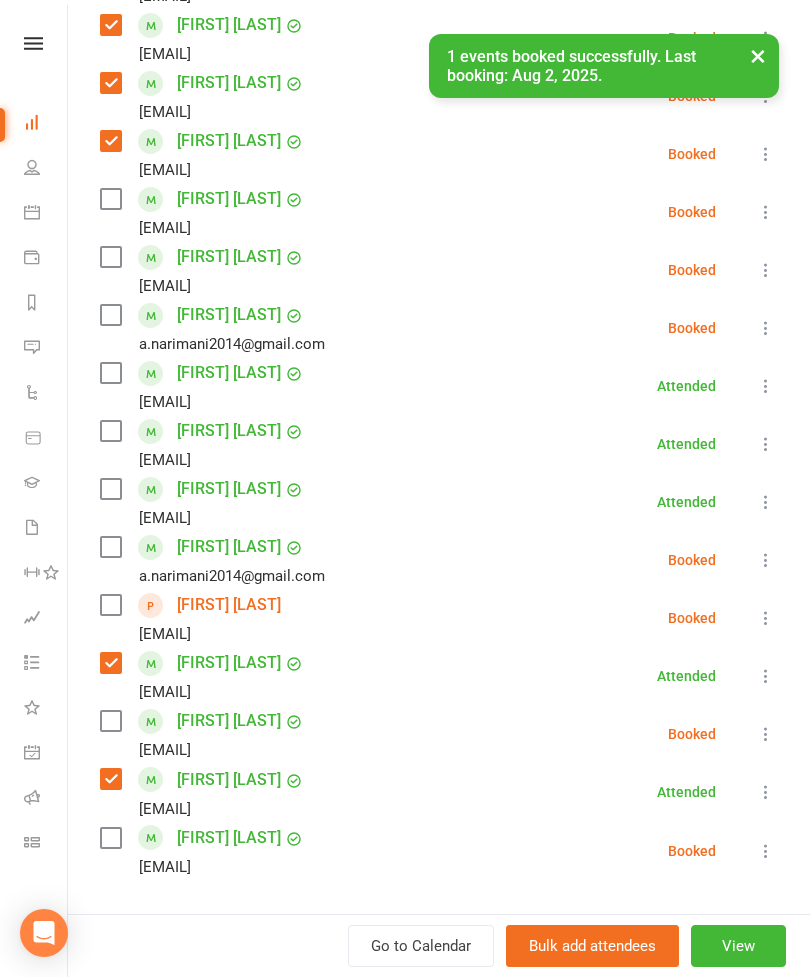 click at bounding box center (110, 431) 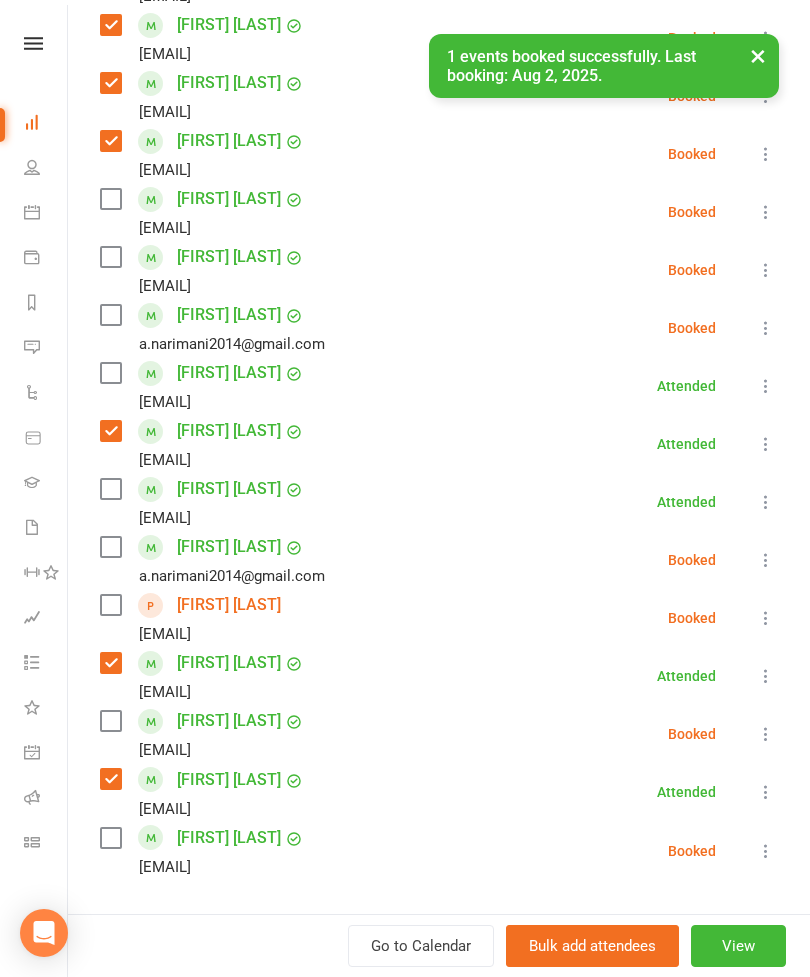 click at bounding box center (110, 547) 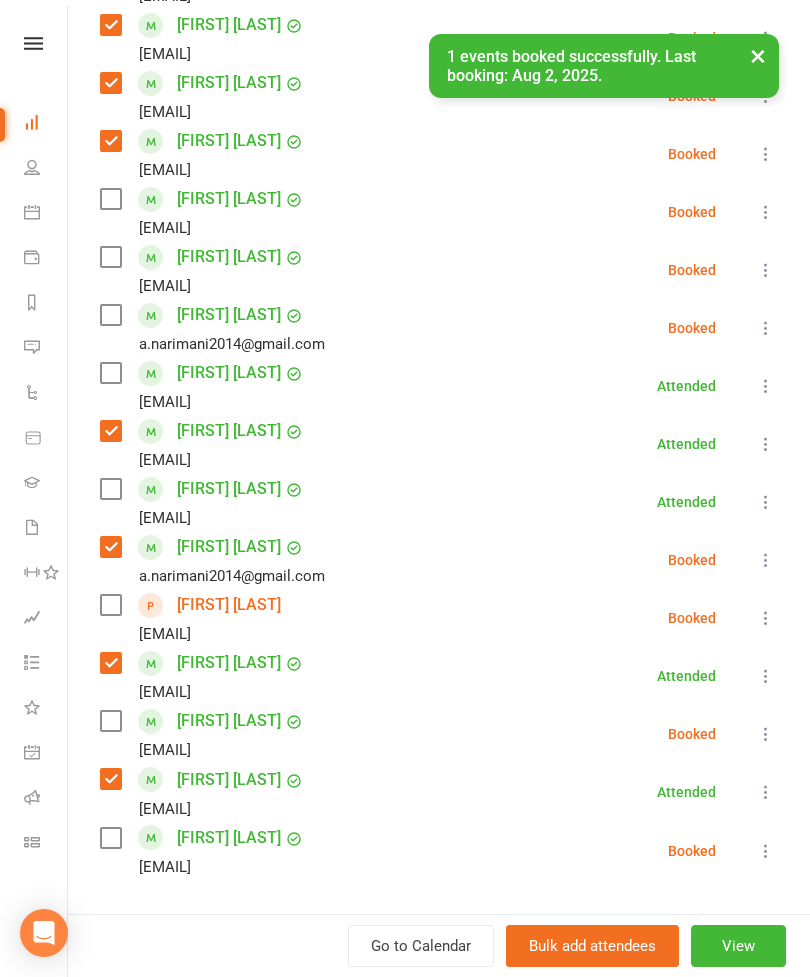 scroll, scrollTop: 2358, scrollLeft: 0, axis: vertical 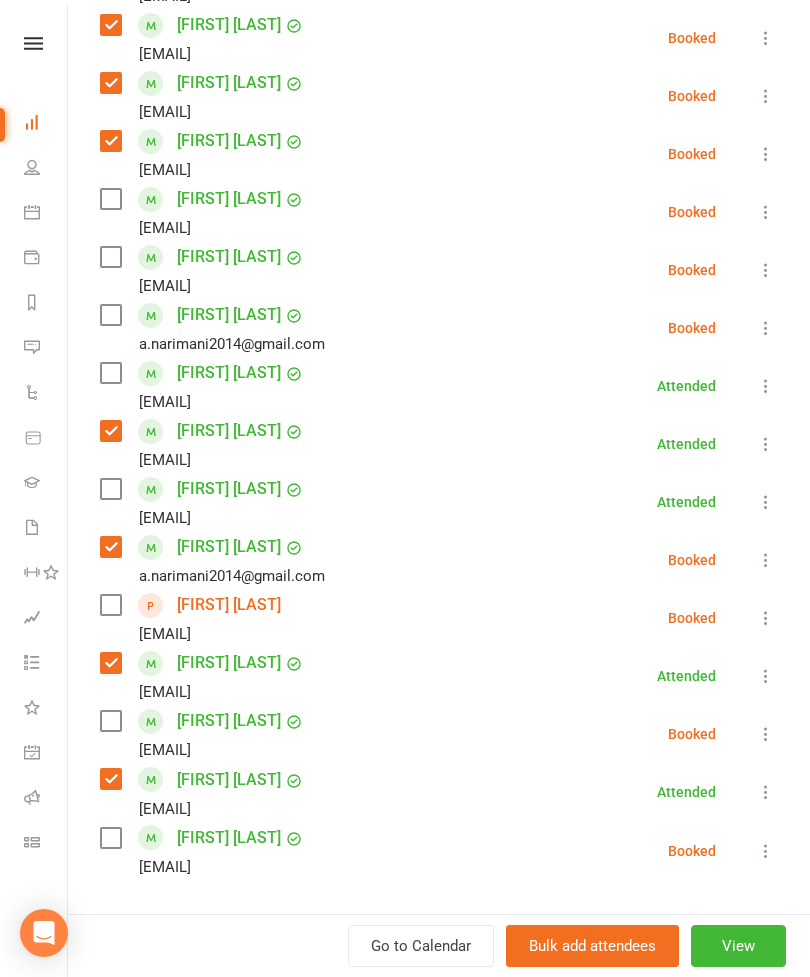click at bounding box center (110, 489) 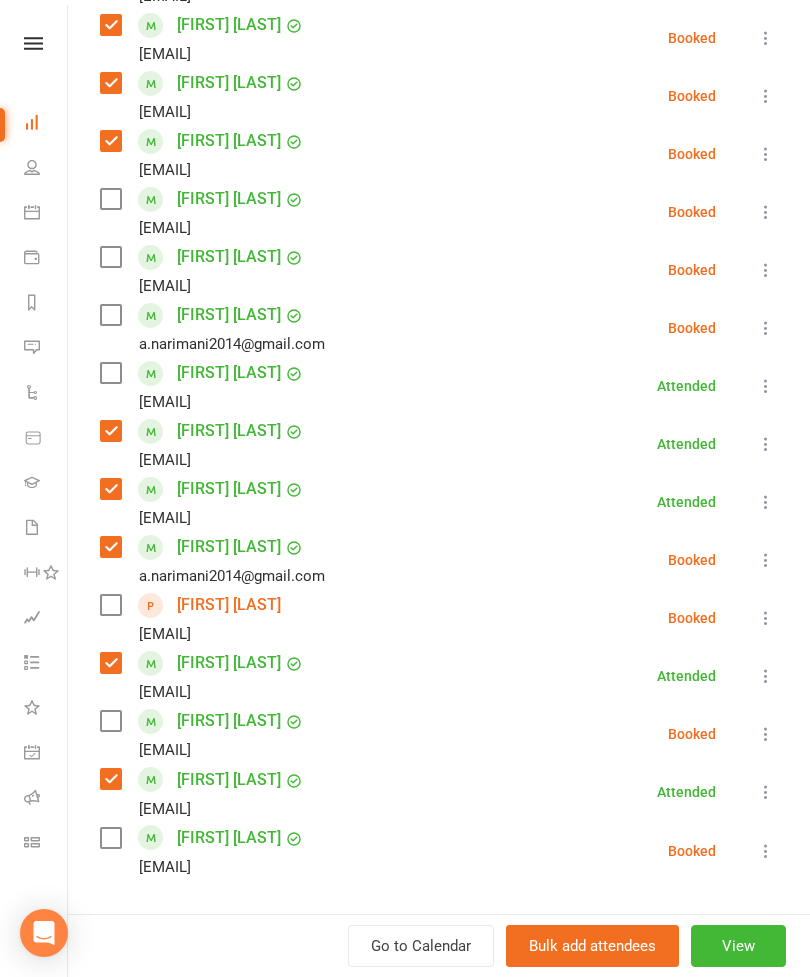 click at bounding box center (110, 373) 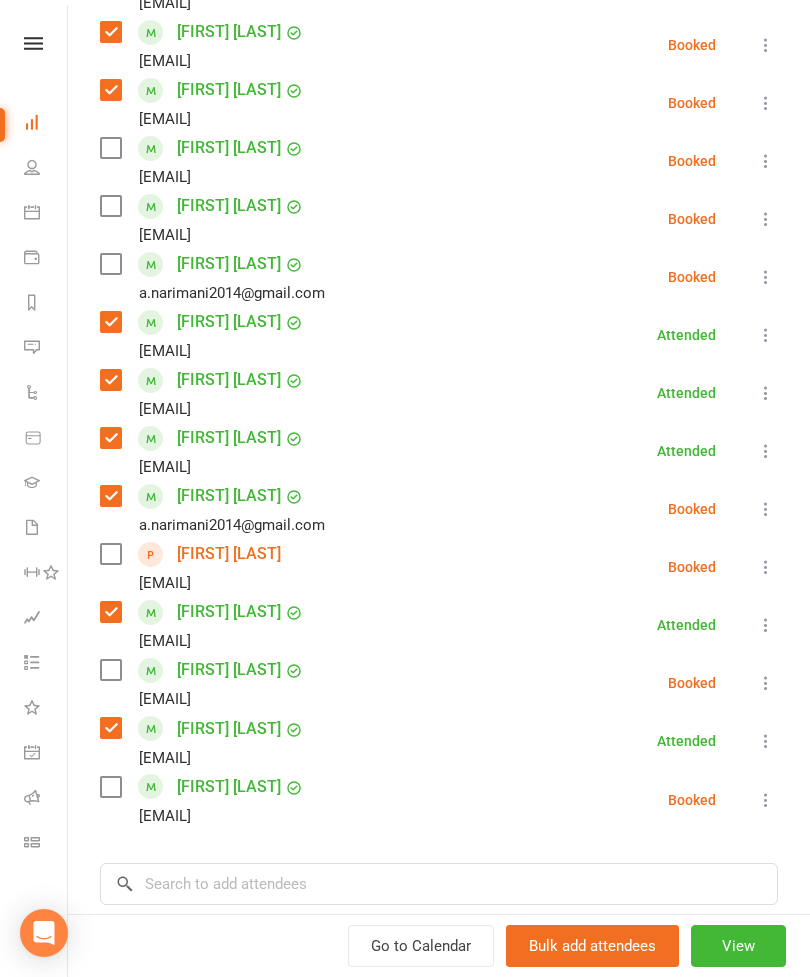 scroll, scrollTop: 546, scrollLeft: 0, axis: vertical 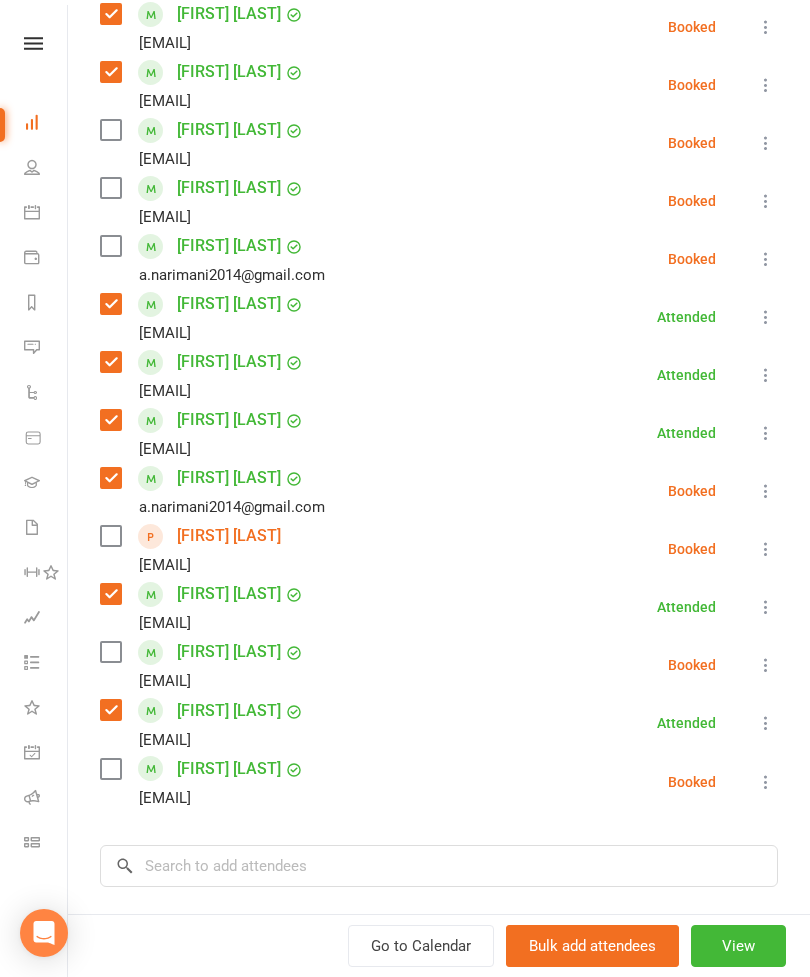 click at bounding box center [110, 652] 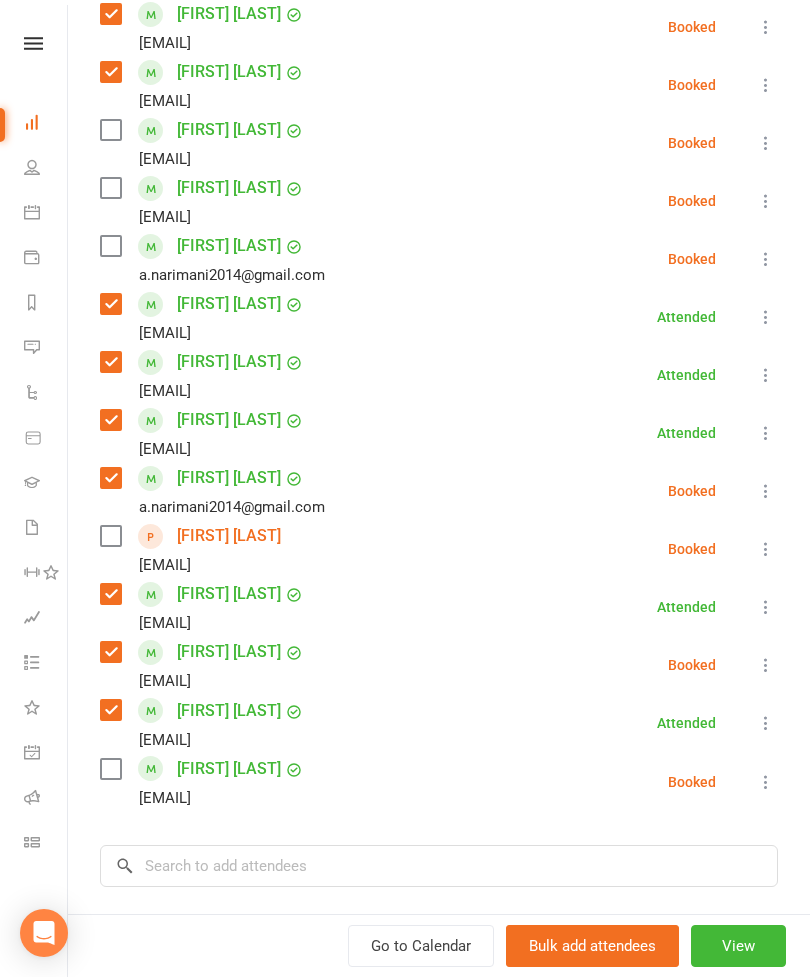 click at bounding box center [110, 769] 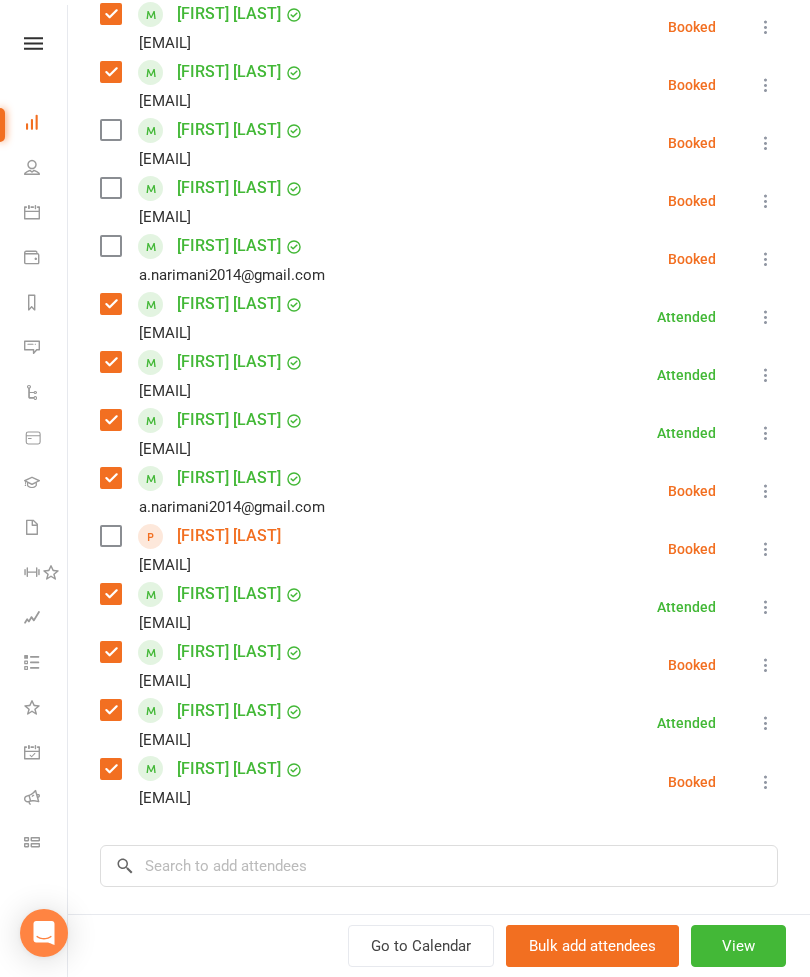 click at bounding box center [110, 130] 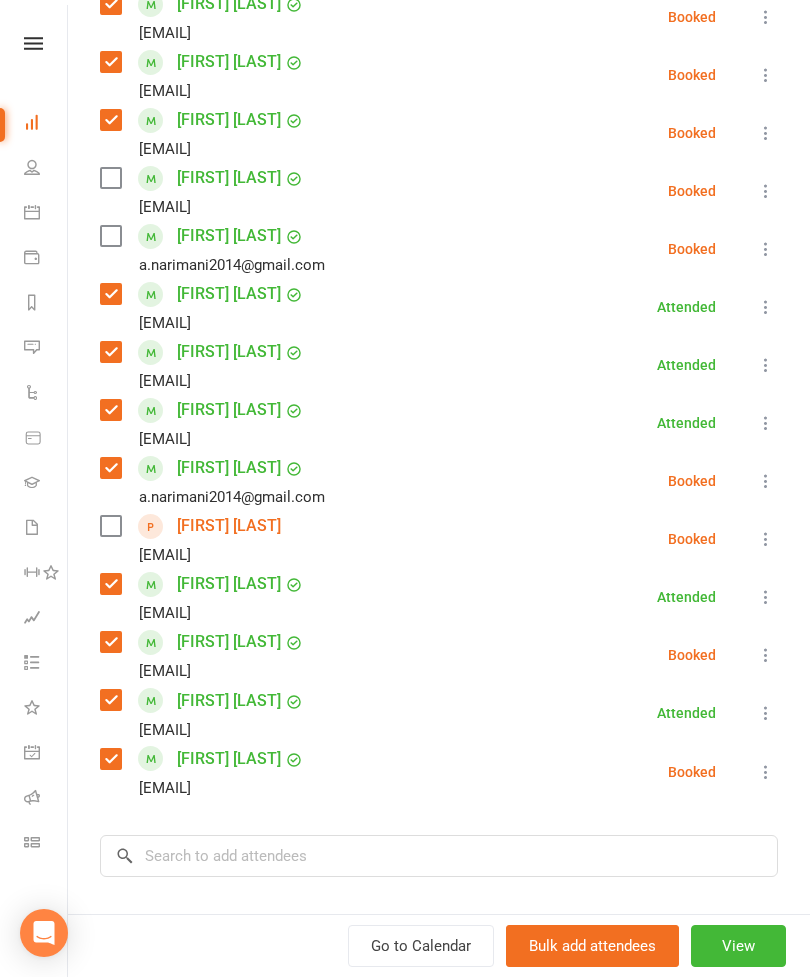 scroll, scrollTop: 558, scrollLeft: 0, axis: vertical 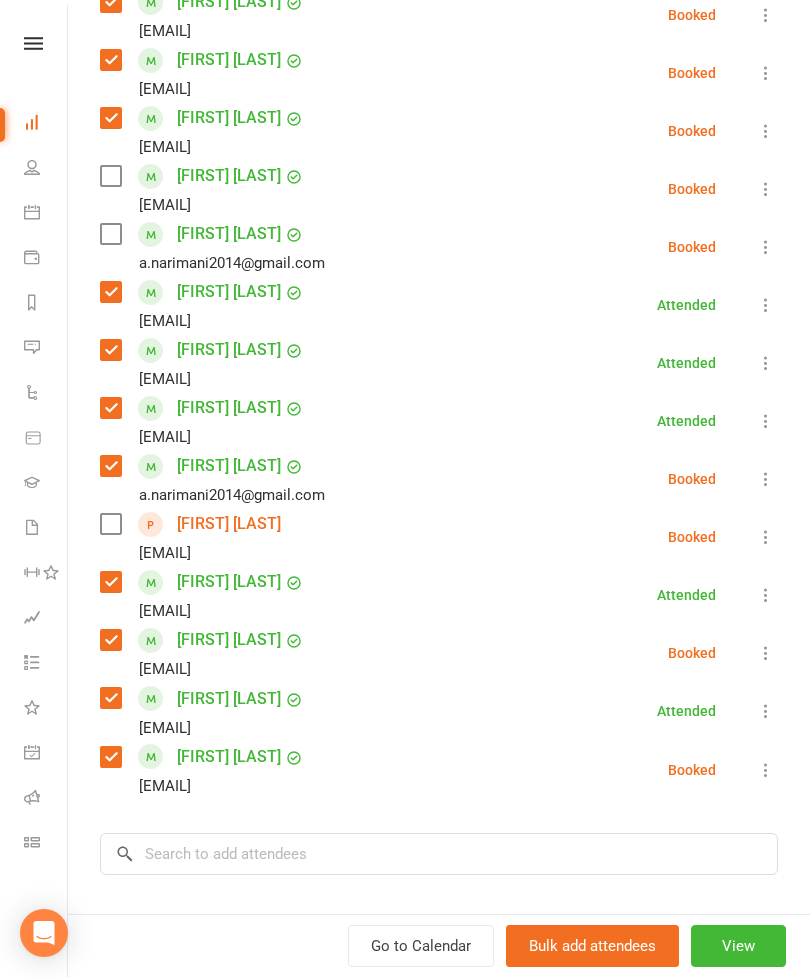 click at bounding box center (110, 176) 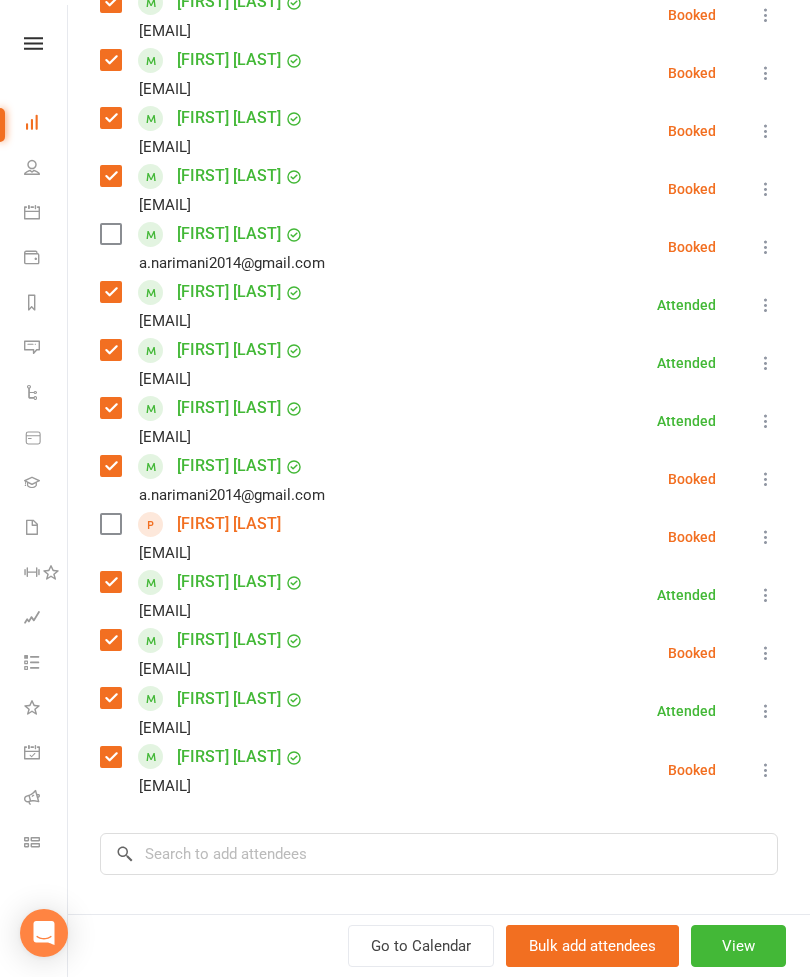 click at bounding box center (110, 234) 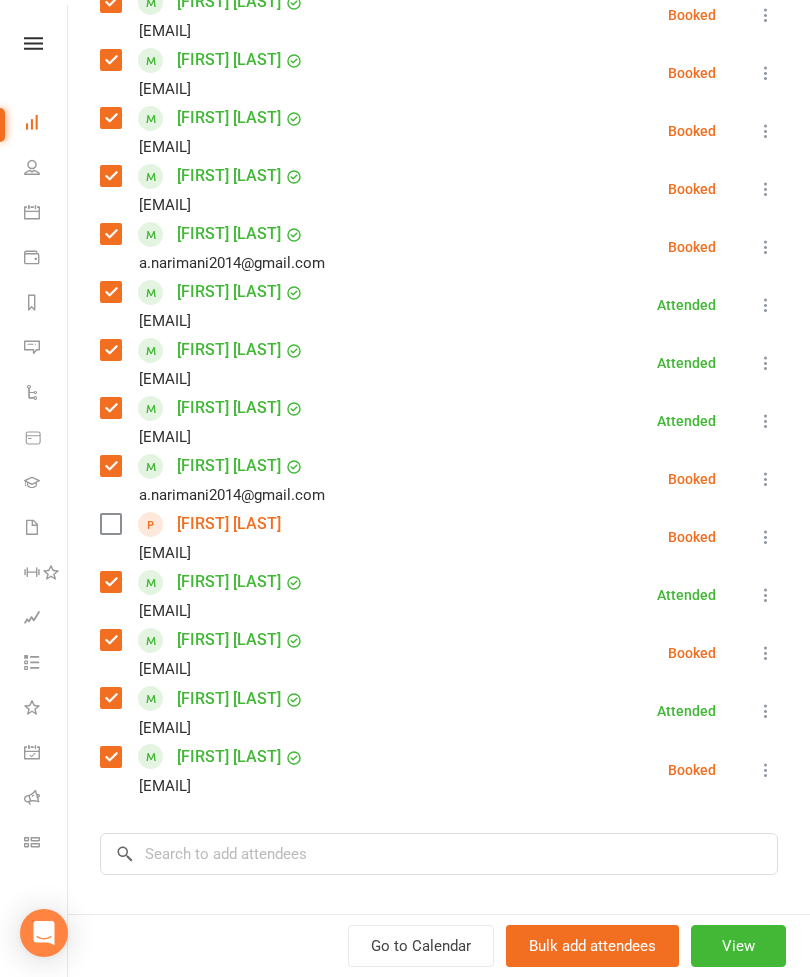 click at bounding box center [110, 524] 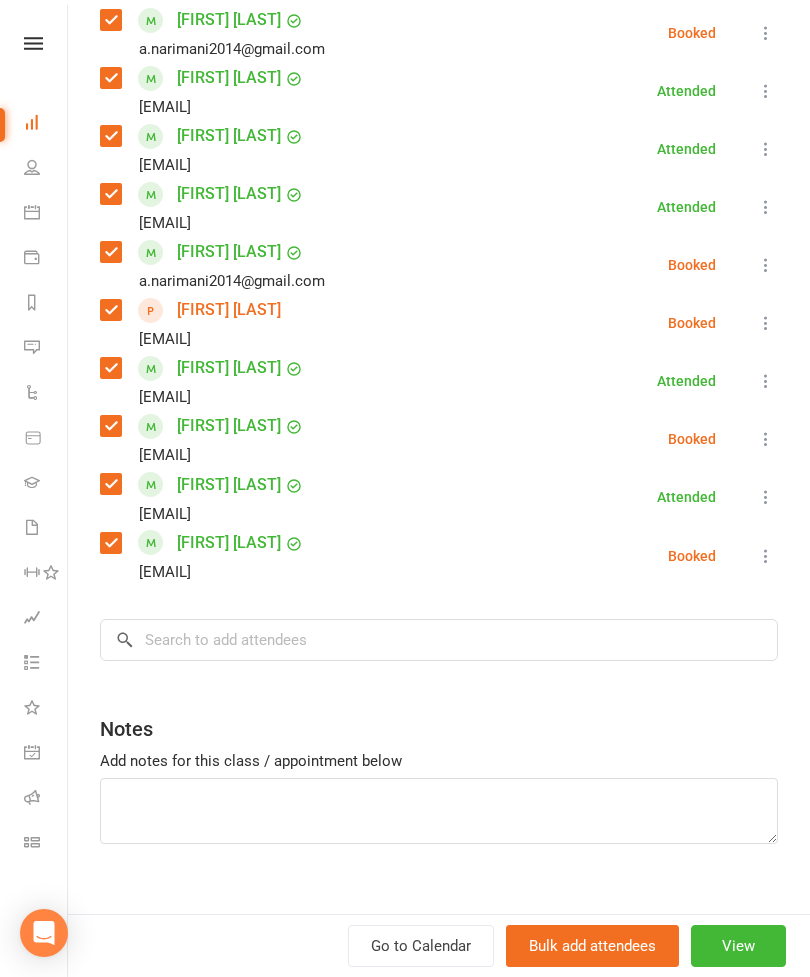 scroll, scrollTop: 777, scrollLeft: 0, axis: vertical 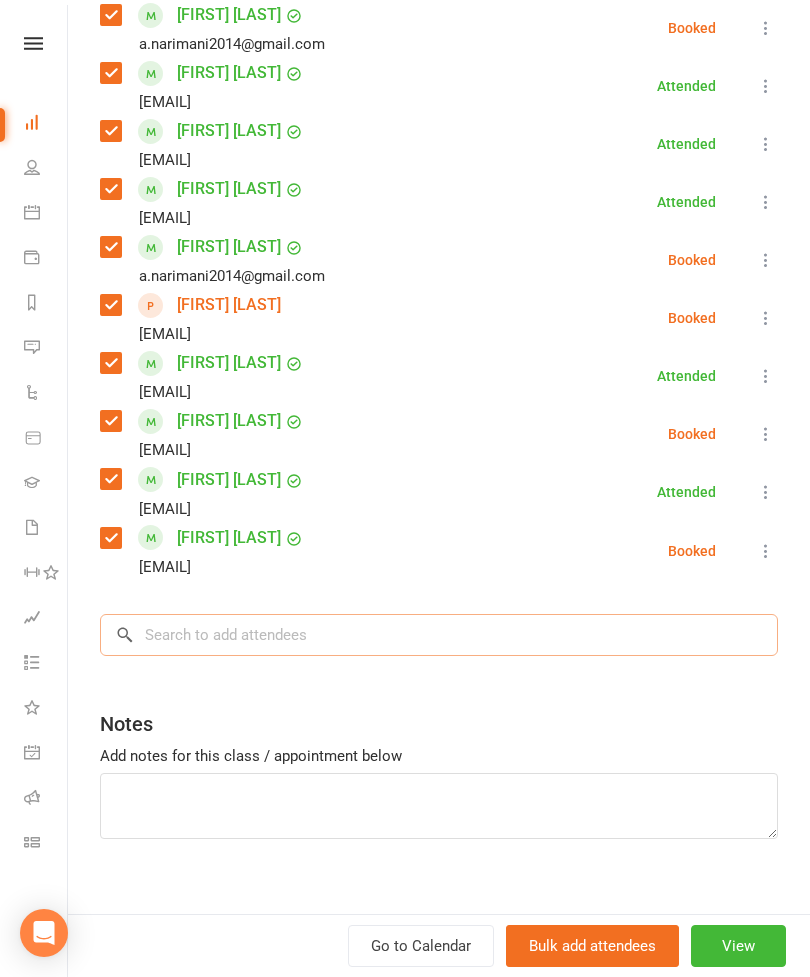 click at bounding box center (439, 635) 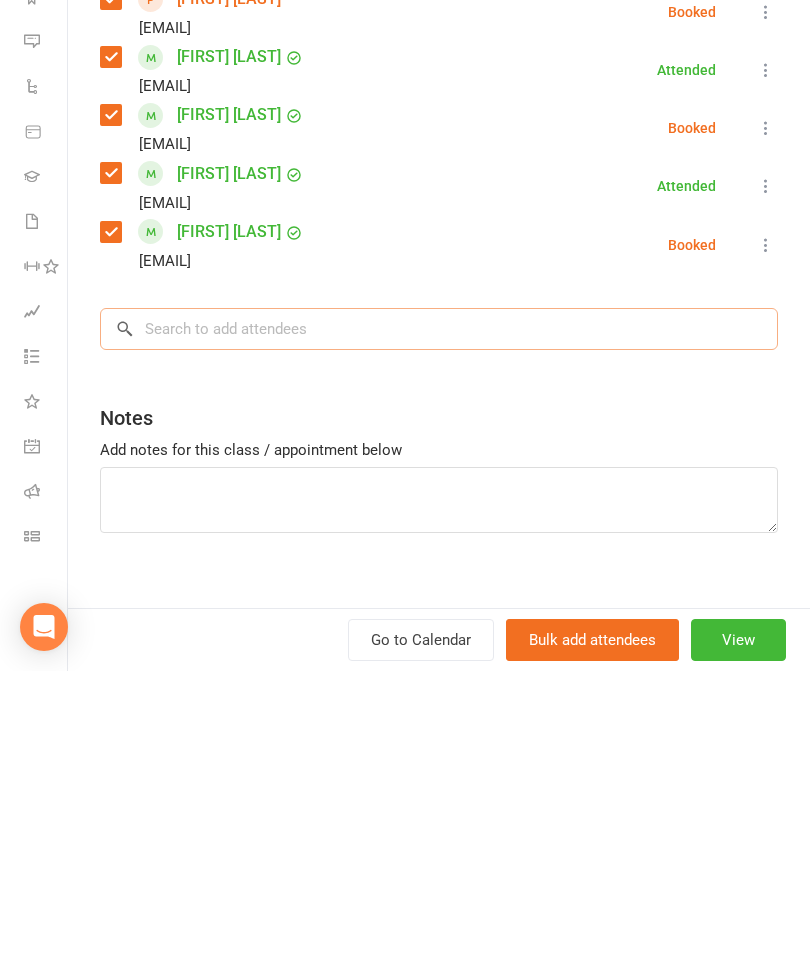 scroll, scrollTop: 2056, scrollLeft: 0, axis: vertical 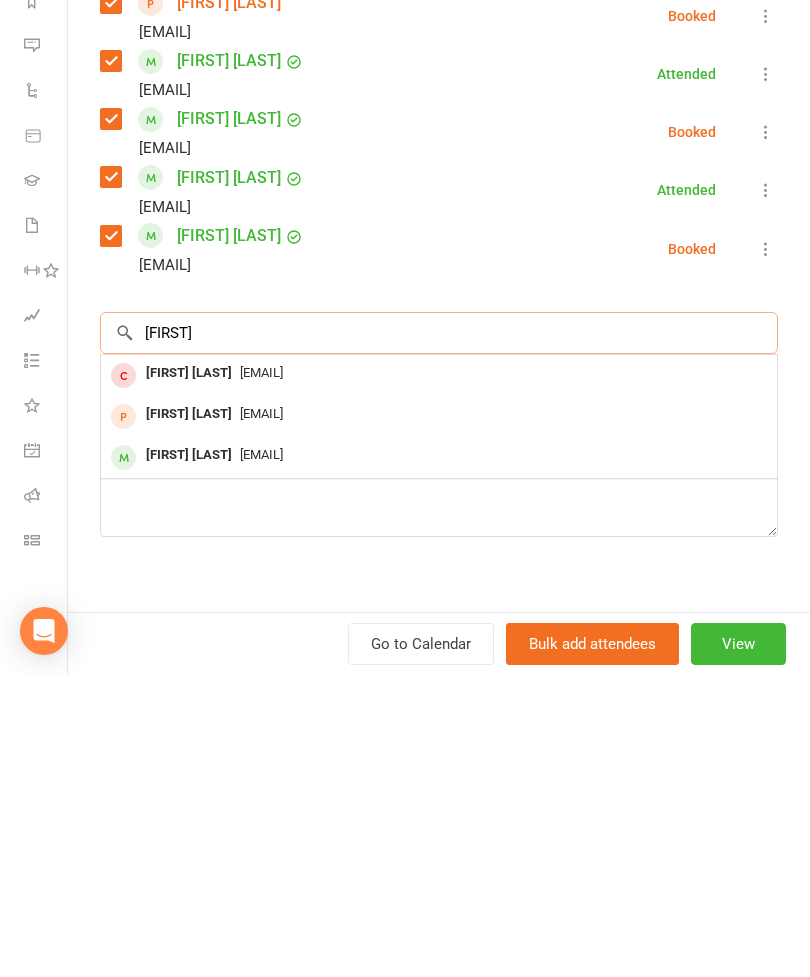 type on "[FIRST]" 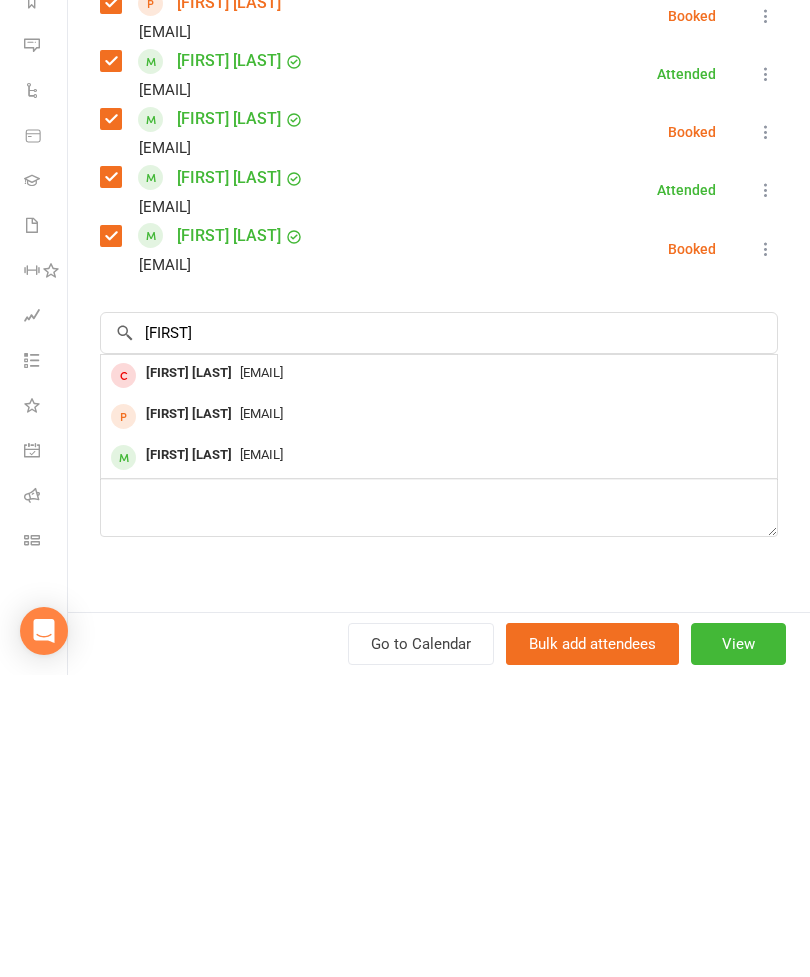 click on "[FIRST] [LAST]" at bounding box center (189, 757) 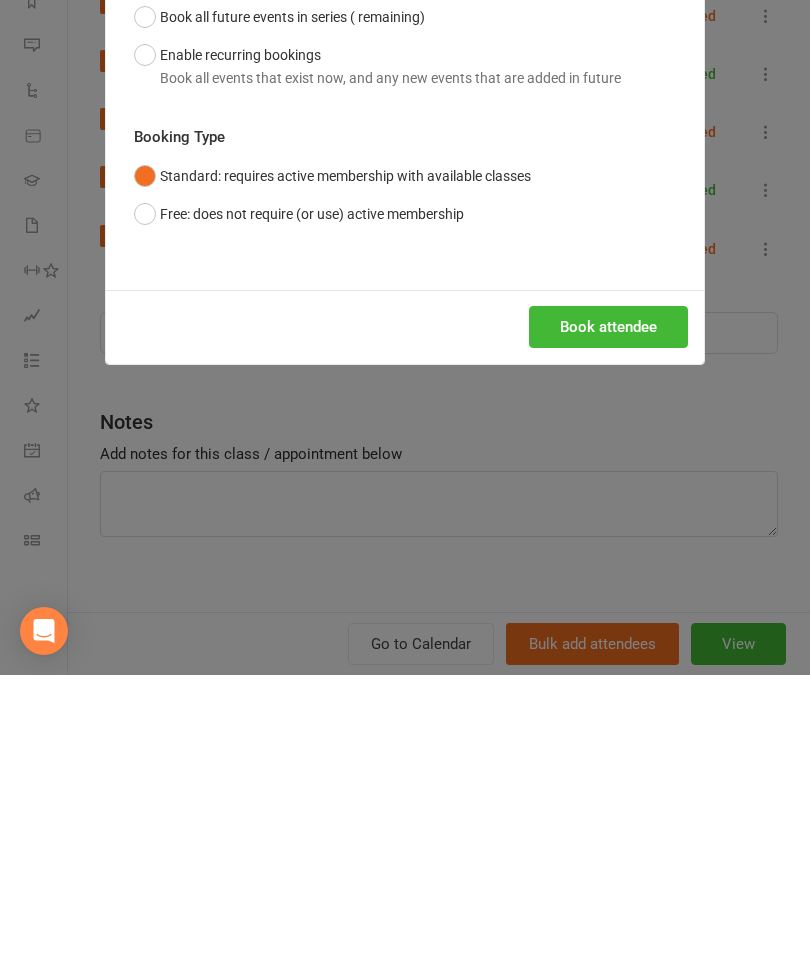 scroll, scrollTop: 2358, scrollLeft: 0, axis: vertical 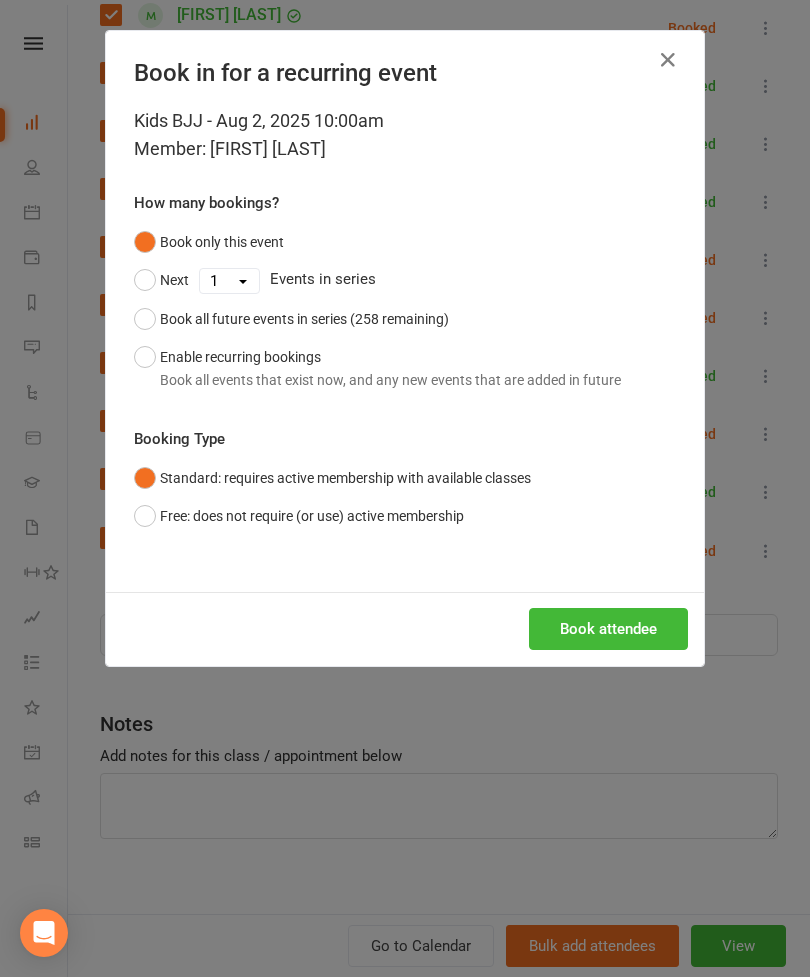 click on "Book attendee" at bounding box center [608, 629] 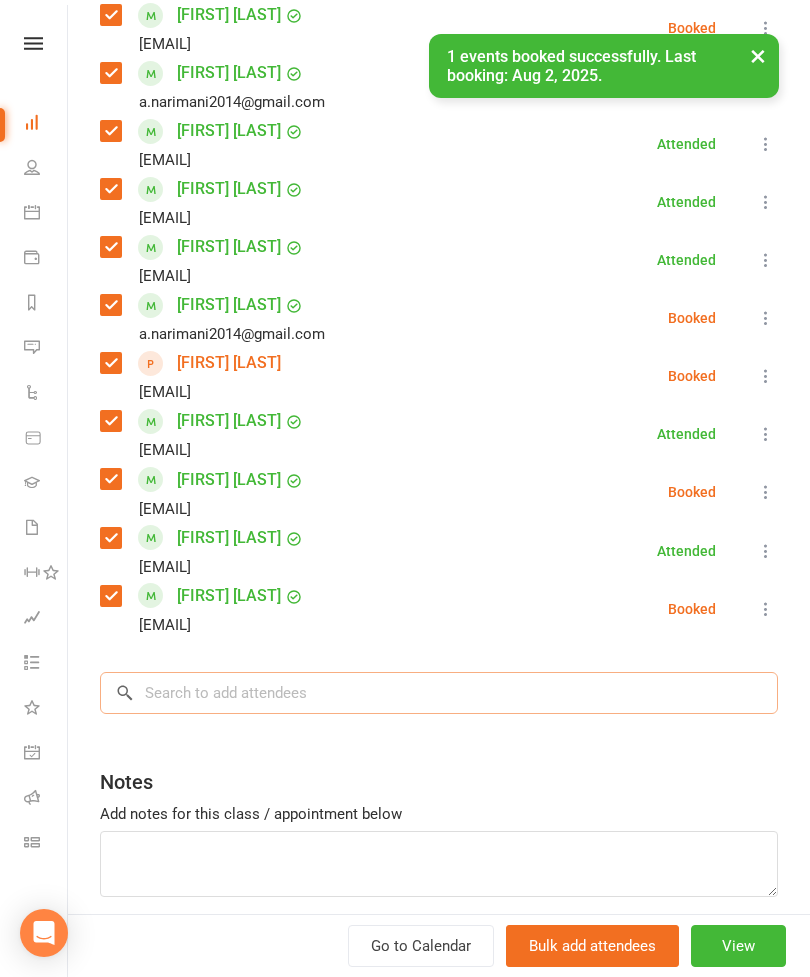 click at bounding box center (439, 693) 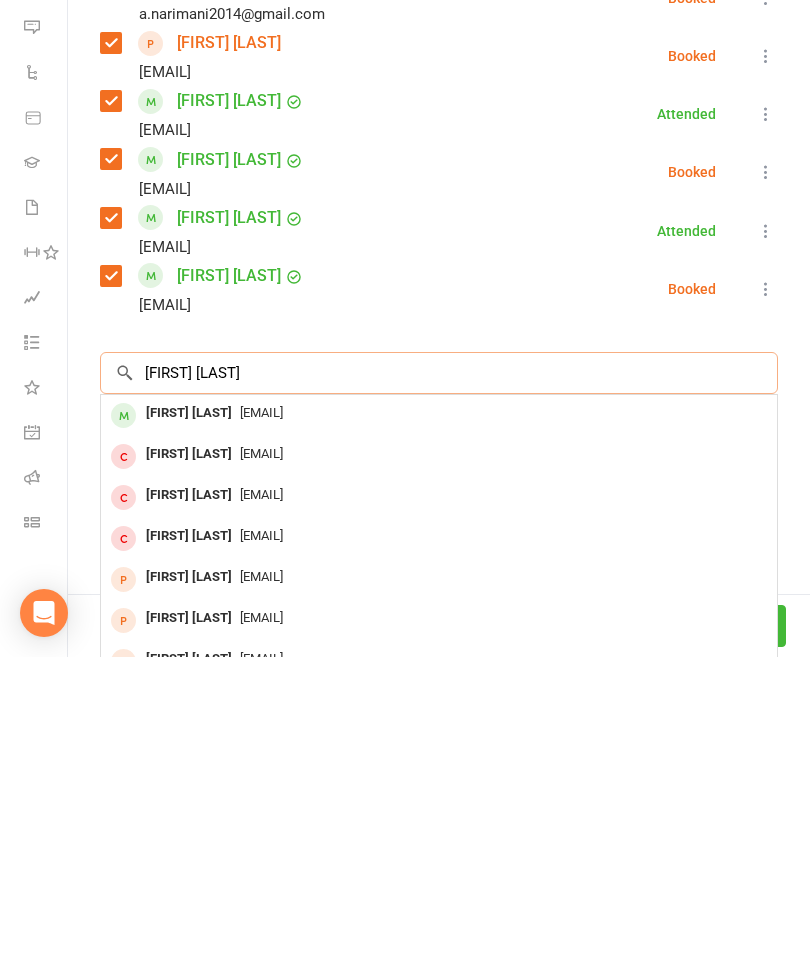 scroll, scrollTop: 2358, scrollLeft: 0, axis: vertical 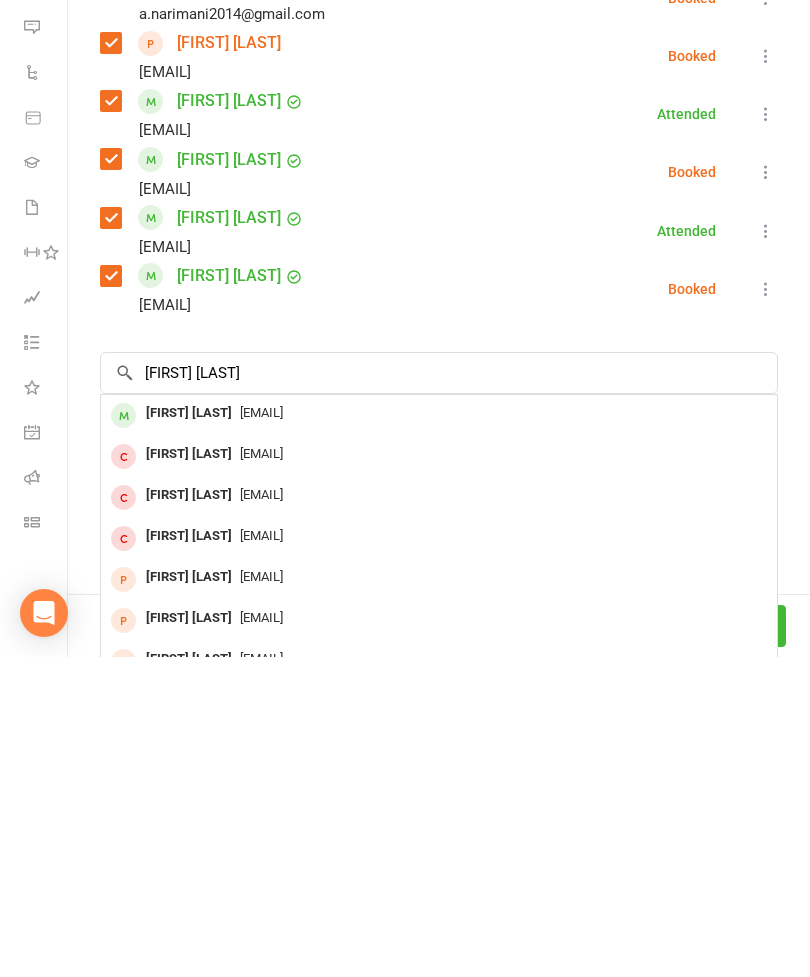 click on "[FIRST] [LAST]" at bounding box center [189, 733] 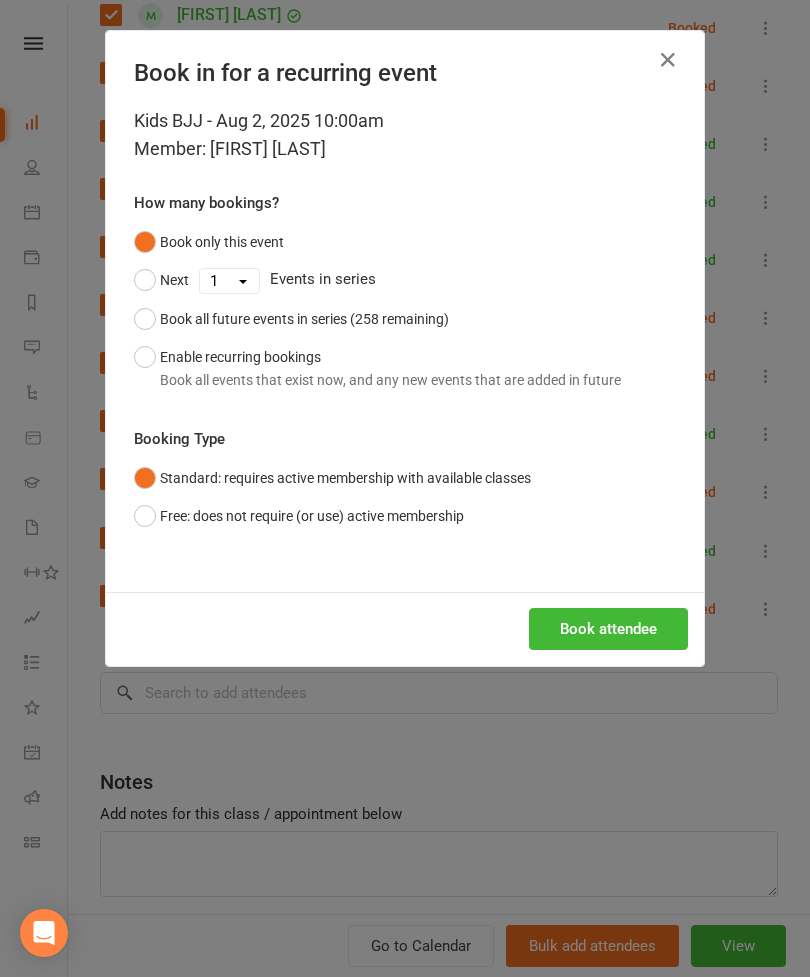 click on "Book attendee" at bounding box center [608, 629] 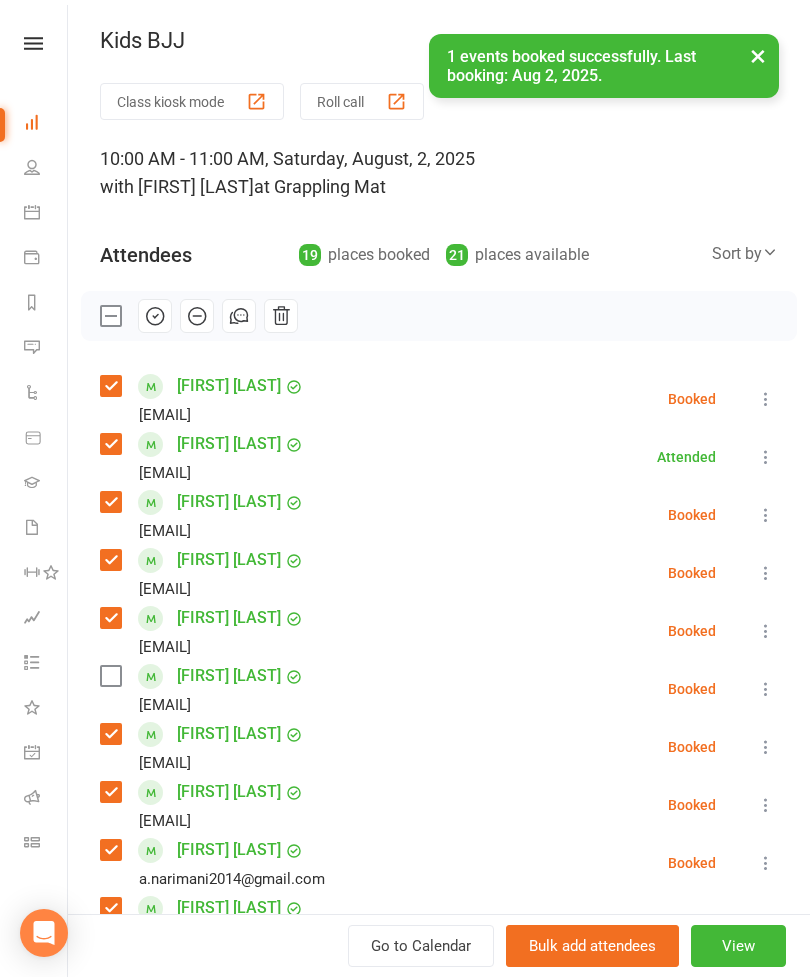 scroll, scrollTop: 0, scrollLeft: 0, axis: both 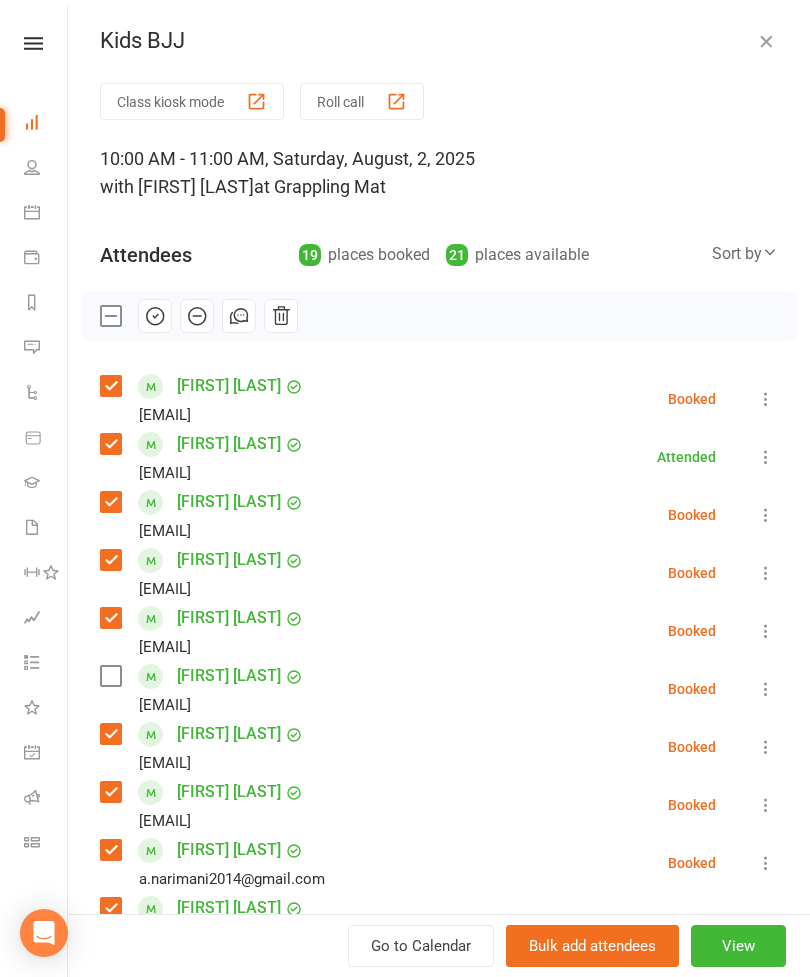 click at bounding box center (110, 316) 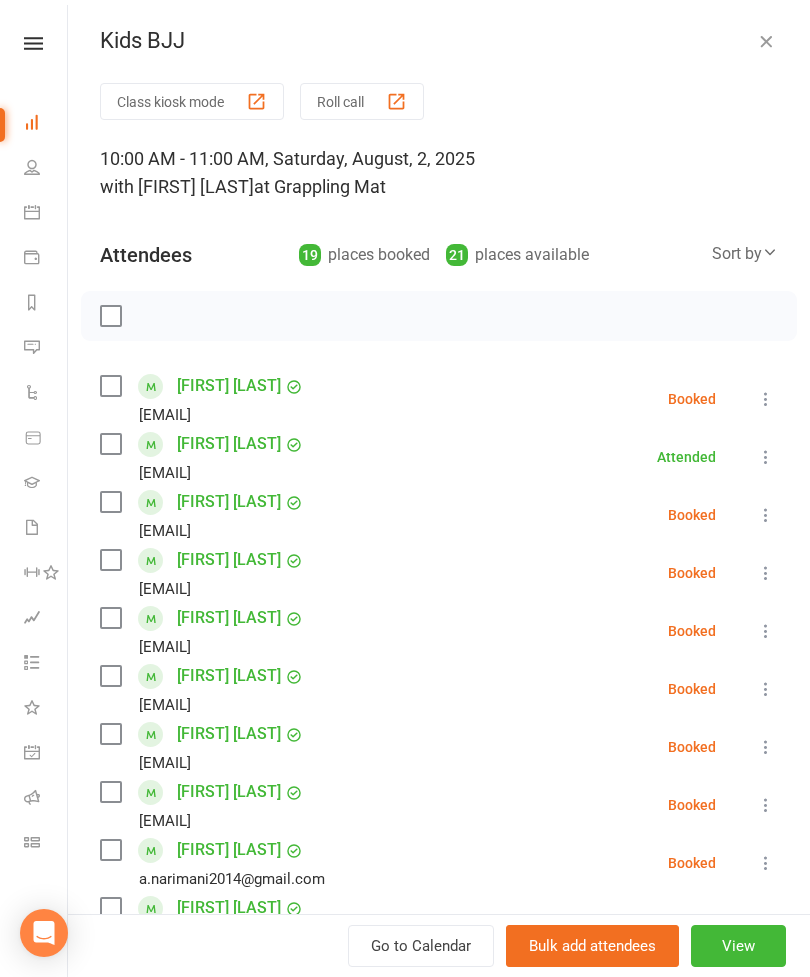 click at bounding box center [110, 316] 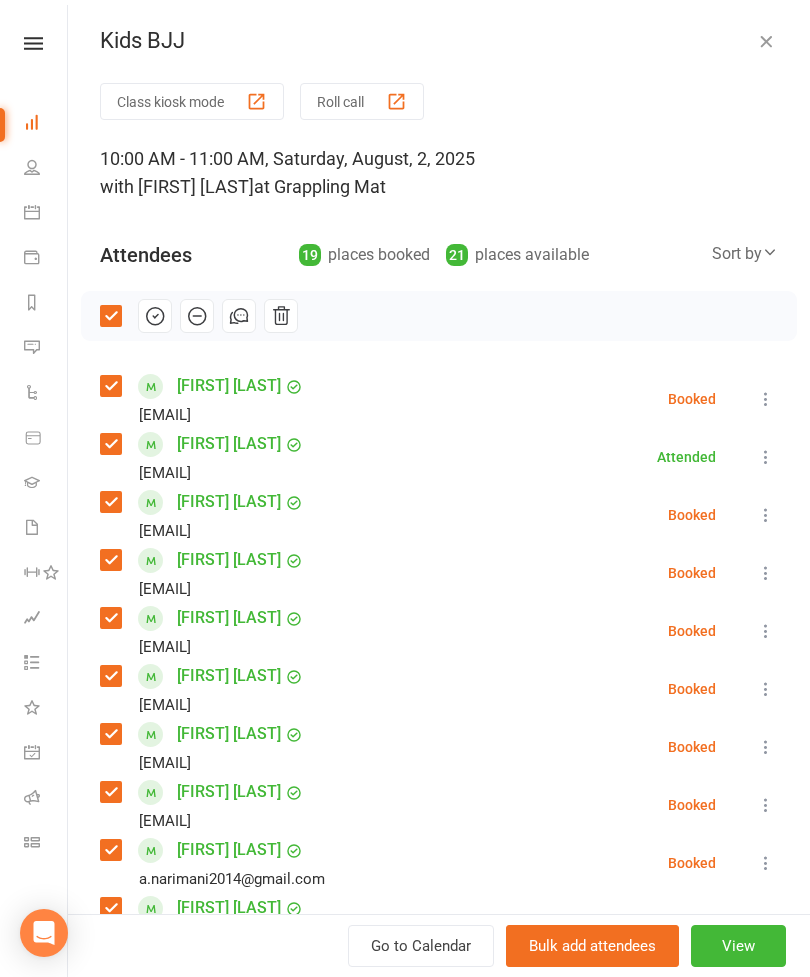 click 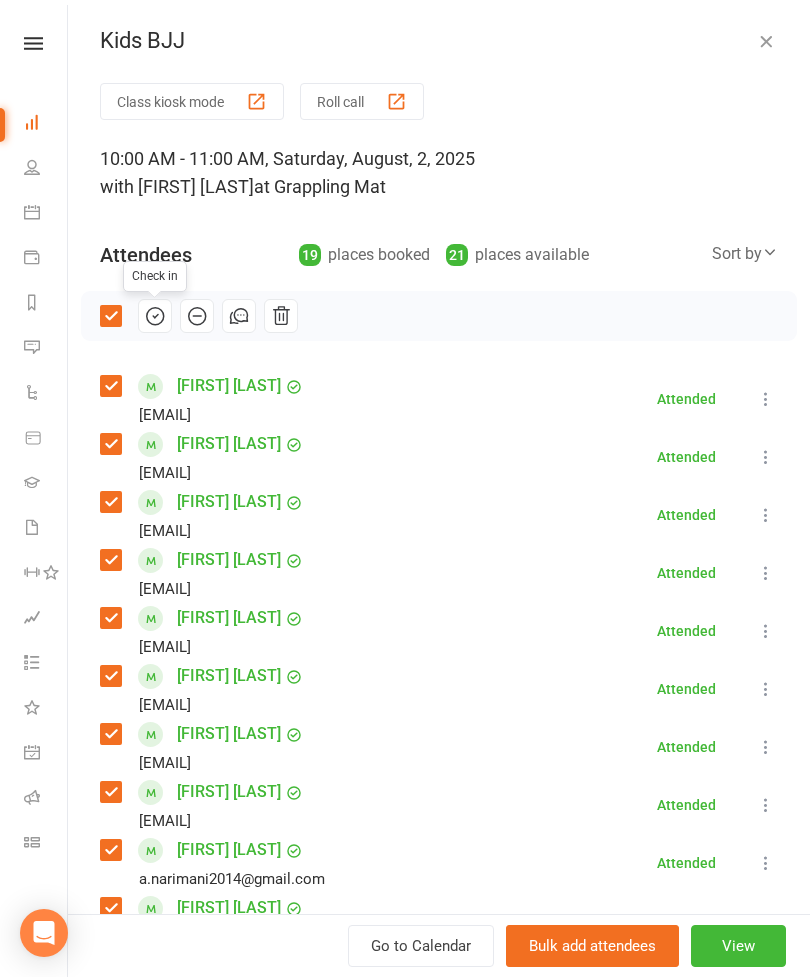 scroll, scrollTop: 0, scrollLeft: 0, axis: both 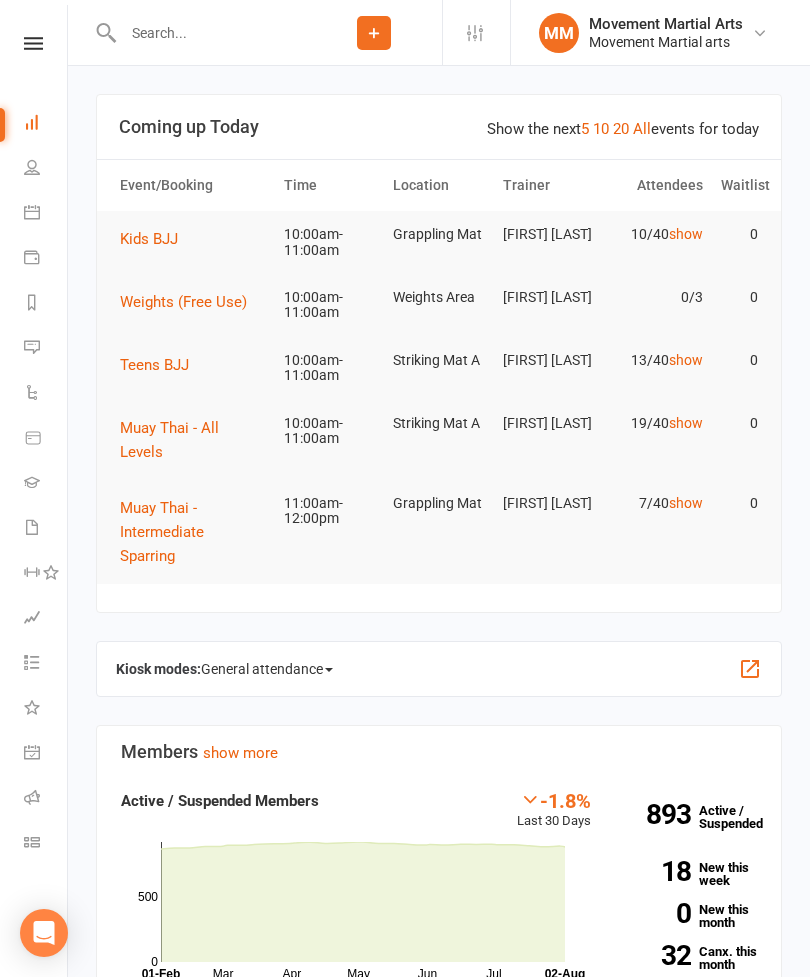 click on "Muay Thai - All Levels" at bounding box center (169, 440) 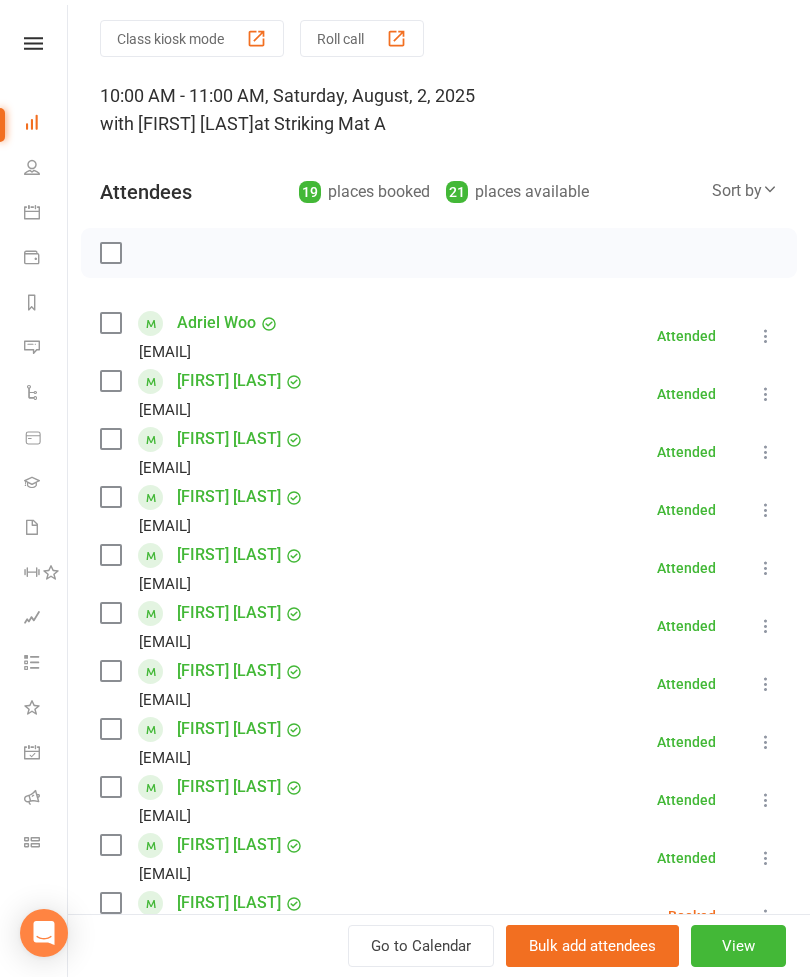 click at bounding box center (110, 323) 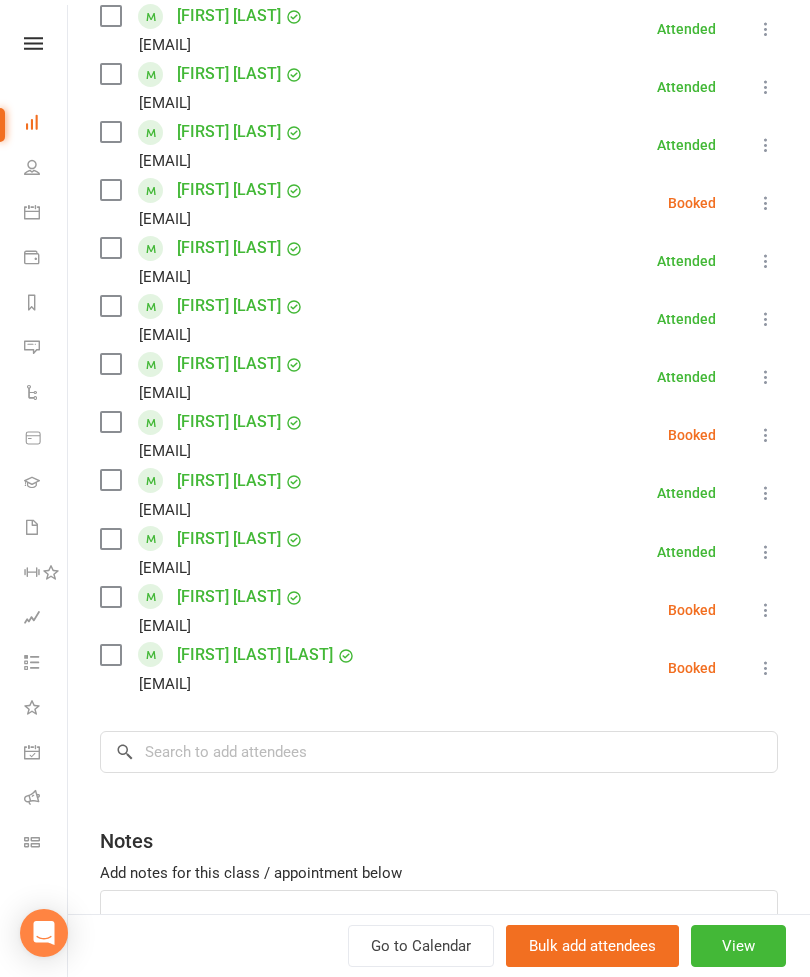 scroll, scrollTop: 779, scrollLeft: 0, axis: vertical 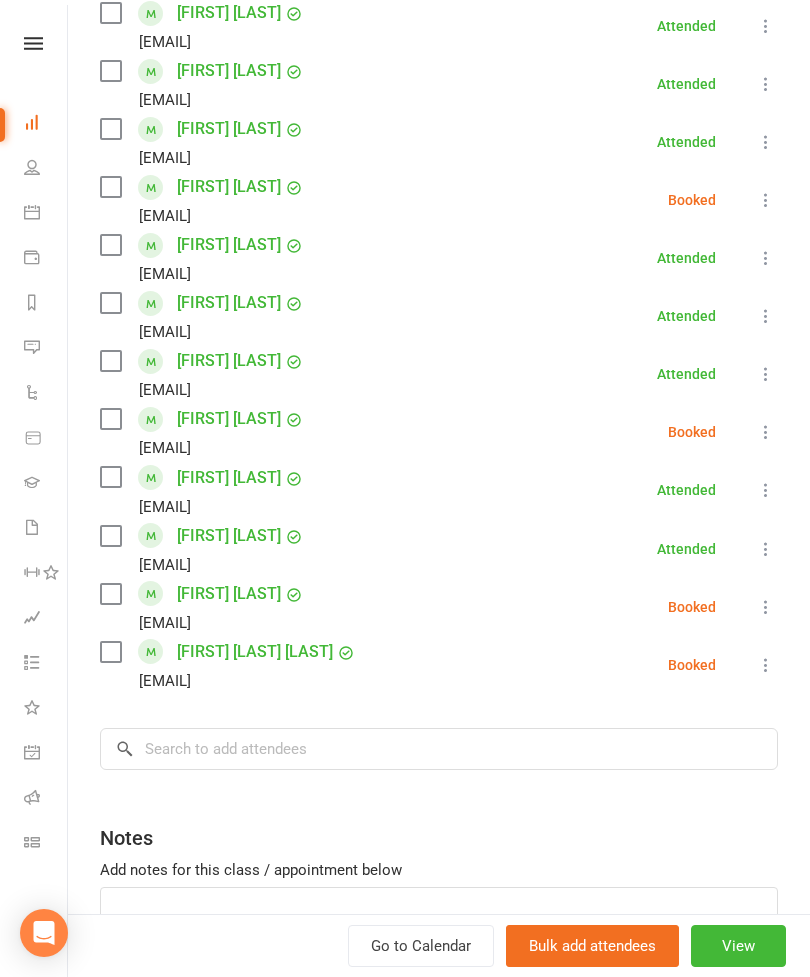 click at bounding box center (110, 361) 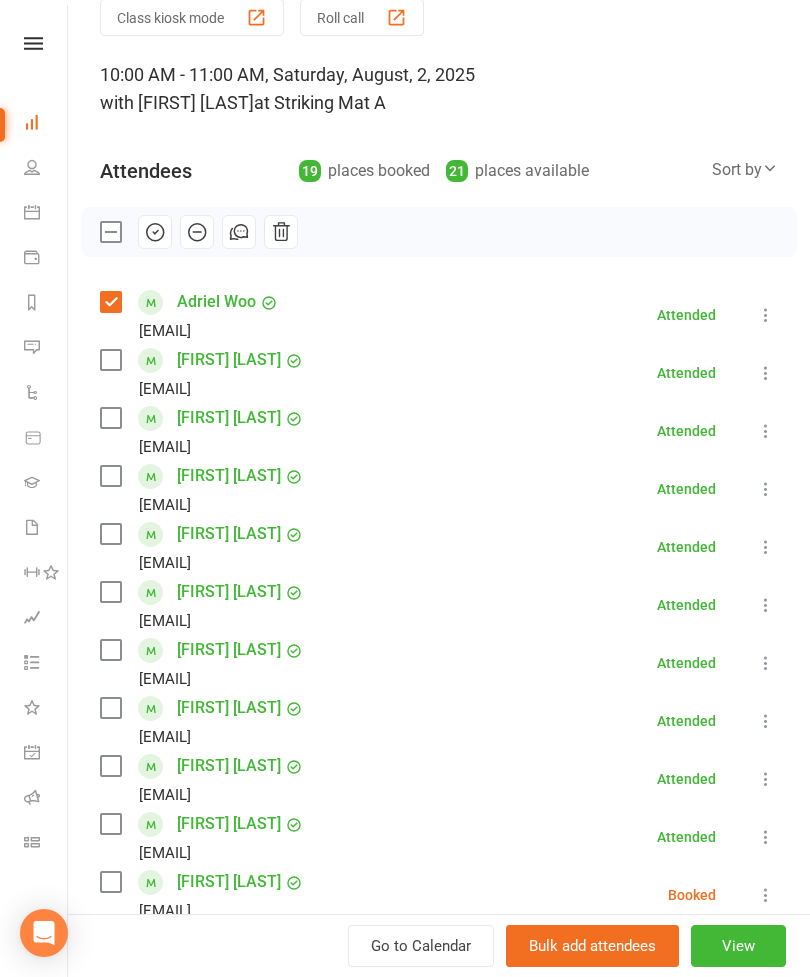click at bounding box center [110, 360] 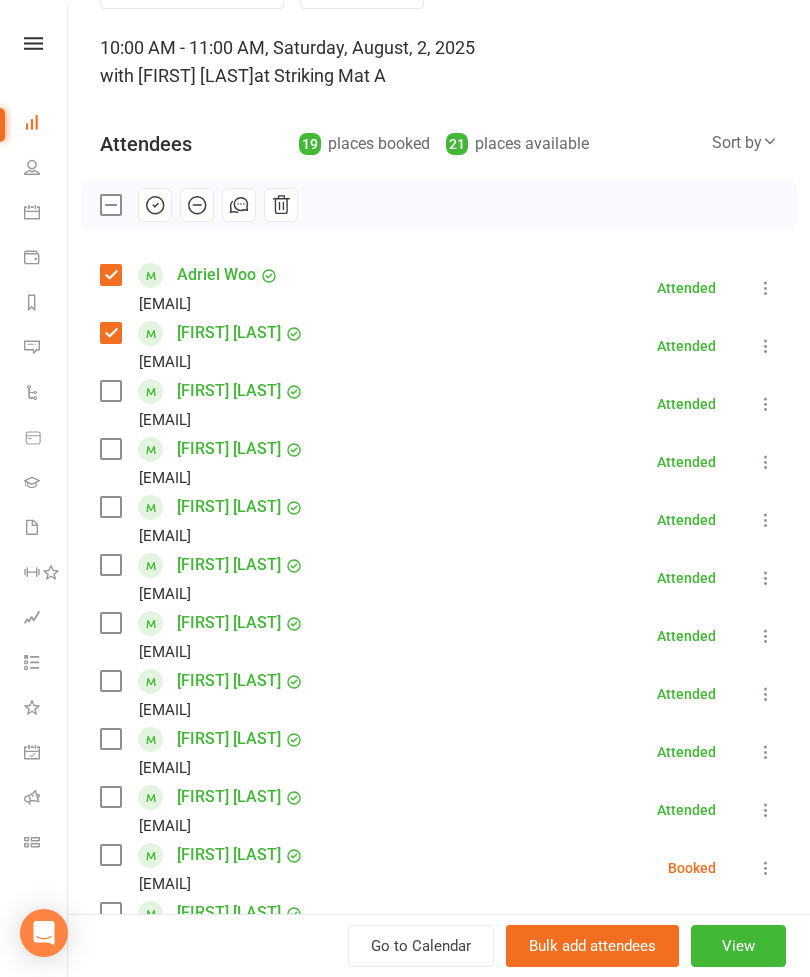 scroll, scrollTop: 112, scrollLeft: 0, axis: vertical 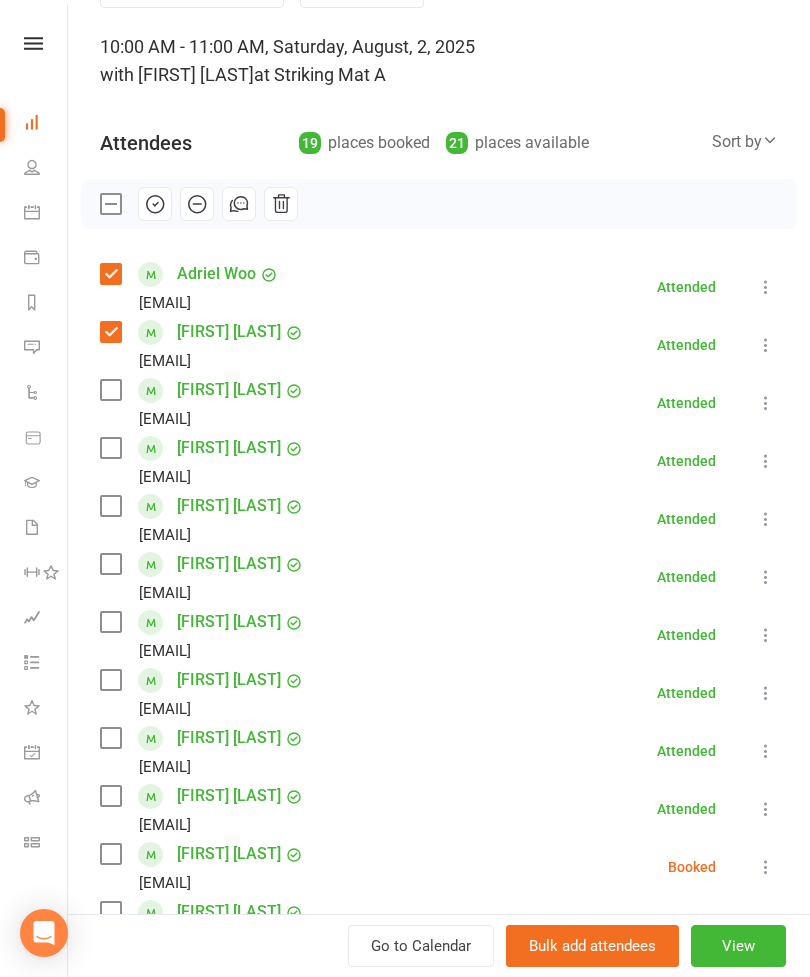 click at bounding box center [110, 390] 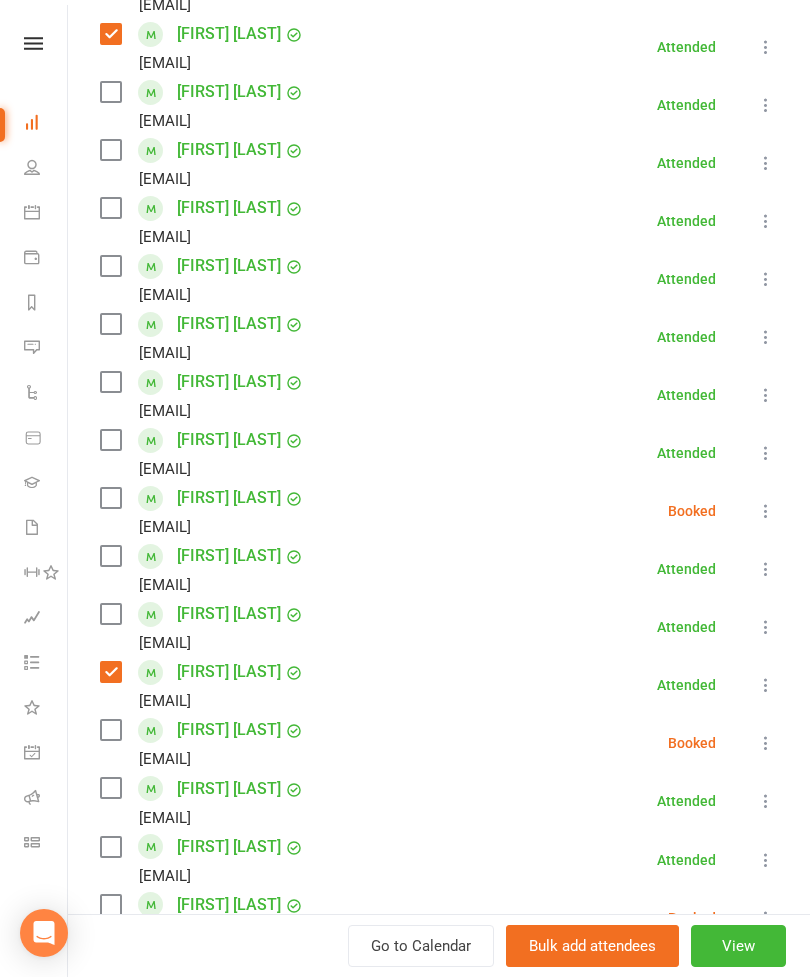scroll, scrollTop: 470, scrollLeft: 0, axis: vertical 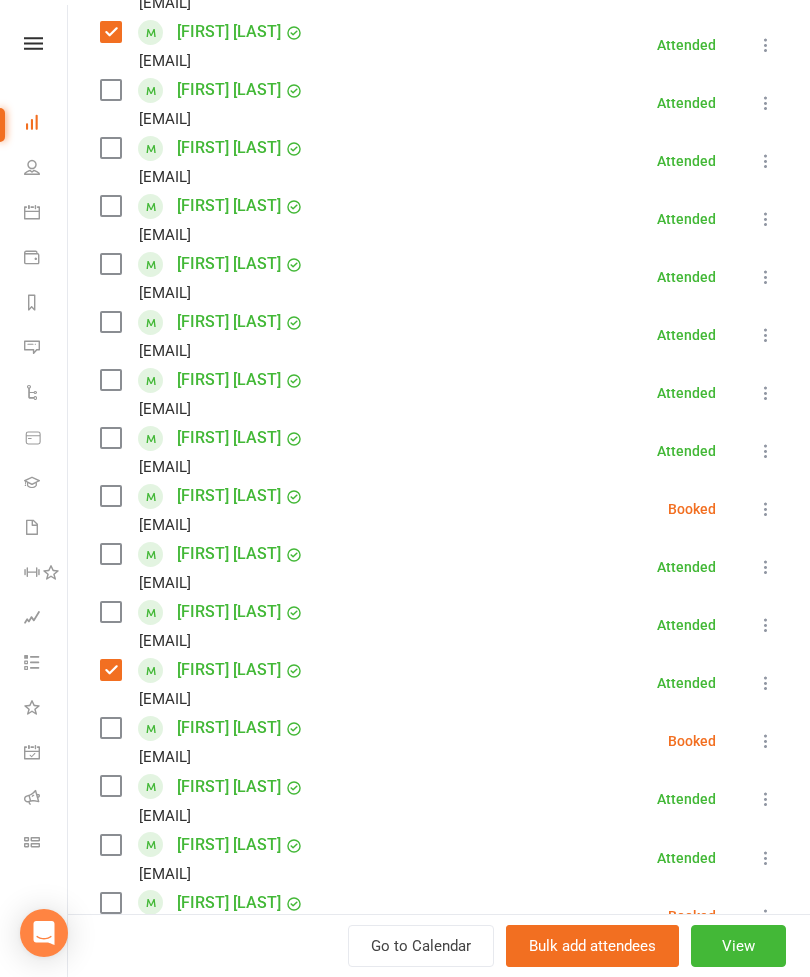 click at bounding box center (110, 206) 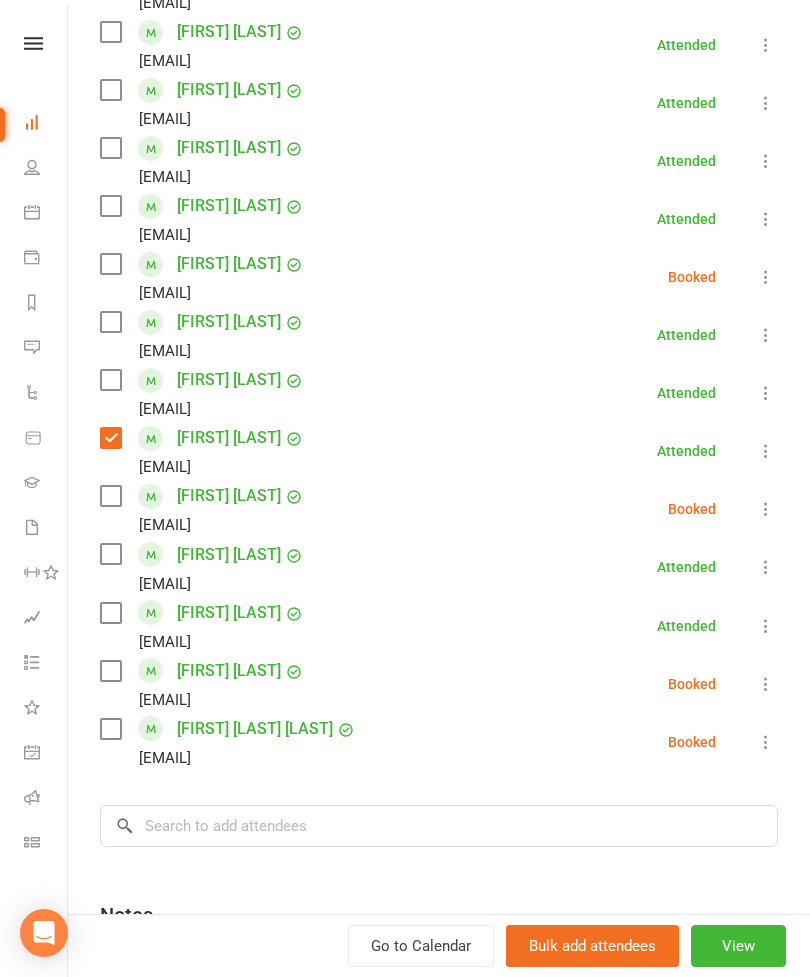 scroll, scrollTop: 707, scrollLeft: 0, axis: vertical 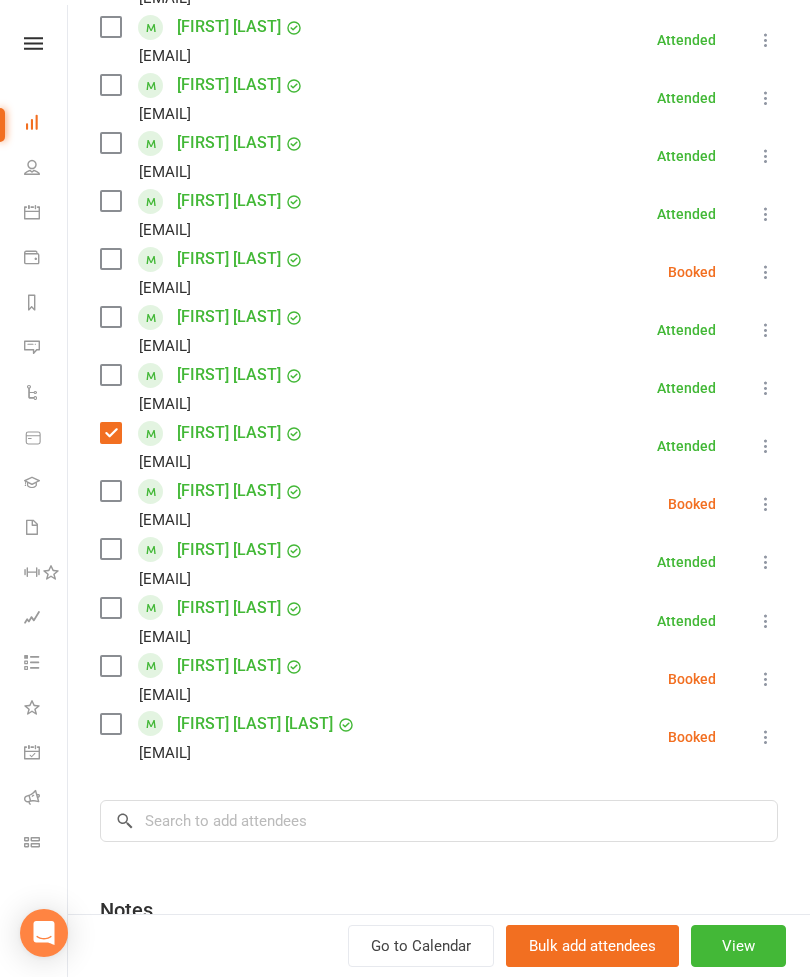 click at bounding box center [110, 317] 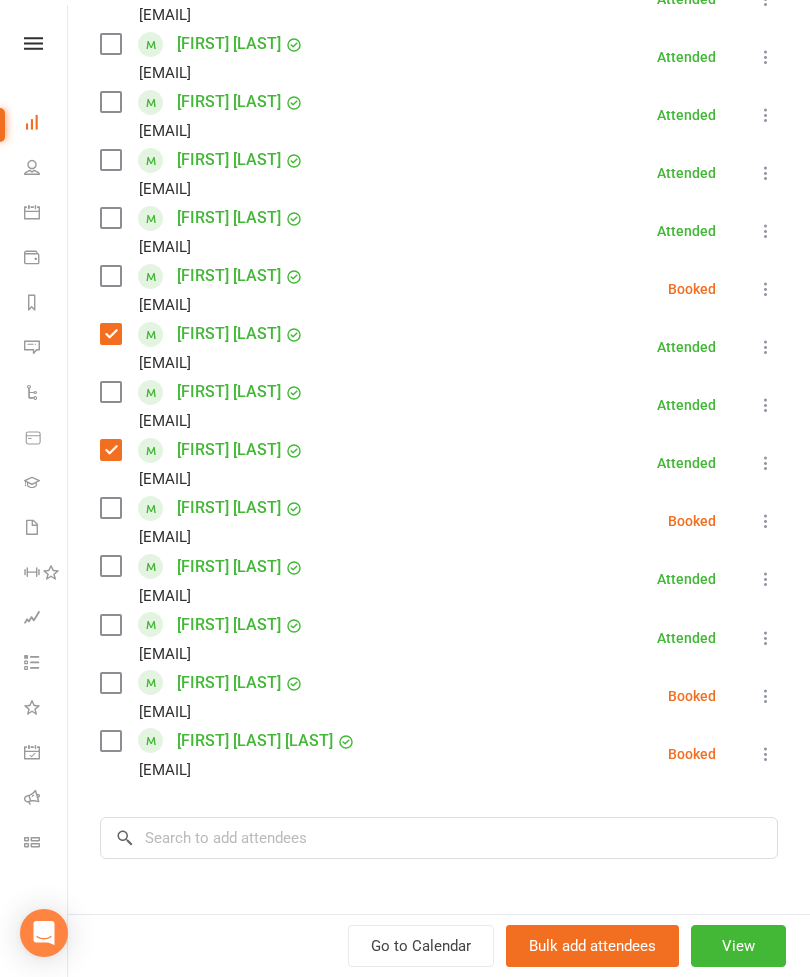 scroll, scrollTop: 745, scrollLeft: 0, axis: vertical 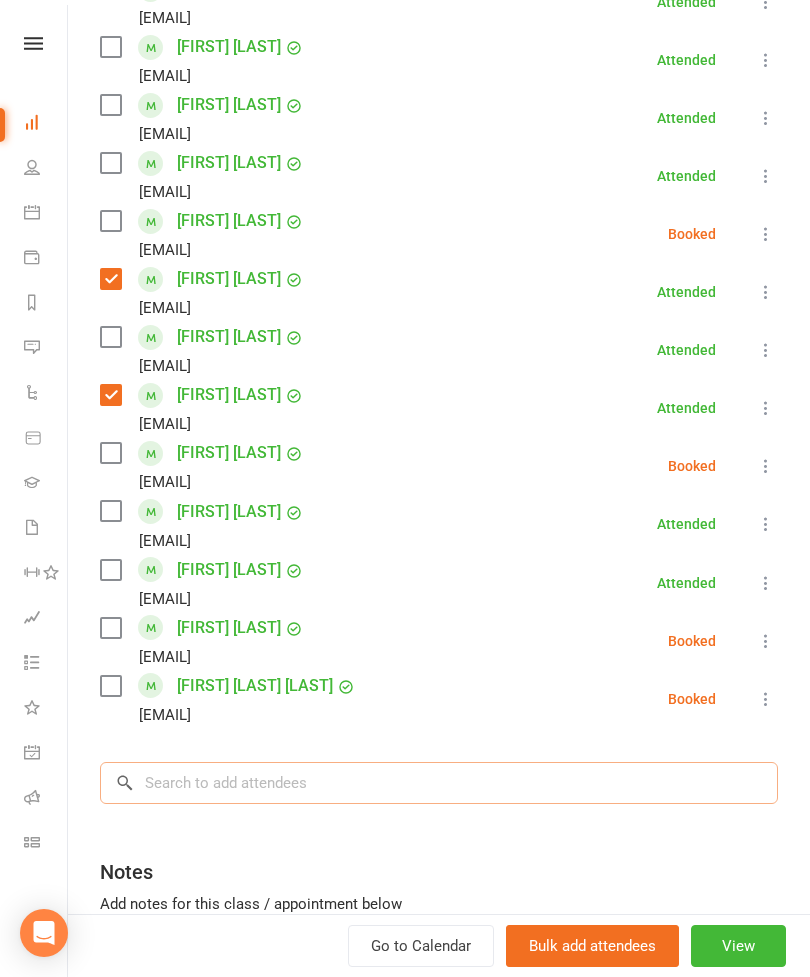 click at bounding box center (439, 783) 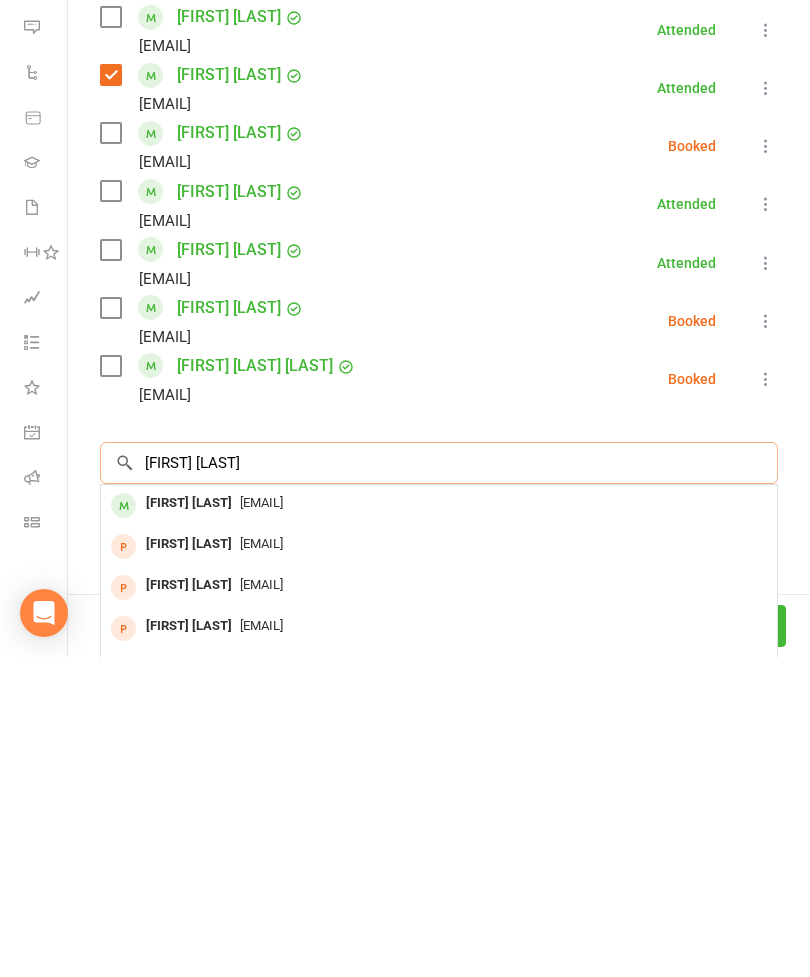 type on "[FIRST] [LAST]" 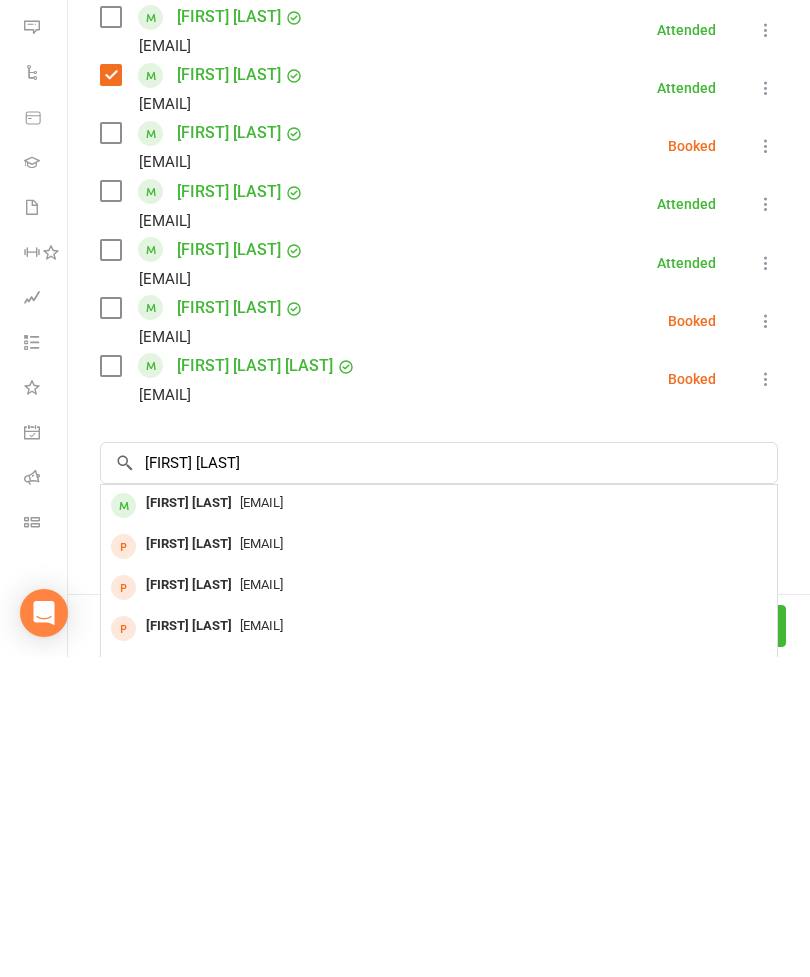 click on "[EMAIL]" at bounding box center (439, 823) 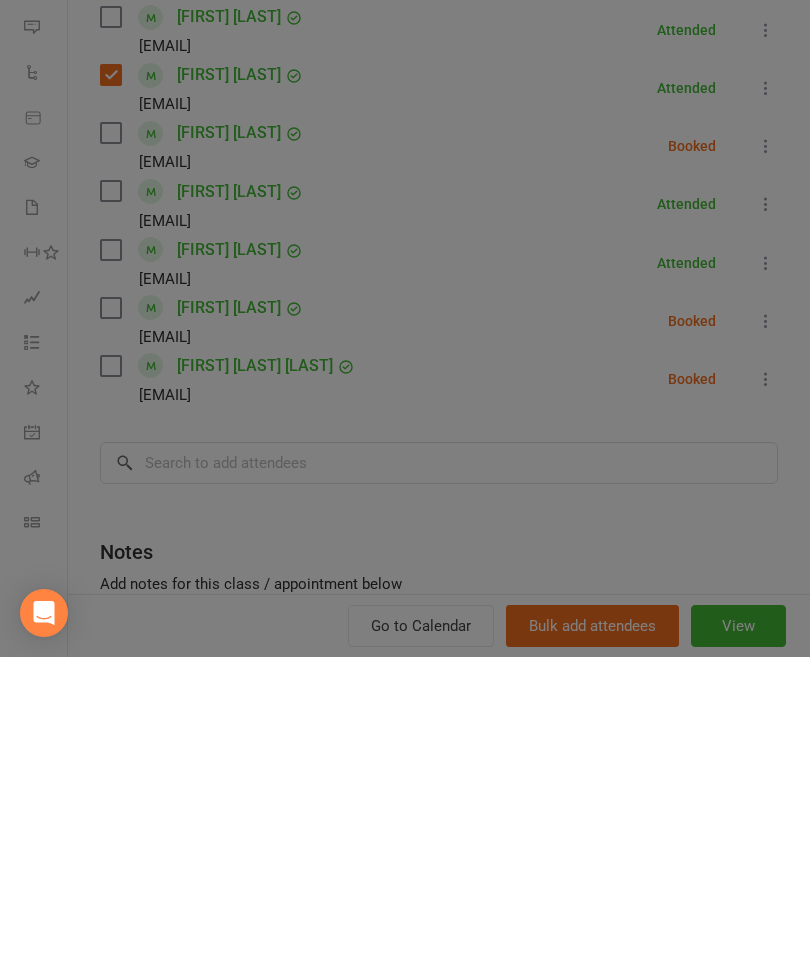 scroll, scrollTop: 454, scrollLeft: 0, axis: vertical 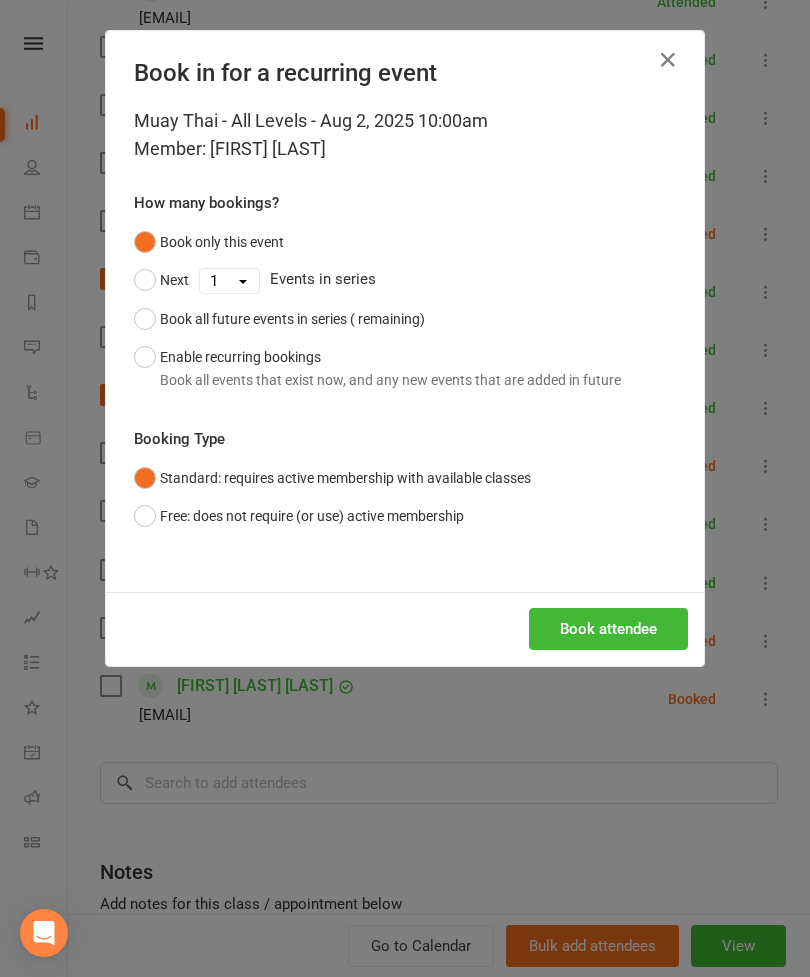 click on "Book attendee" at bounding box center [608, 629] 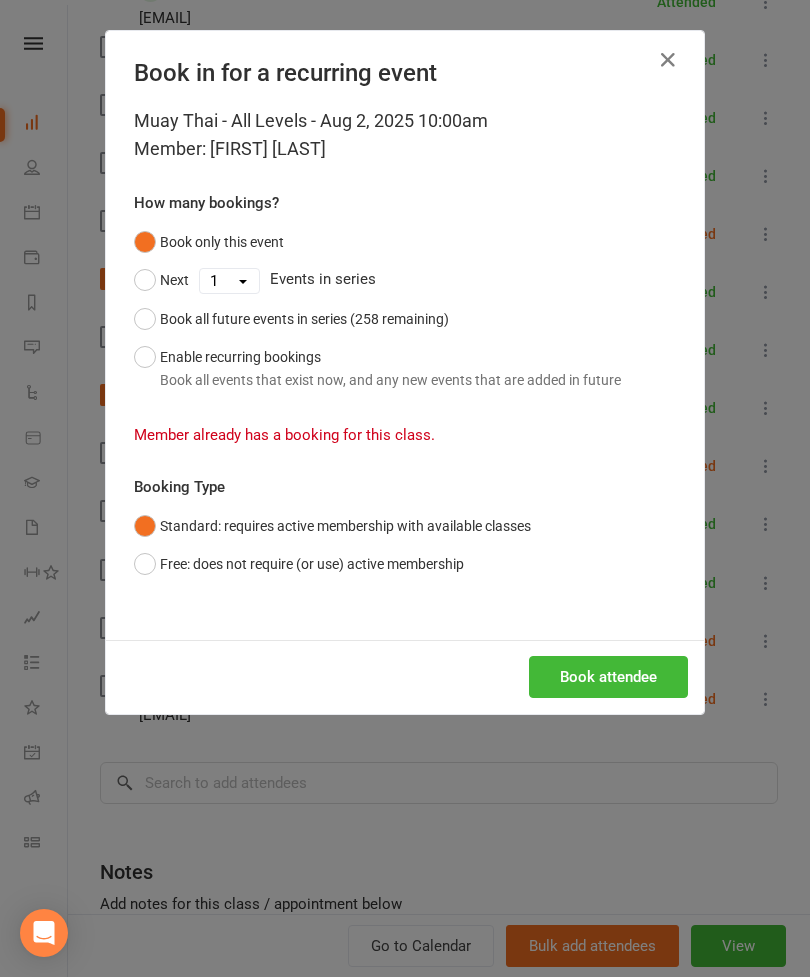 click on "Book attendee" at bounding box center (608, 677) 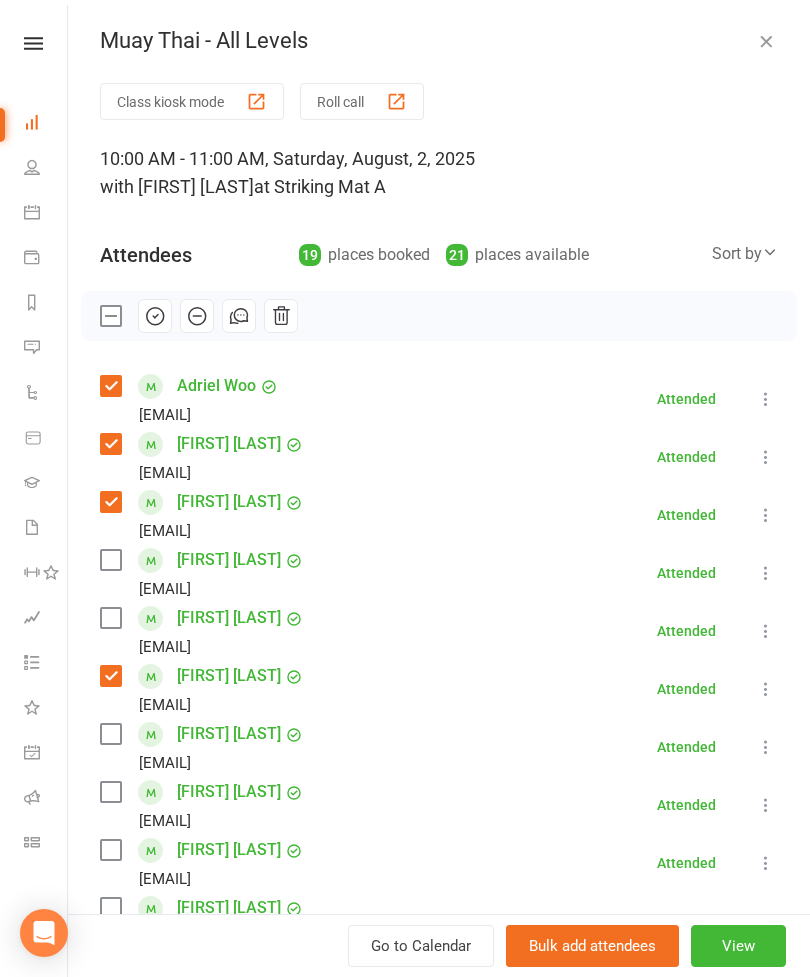 scroll, scrollTop: 0, scrollLeft: 0, axis: both 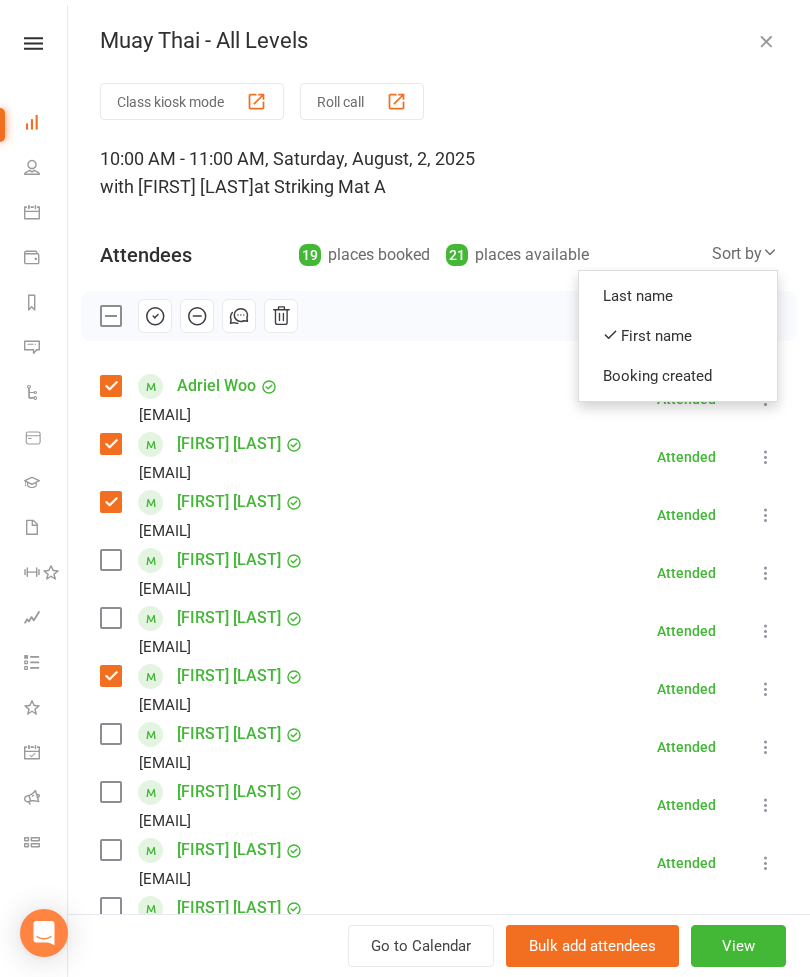 click on "Sort by" at bounding box center [745, 254] 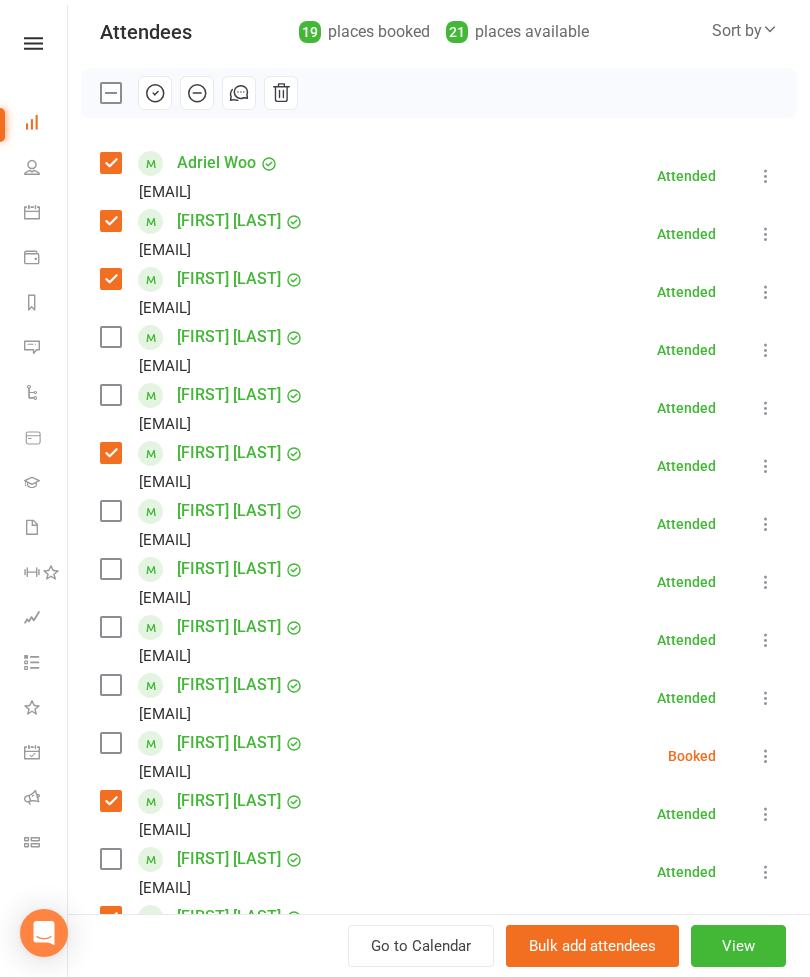 scroll, scrollTop: 258, scrollLeft: 0, axis: vertical 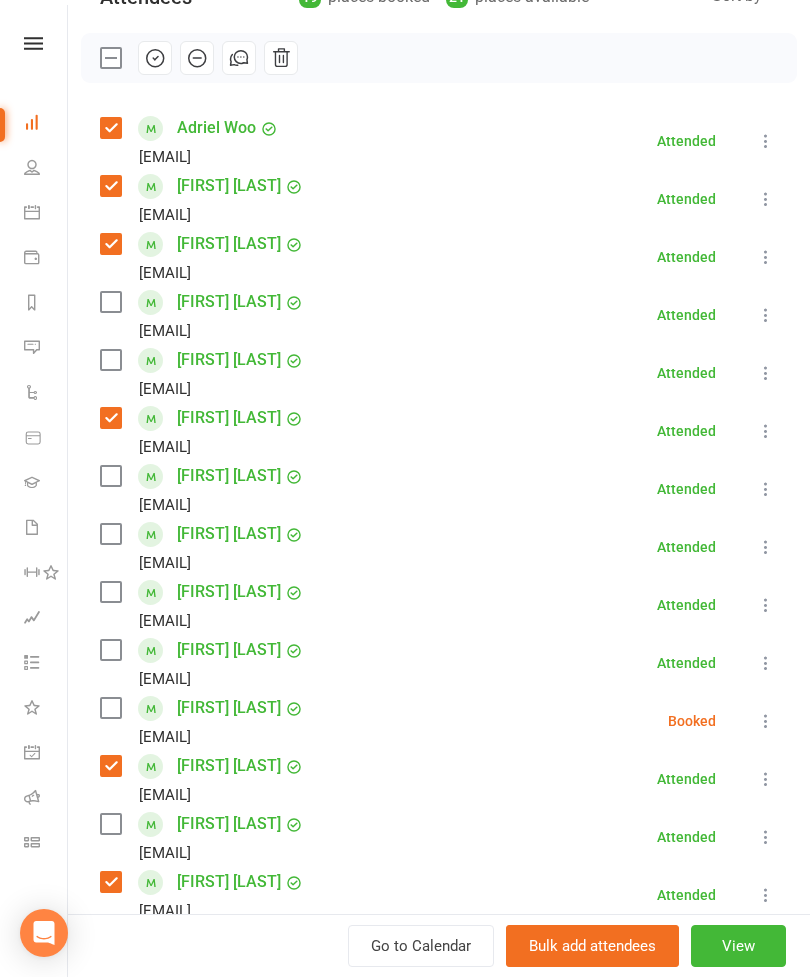 click at bounding box center [110, 476] 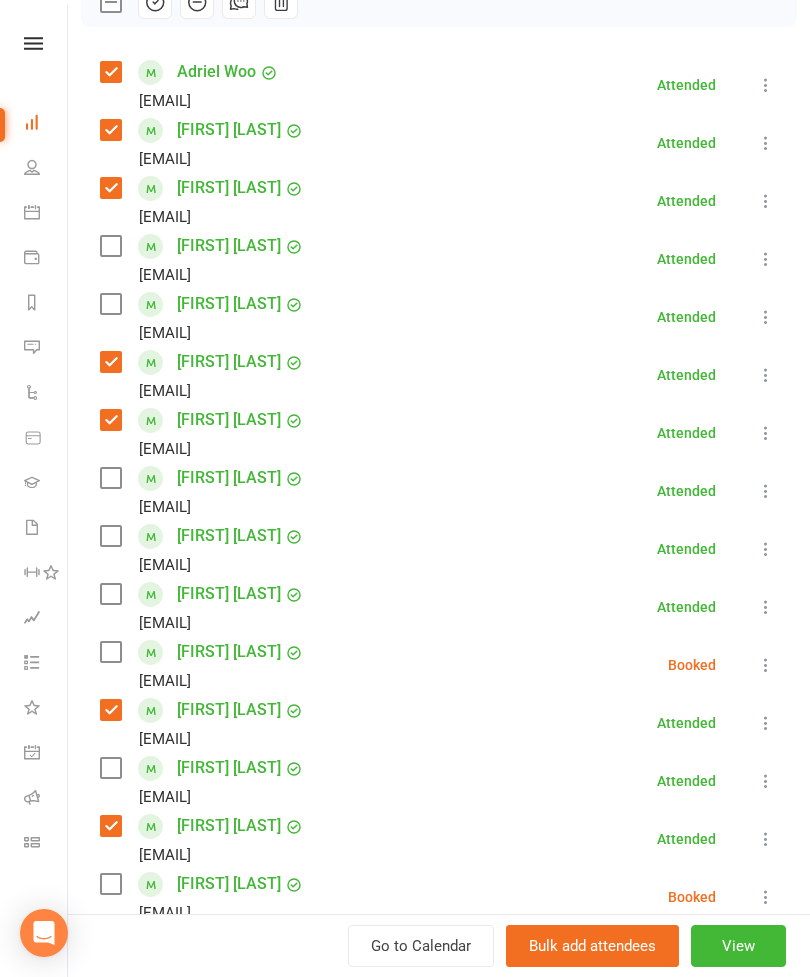scroll, scrollTop: 472, scrollLeft: 0, axis: vertical 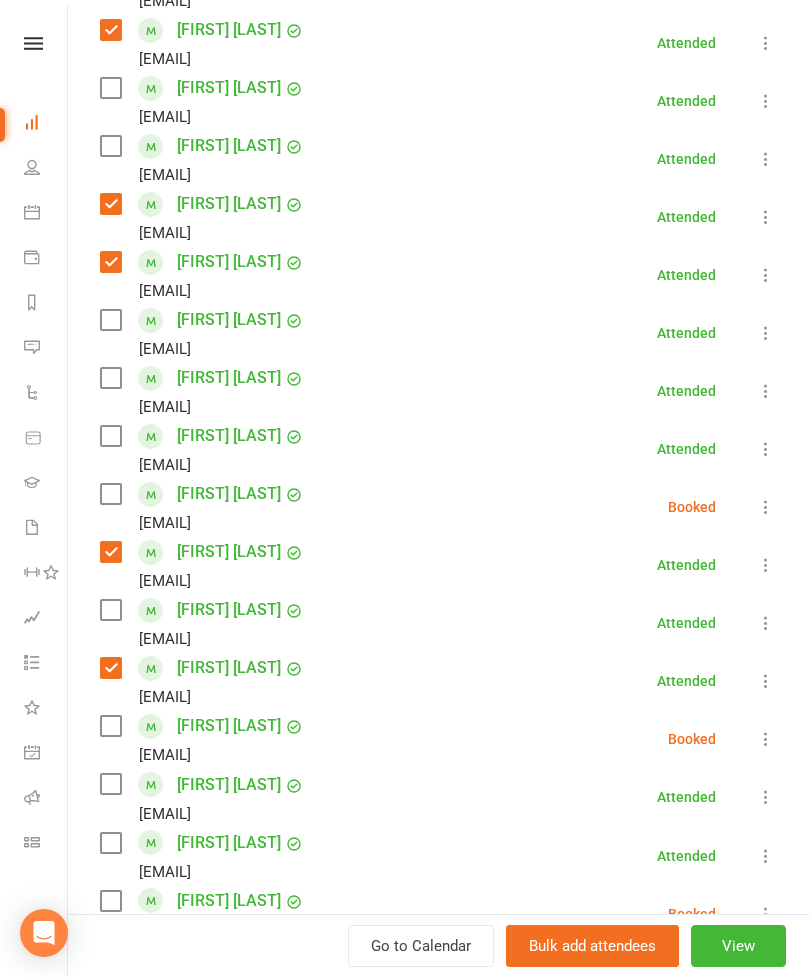 click at bounding box center (110, 378) 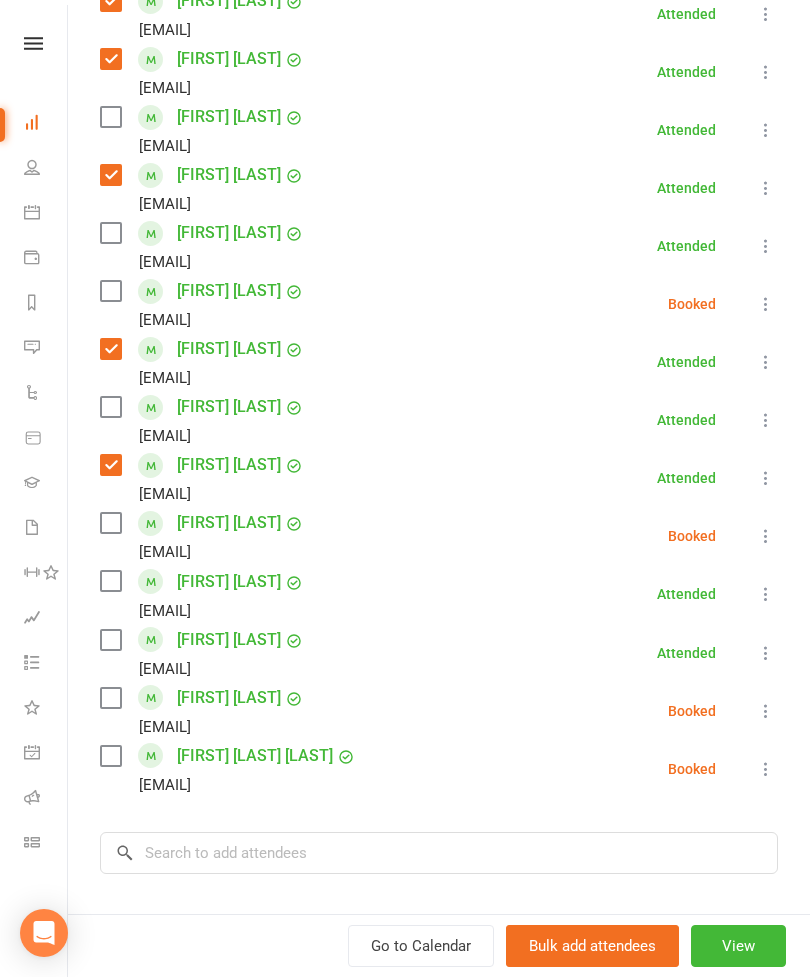 click at bounding box center [110, 640] 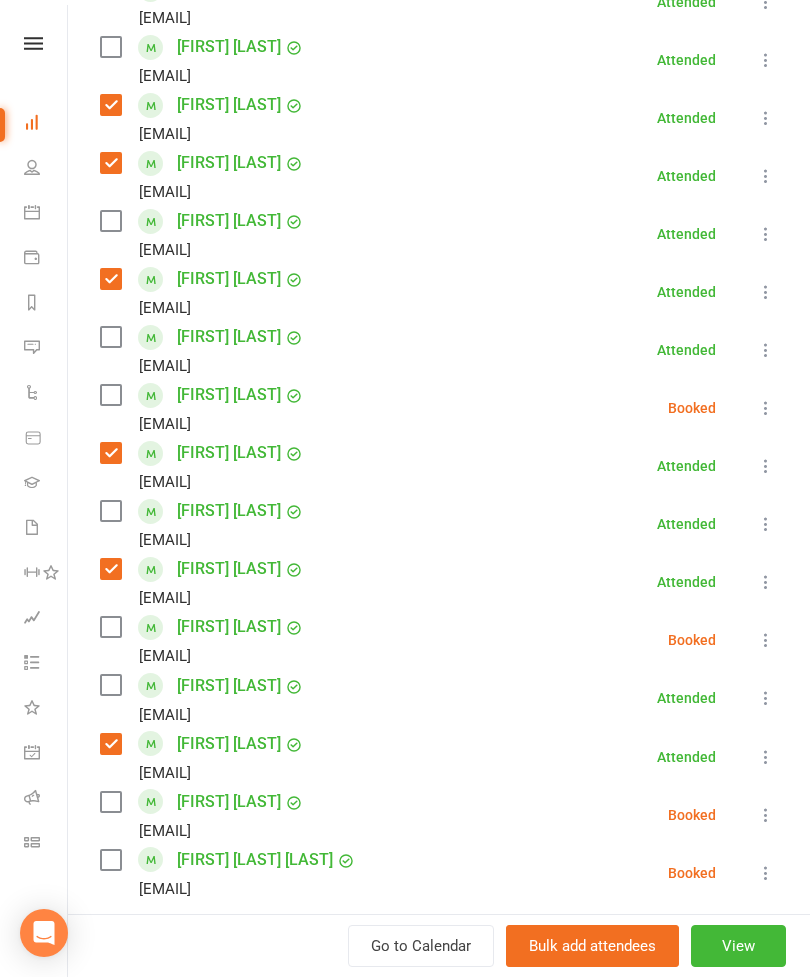 scroll, scrollTop: 520, scrollLeft: 0, axis: vertical 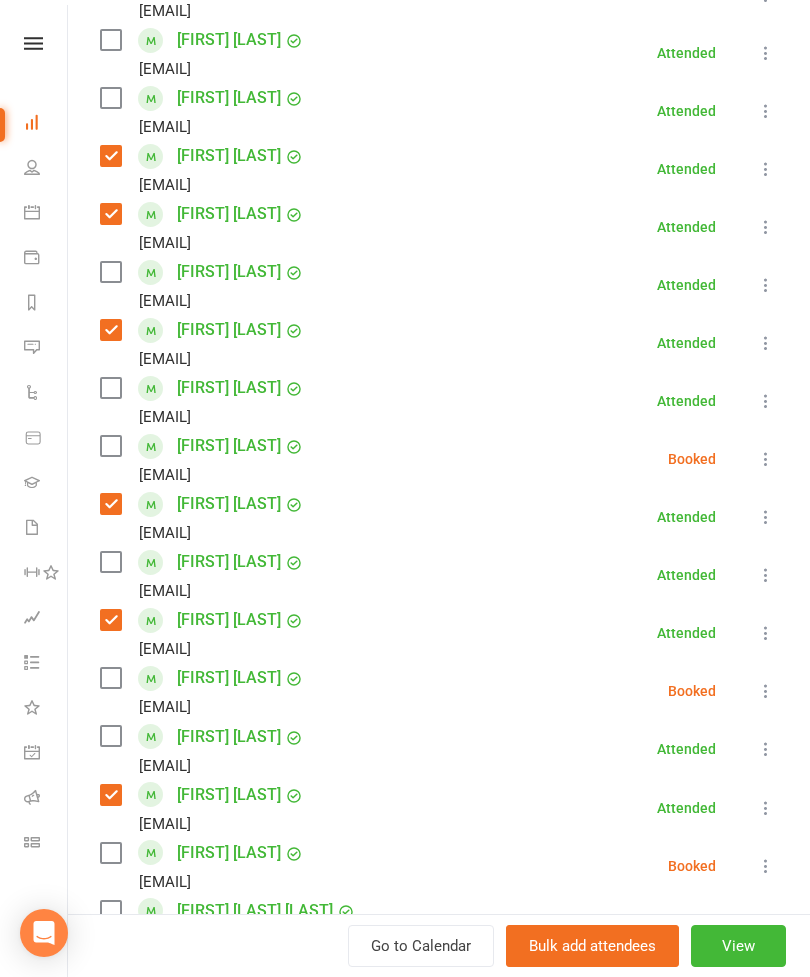 click at bounding box center [110, 388] 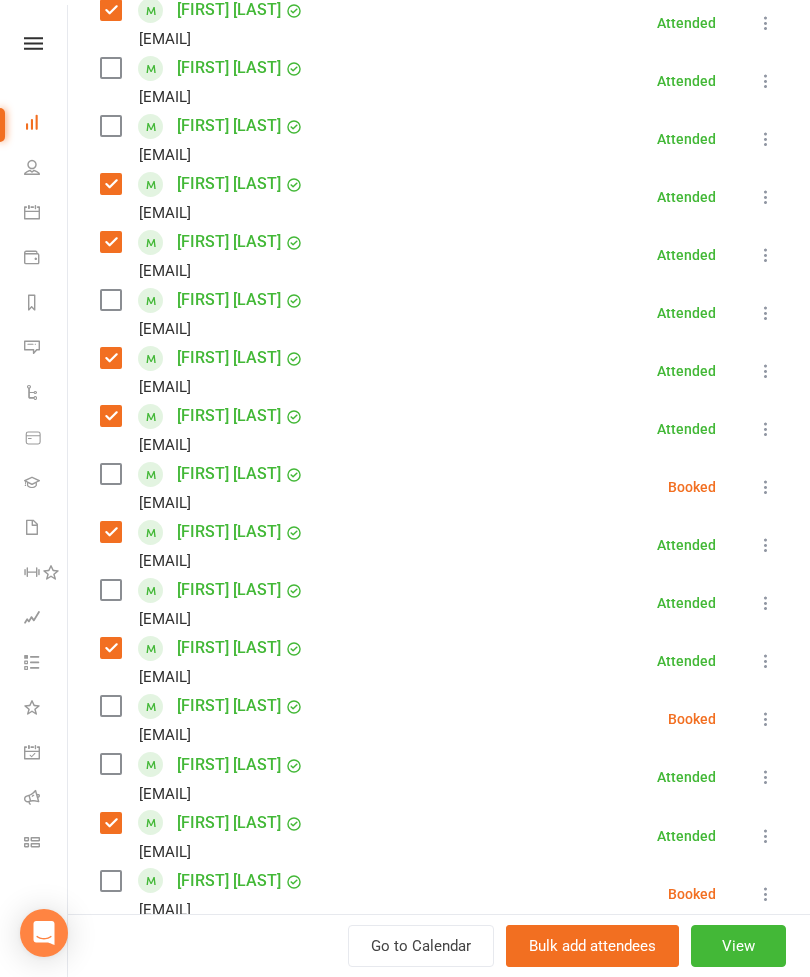 scroll, scrollTop: 482, scrollLeft: 0, axis: vertical 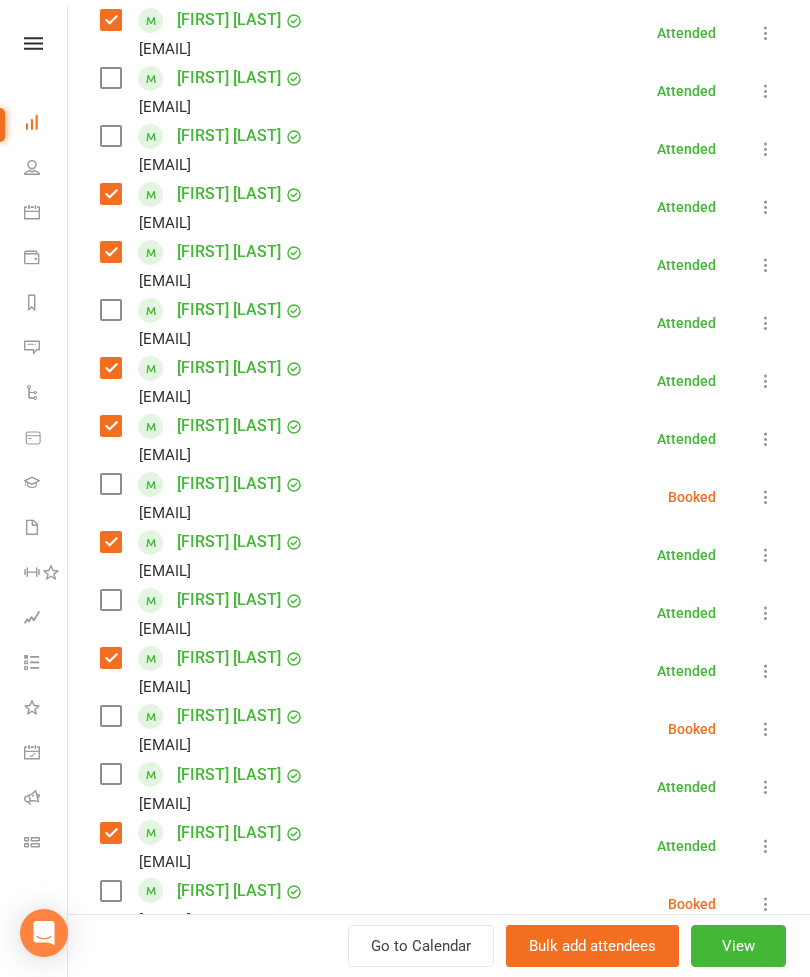 click at bounding box center [110, 600] 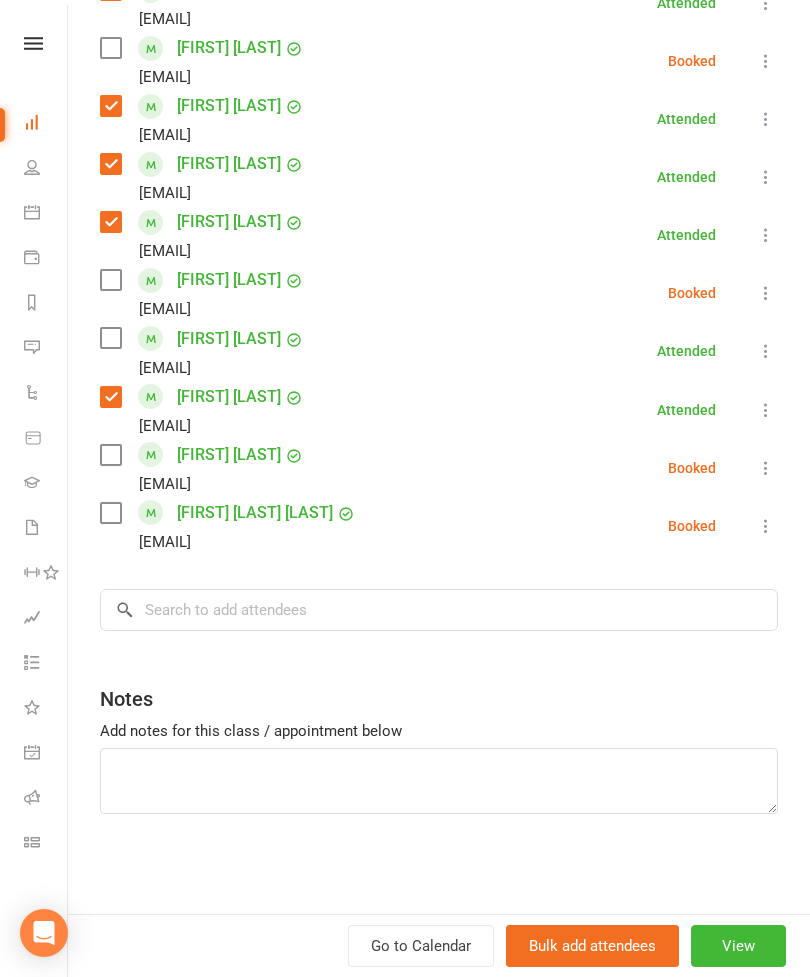 scroll, scrollTop: 918, scrollLeft: 0, axis: vertical 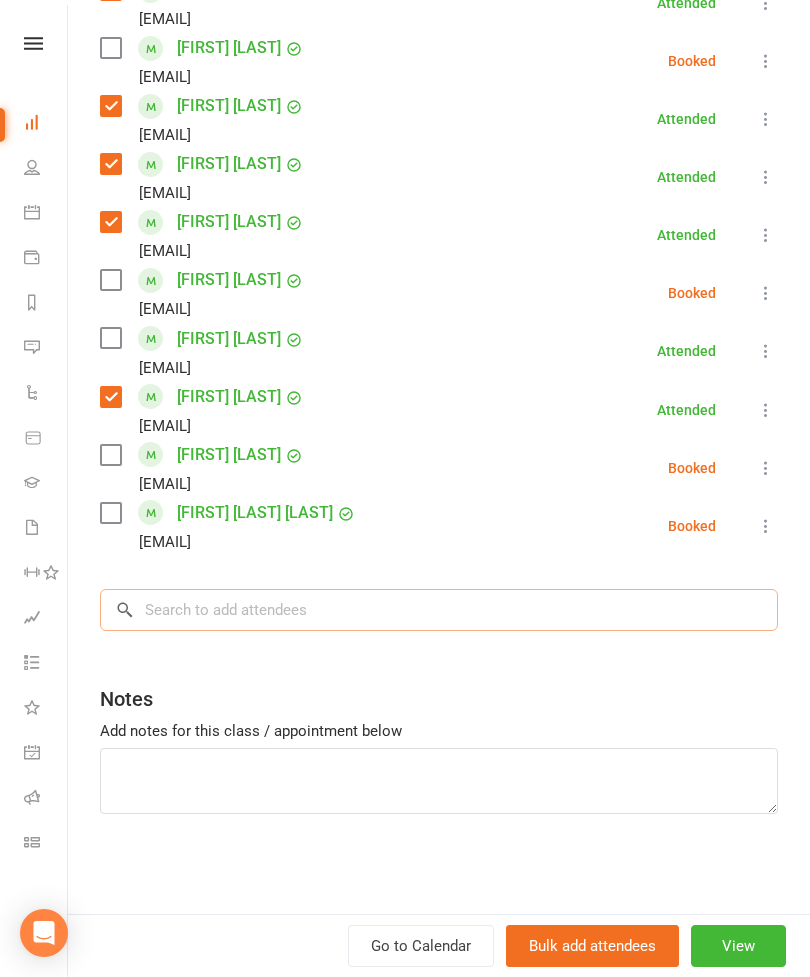 click at bounding box center [439, 610] 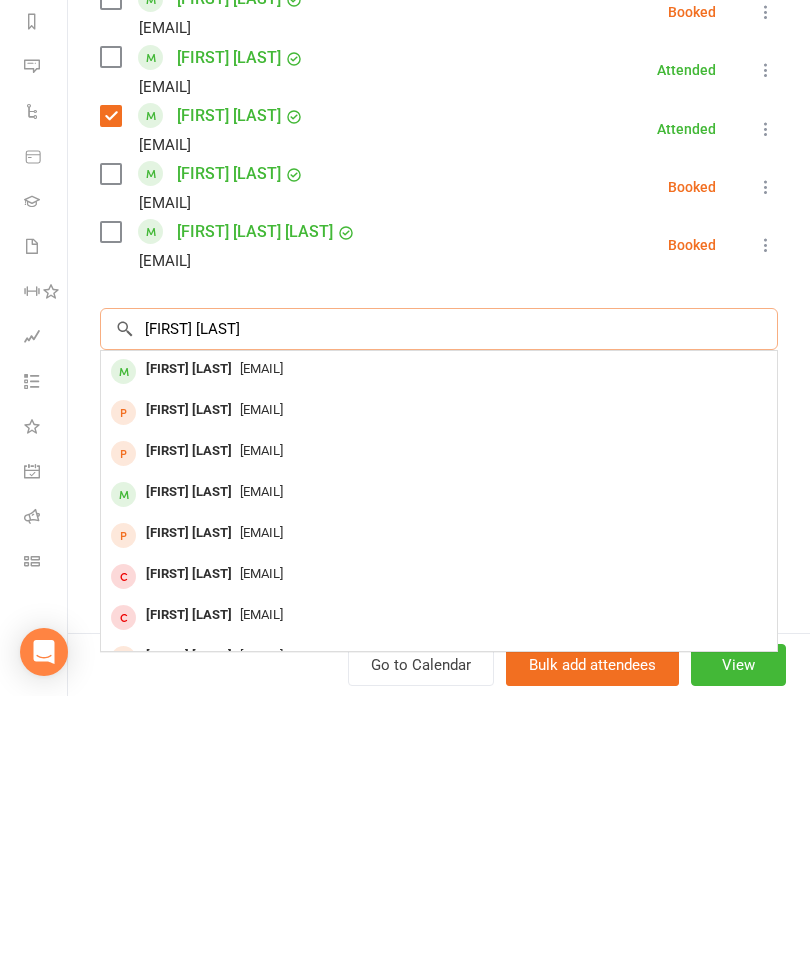 type on "[FIRST] [LAST]" 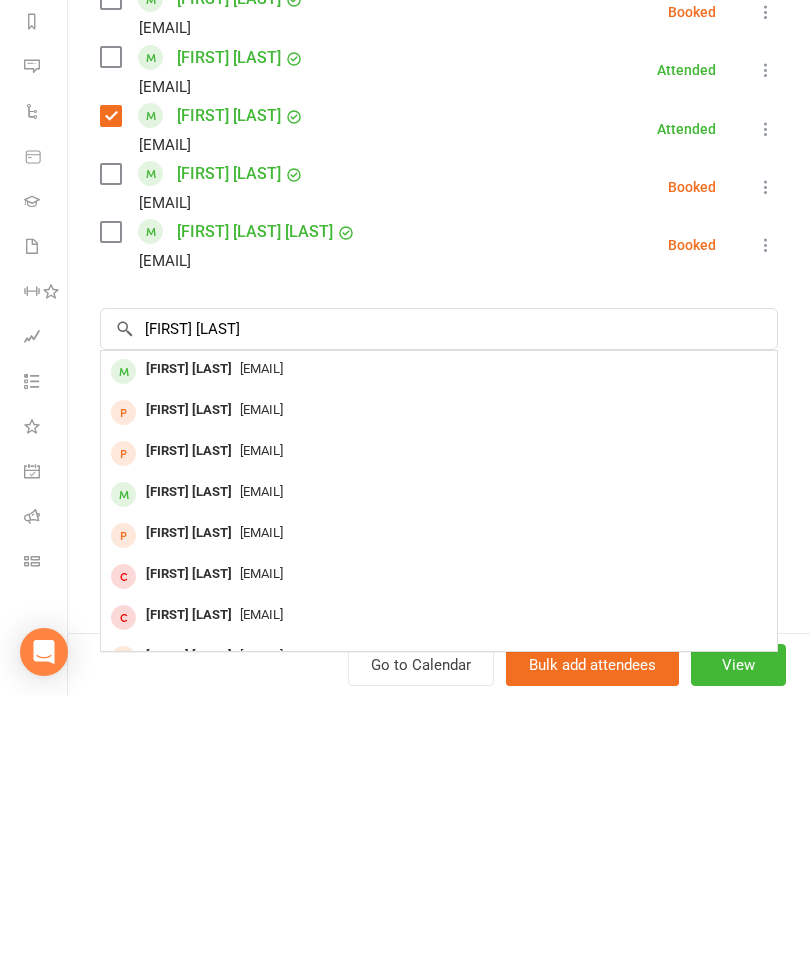 click on "[FIRST] [LAST]" at bounding box center [189, 650] 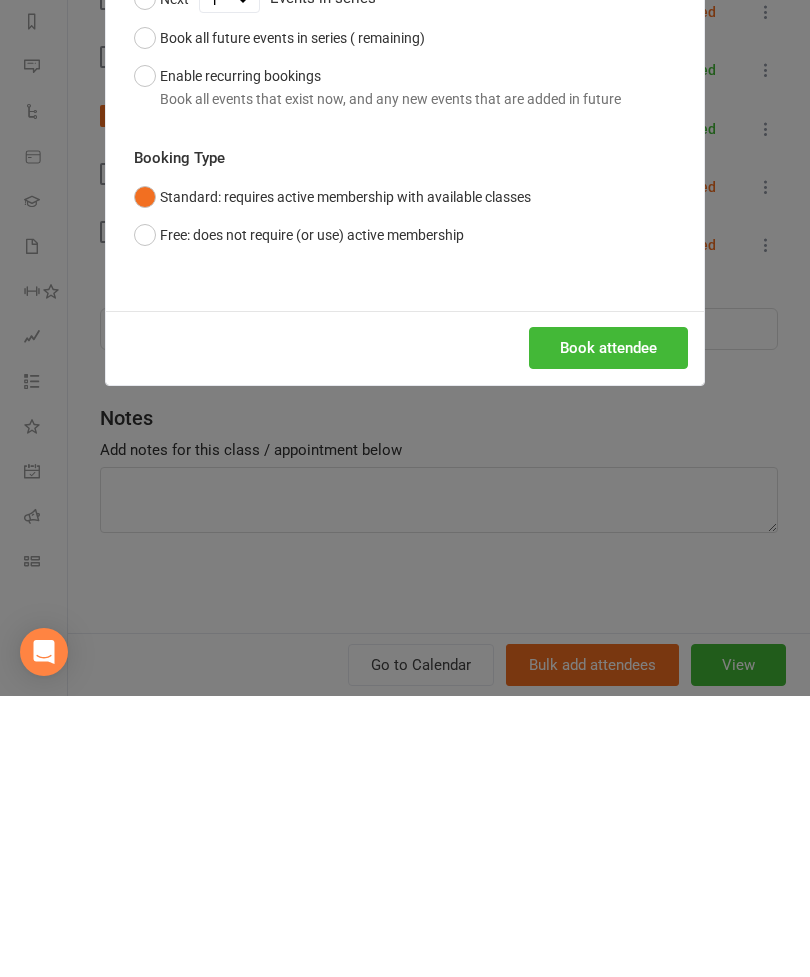 scroll, scrollTop: 735, scrollLeft: 0, axis: vertical 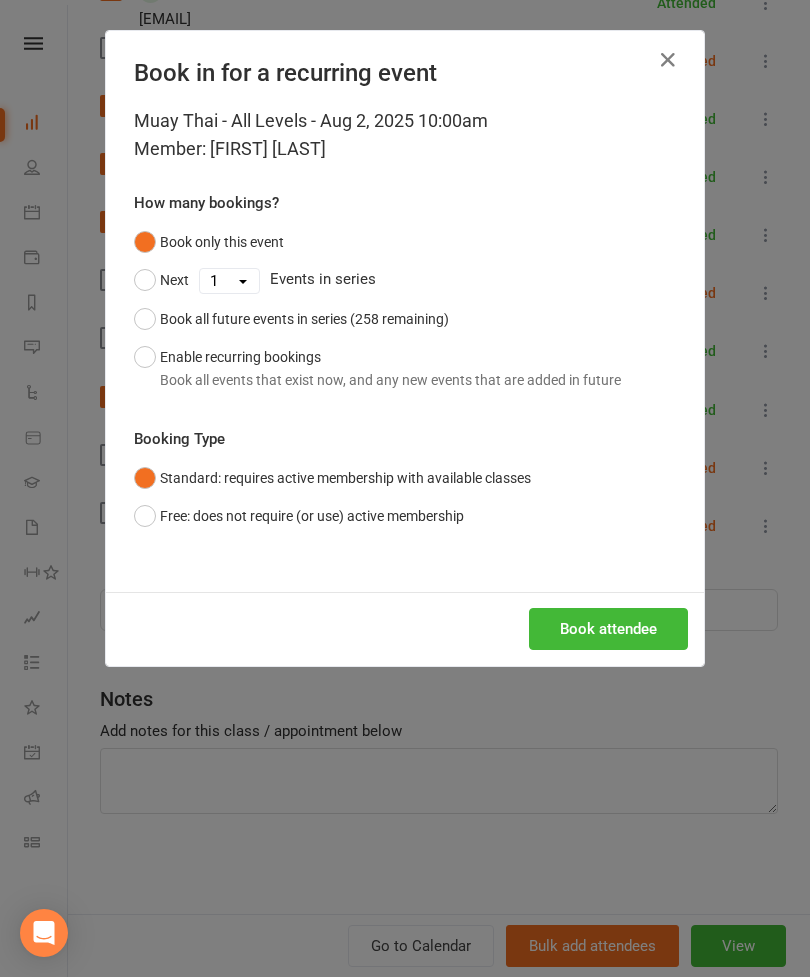 click on "Book attendee" at bounding box center (608, 629) 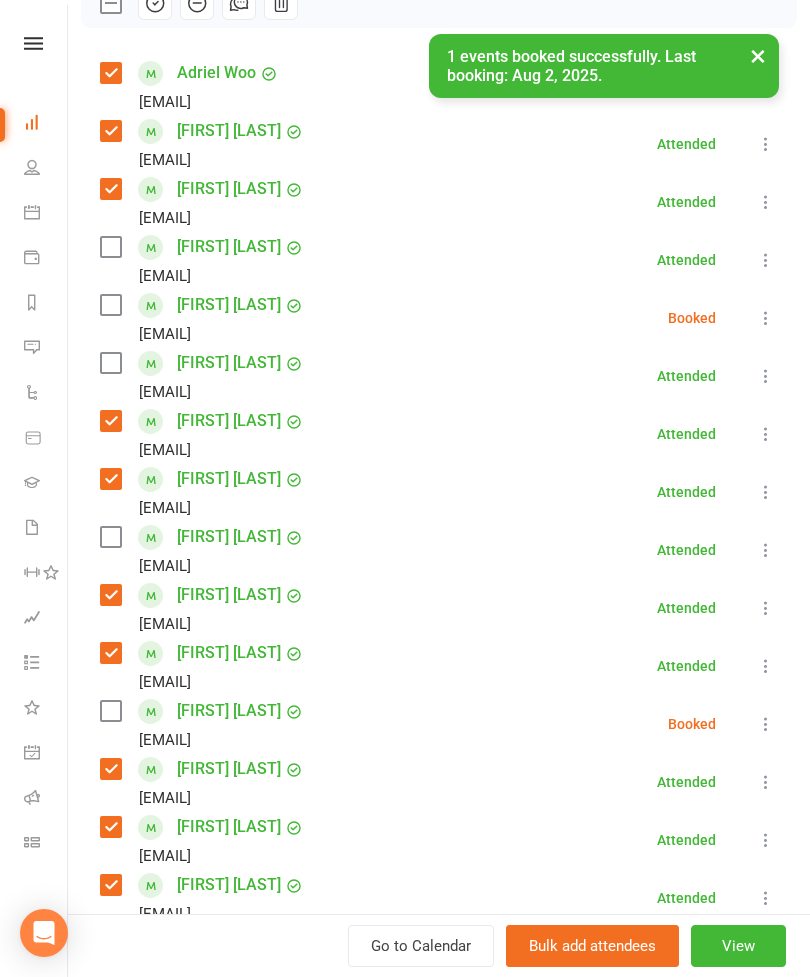 scroll, scrollTop: 304, scrollLeft: 0, axis: vertical 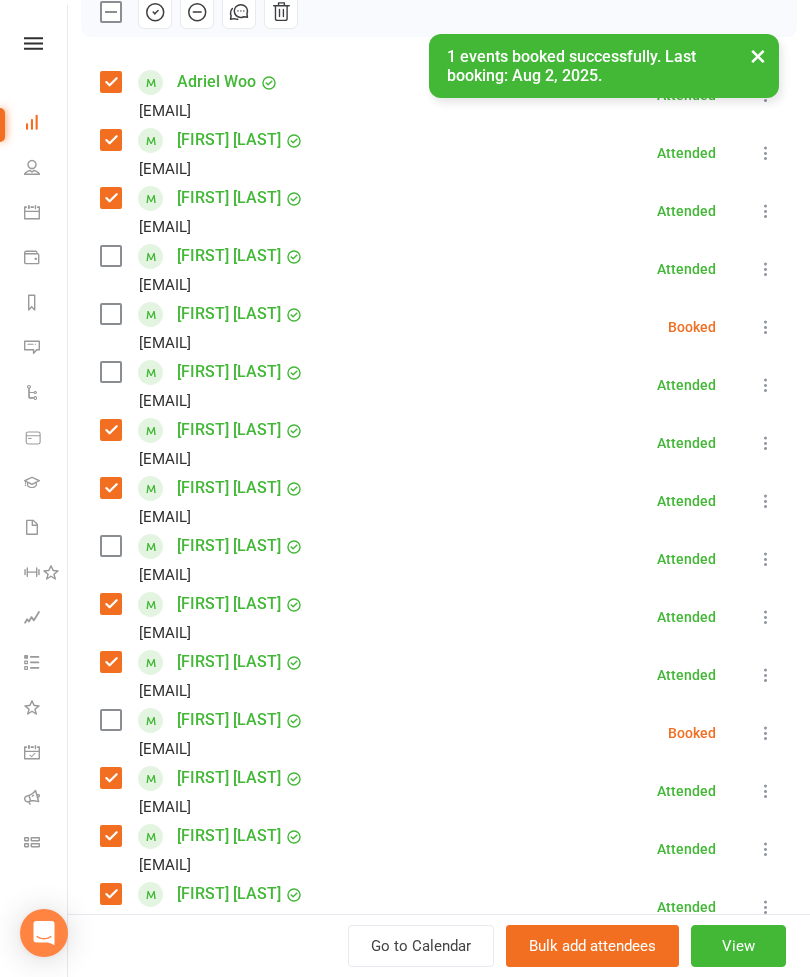 click at bounding box center (110, 314) 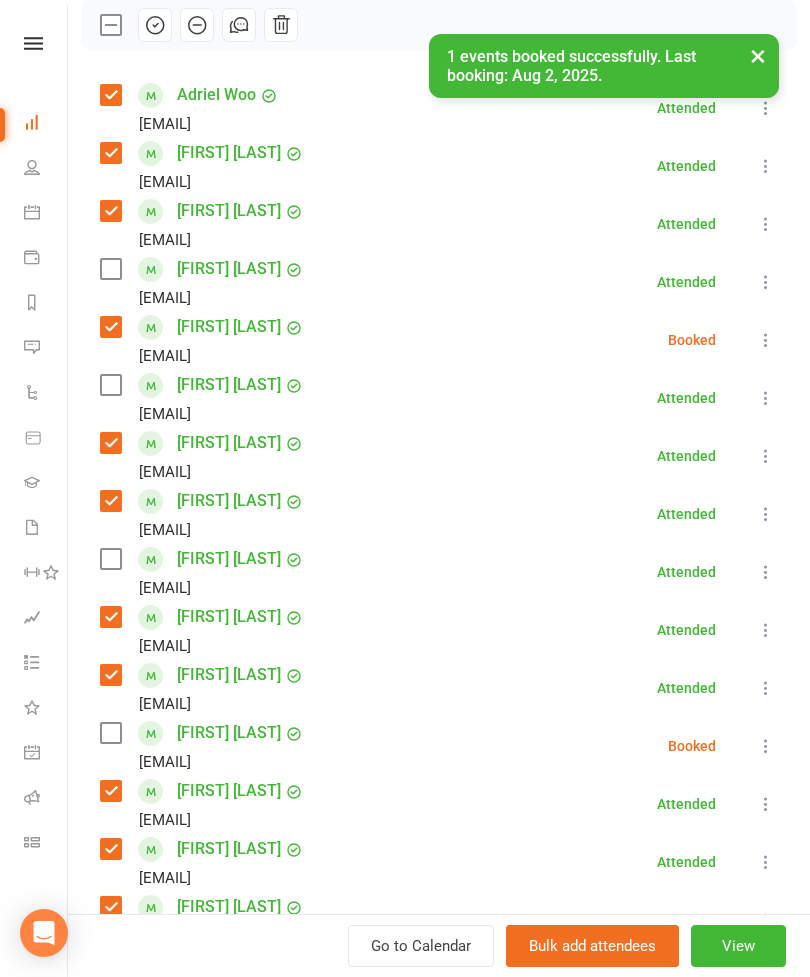 click at bounding box center [110, 269] 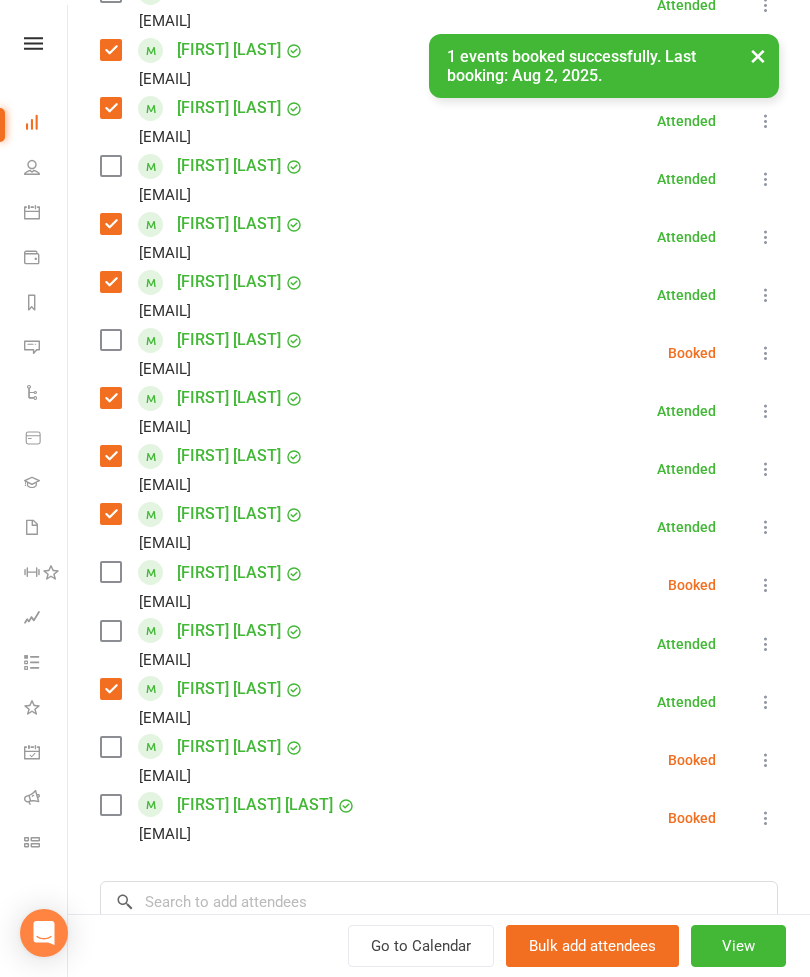 scroll, scrollTop: 691, scrollLeft: 0, axis: vertical 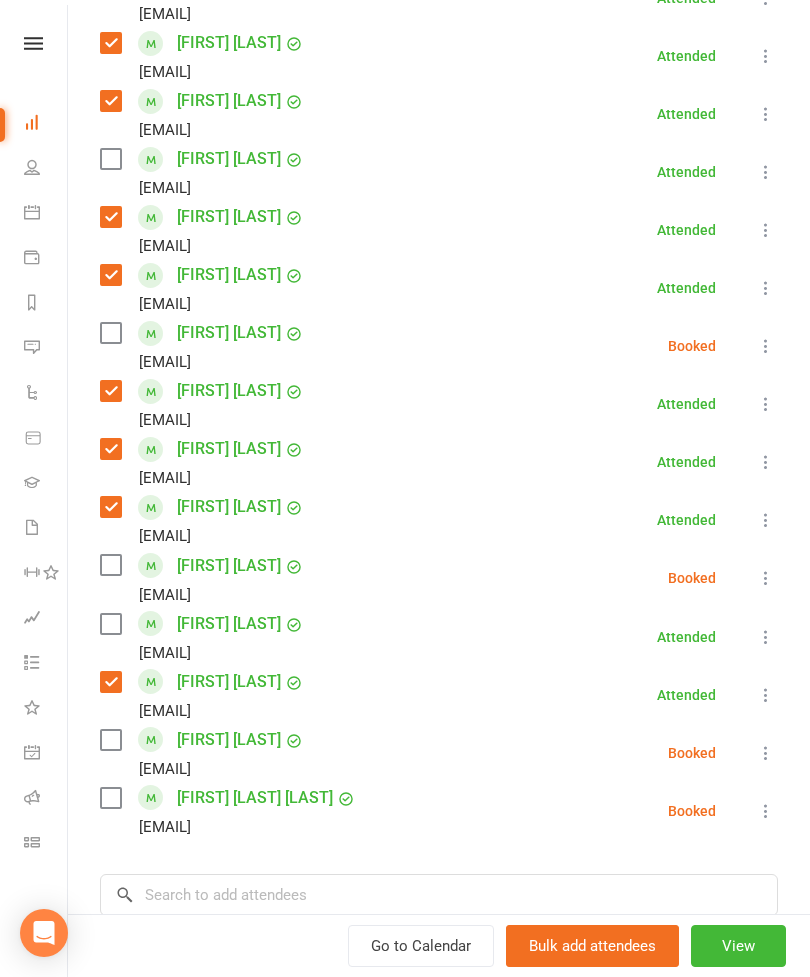 click at bounding box center (110, 159) 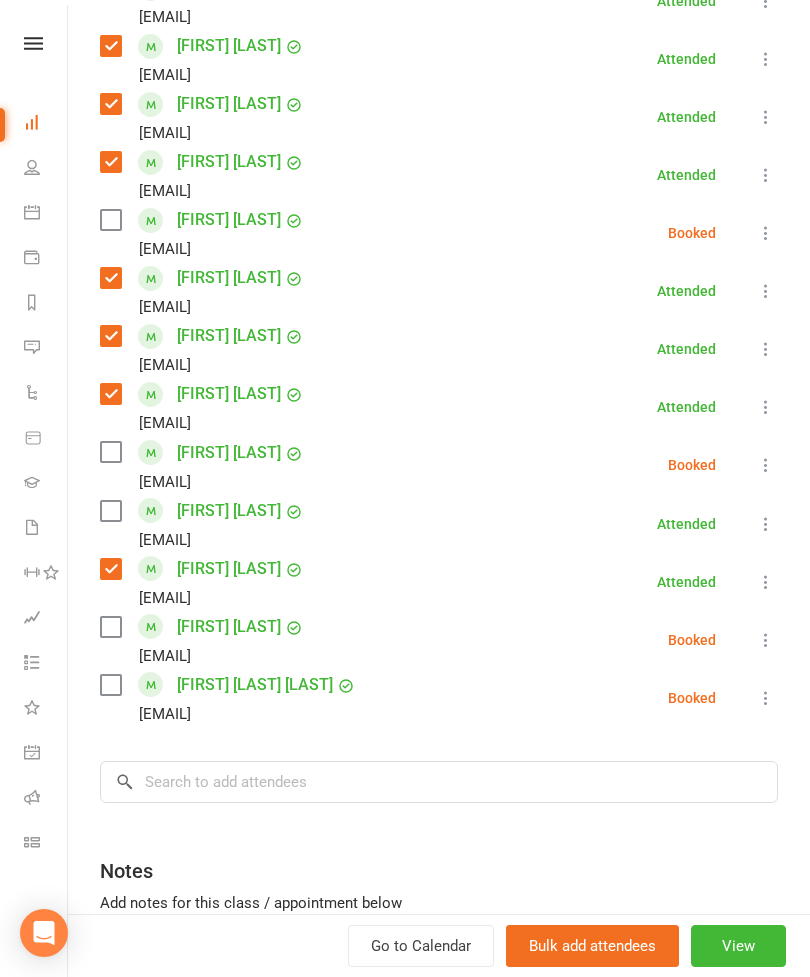 scroll, scrollTop: 816, scrollLeft: 0, axis: vertical 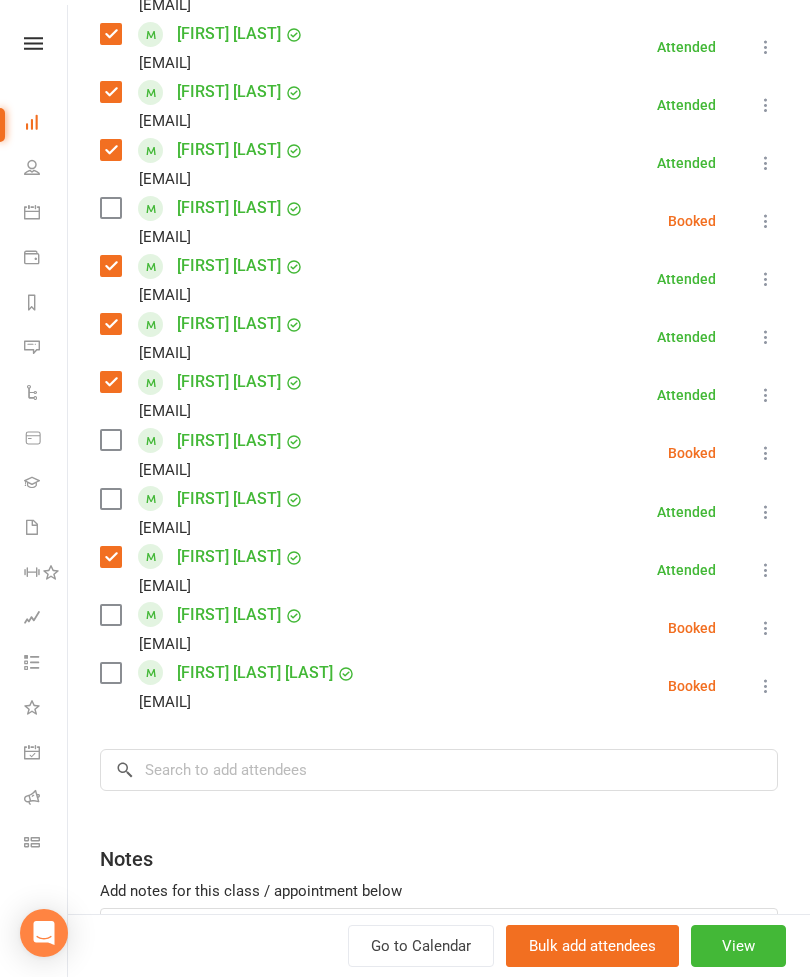 click at bounding box center [110, 440] 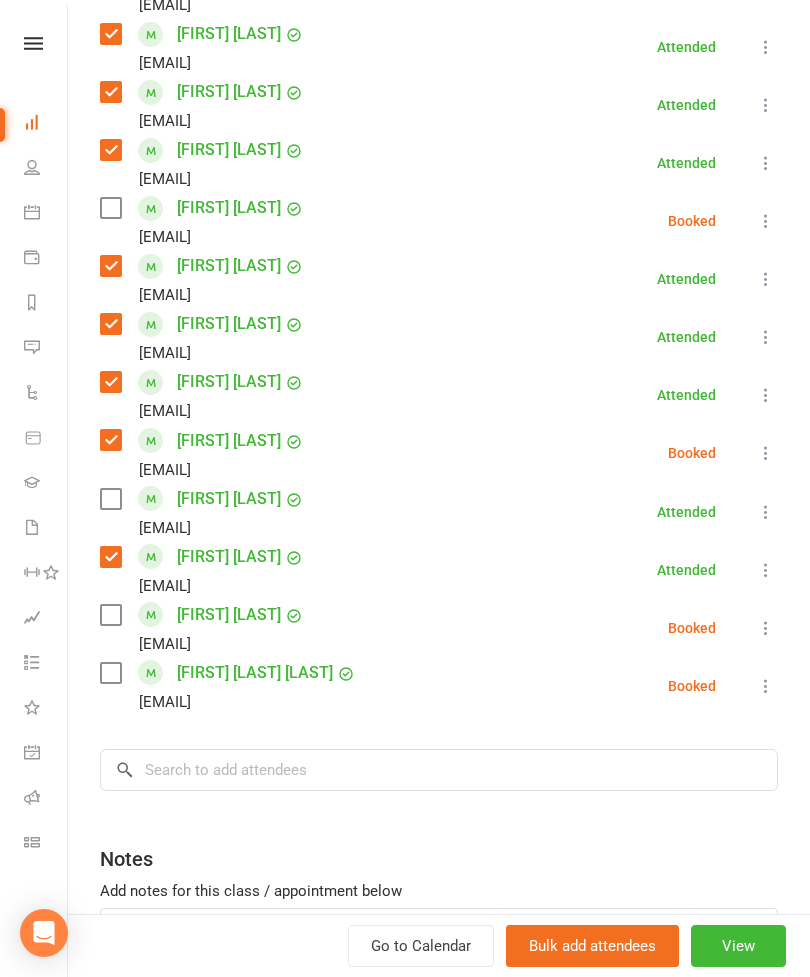 click at bounding box center (110, 673) 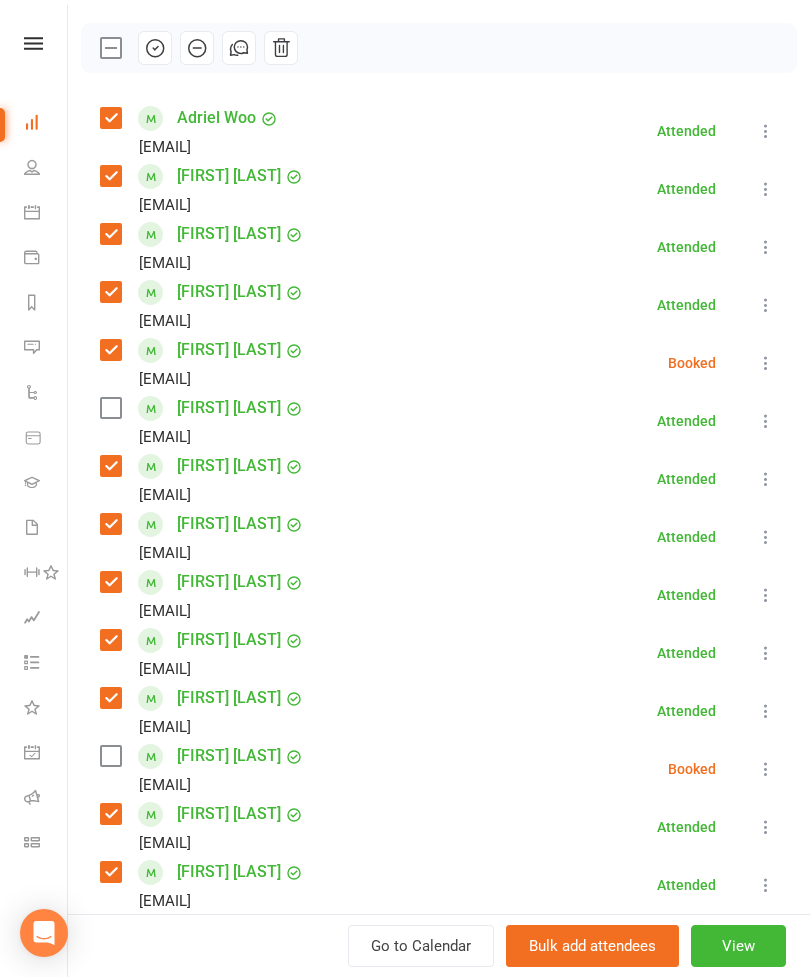 scroll, scrollTop: 267, scrollLeft: 0, axis: vertical 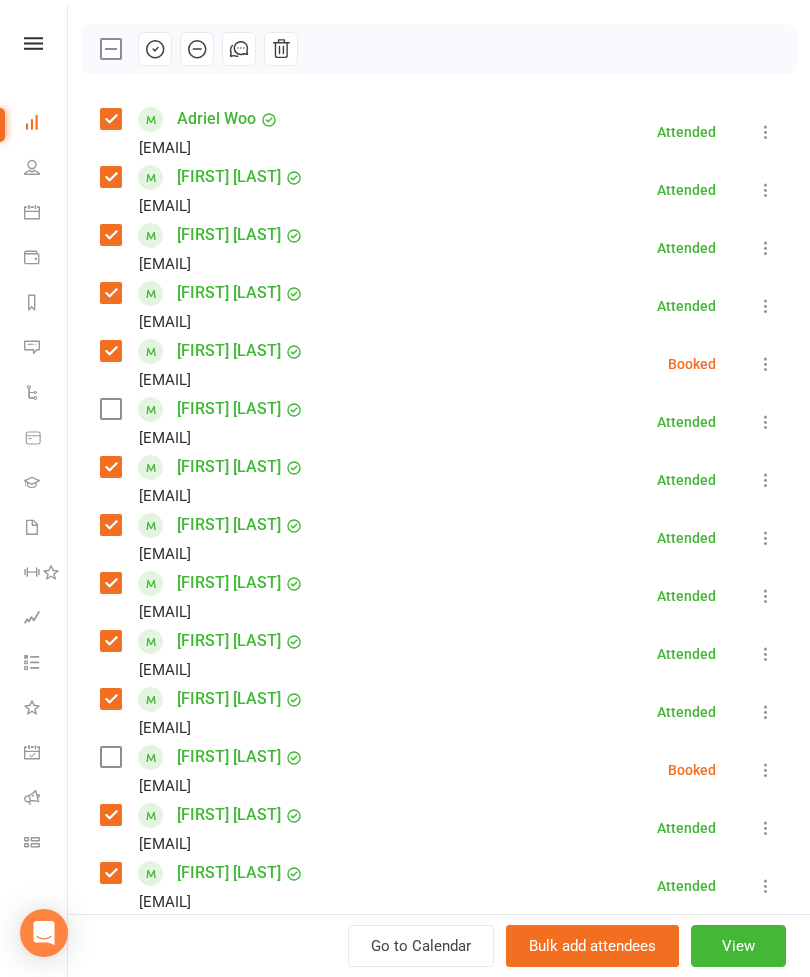 click at bounding box center [110, 409] 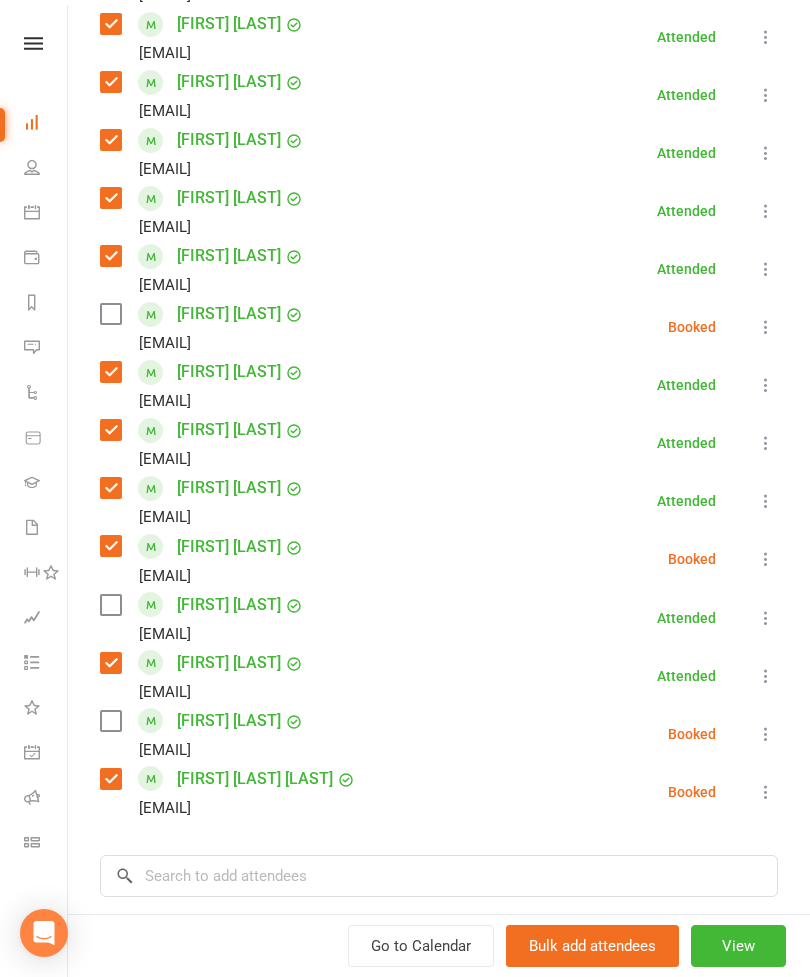 scroll, scrollTop: 712, scrollLeft: 0, axis: vertical 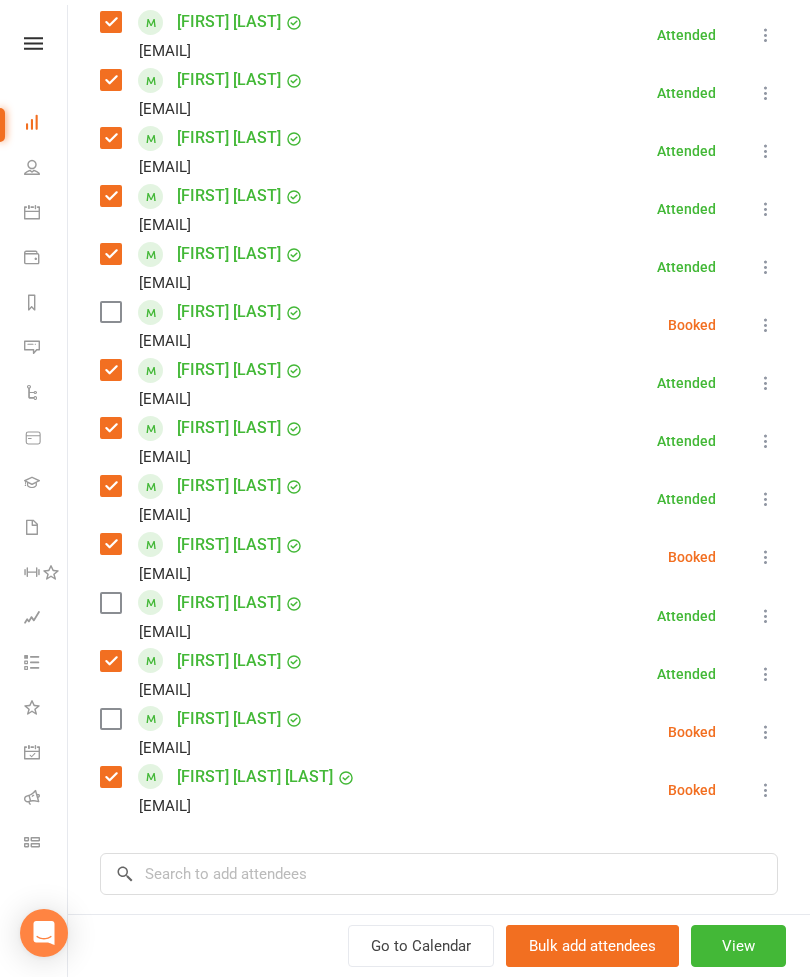 click at bounding box center (110, 603) 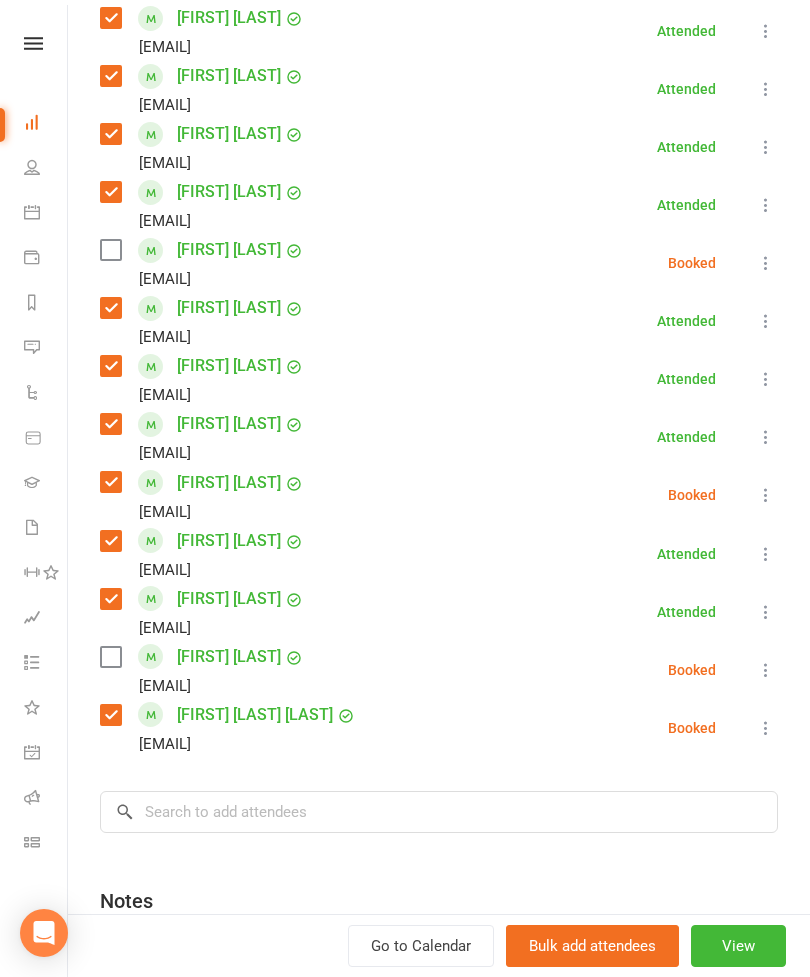 scroll, scrollTop: 803, scrollLeft: 0, axis: vertical 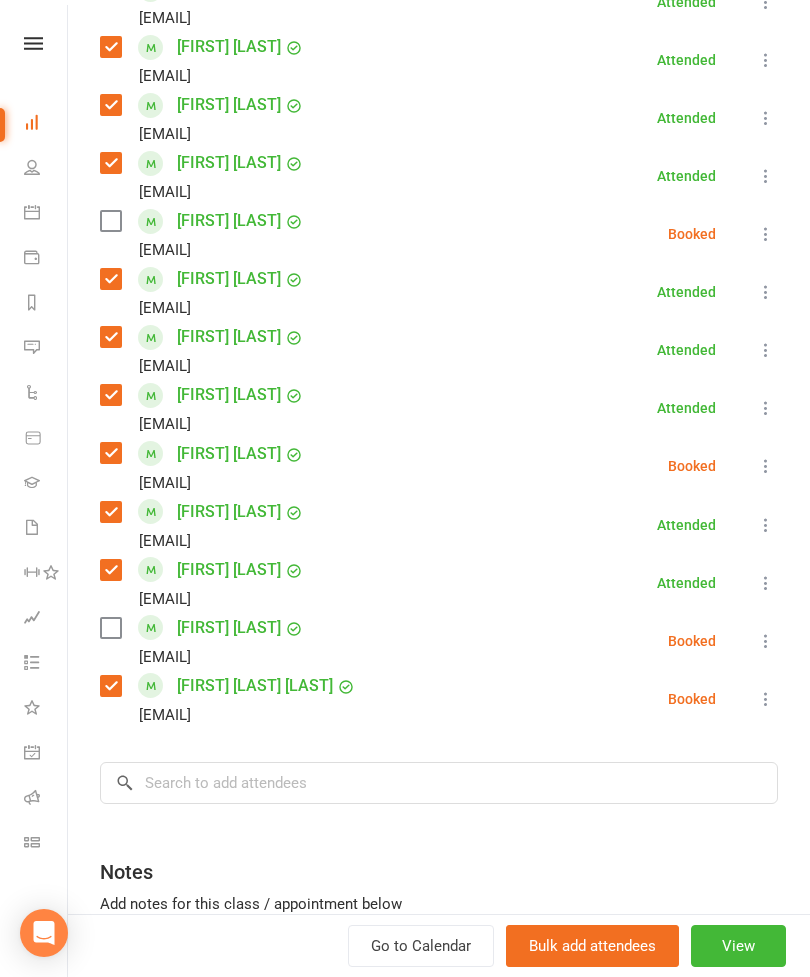 click at bounding box center [766, 234] 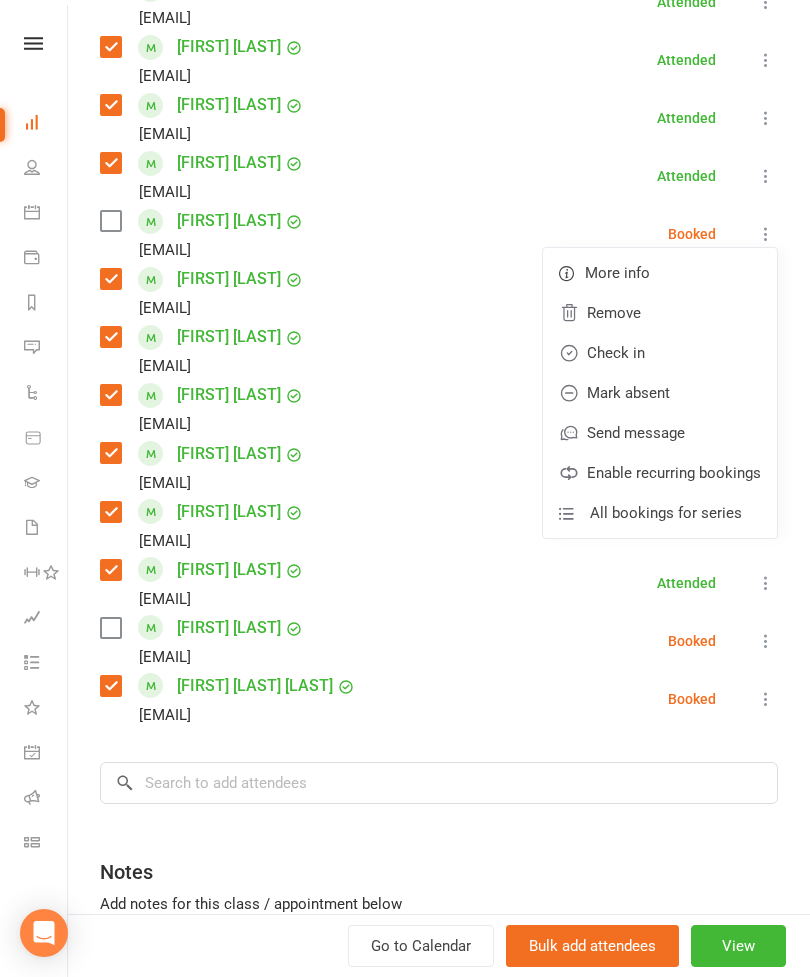 click on "Remove" at bounding box center (660, 313) 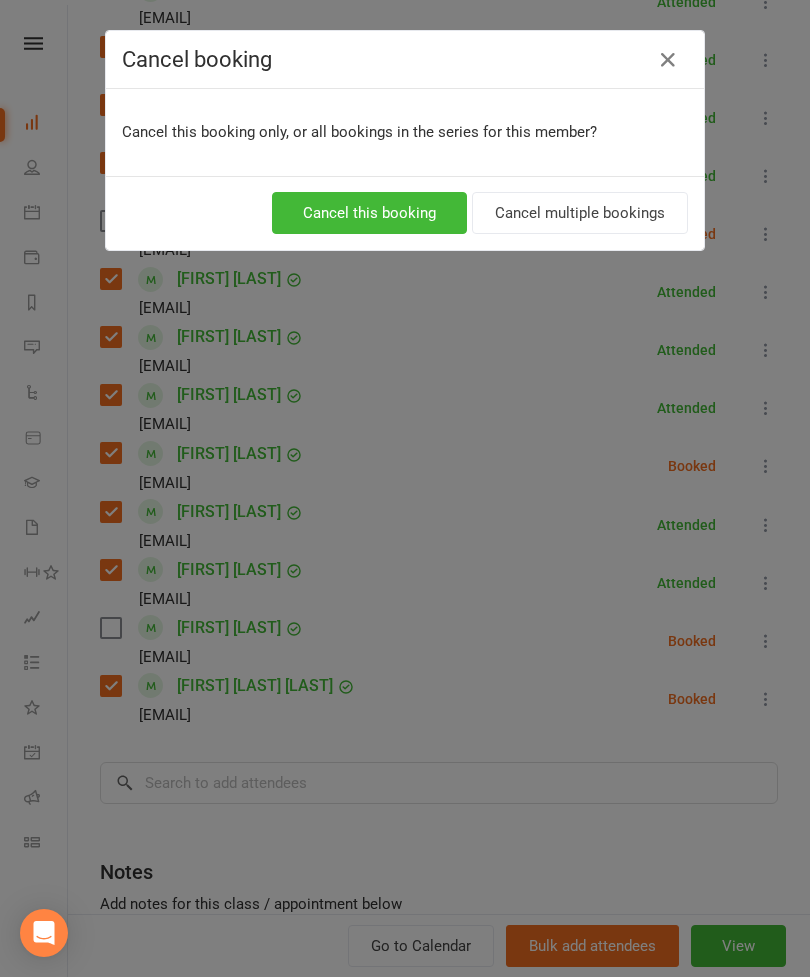 click on "Cancel this booking" at bounding box center [369, 213] 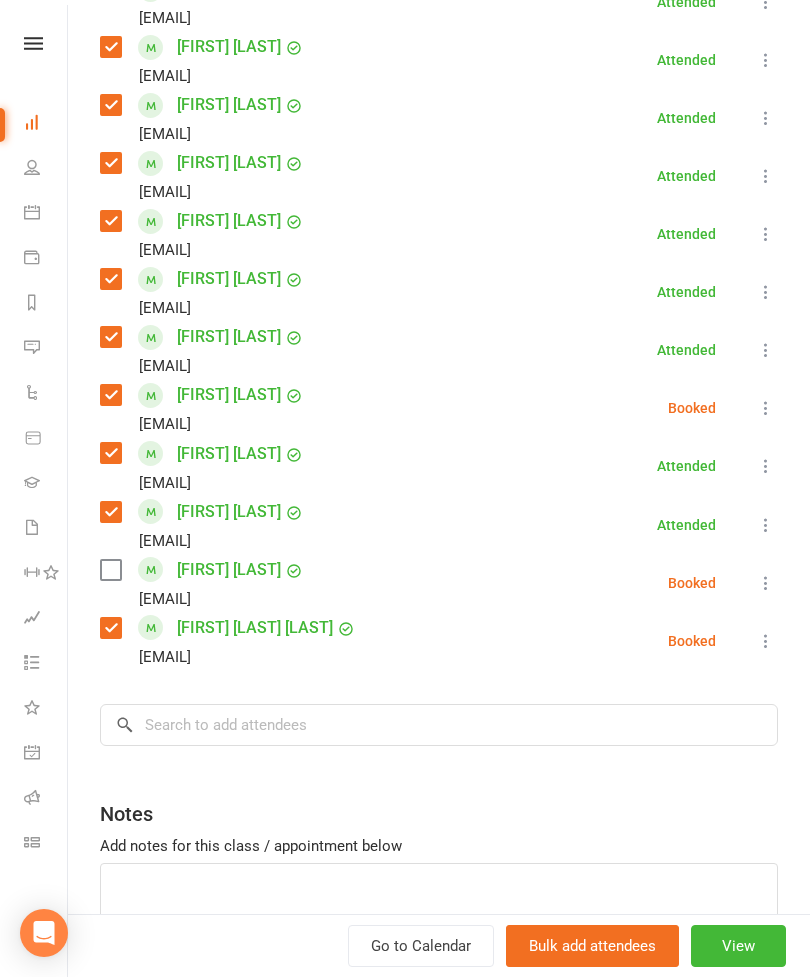 click at bounding box center (766, 583) 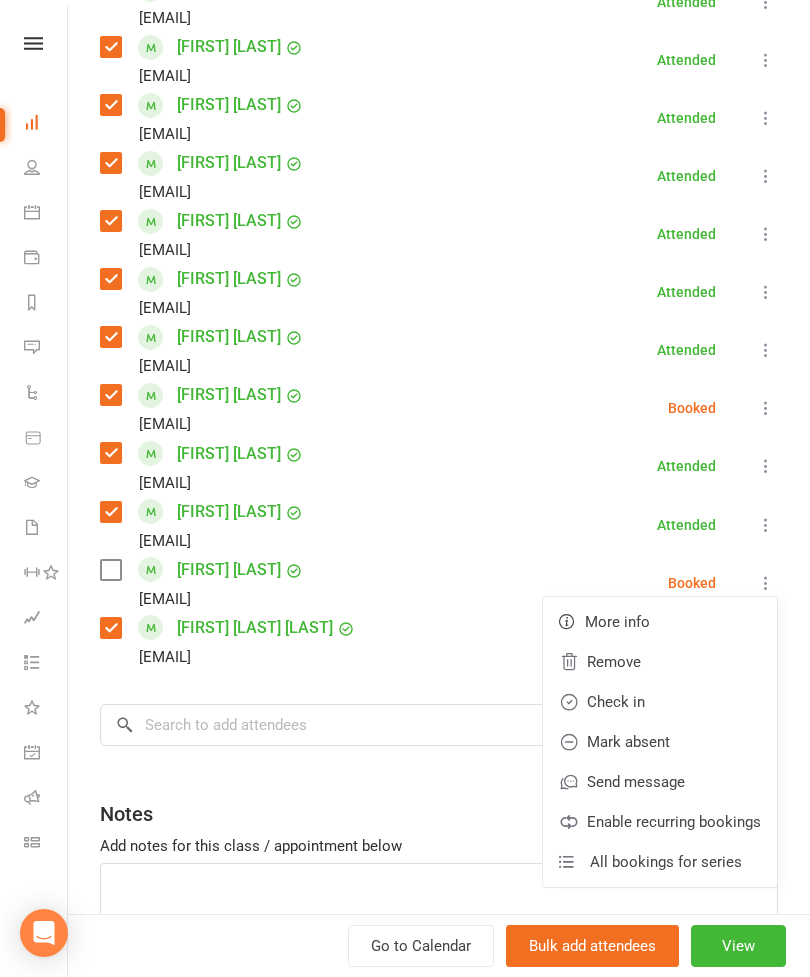 click on "Remove" at bounding box center (660, 662) 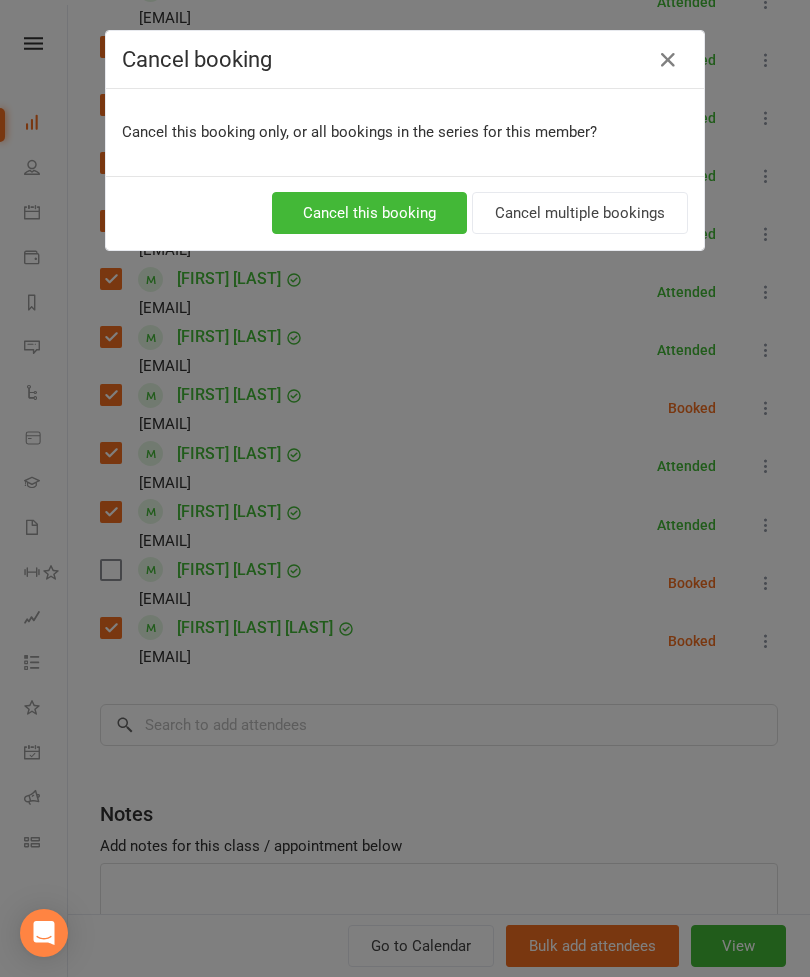 click on "Cancel this booking" at bounding box center [369, 213] 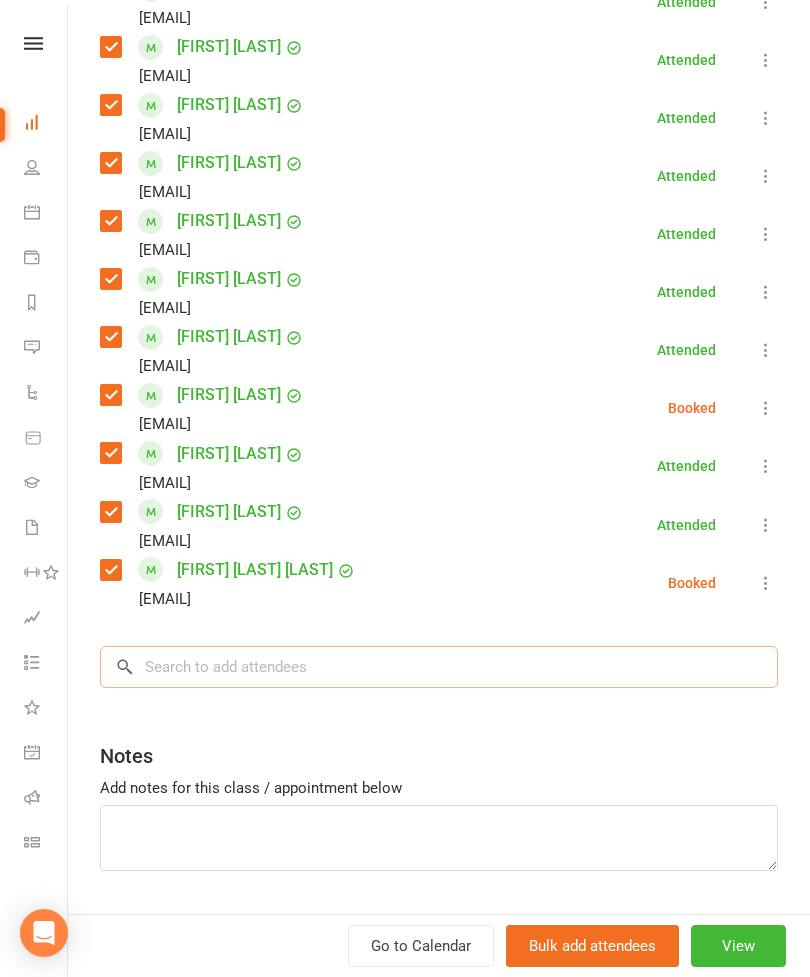 click at bounding box center [439, 667] 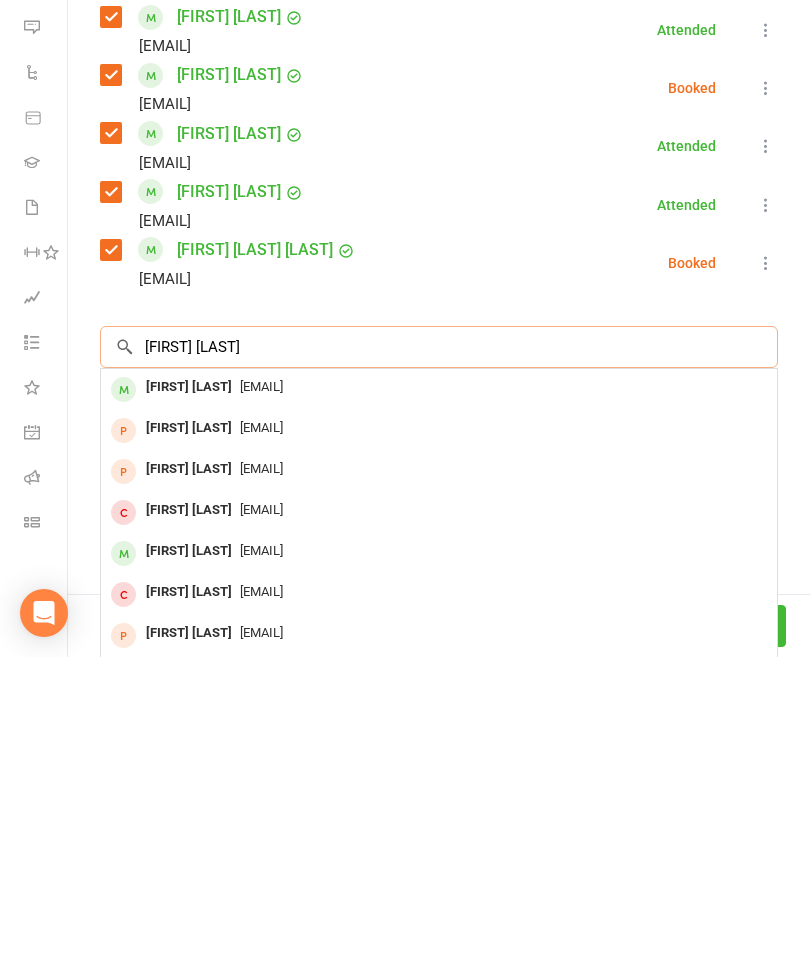 type on "[FIRST] [LAST]" 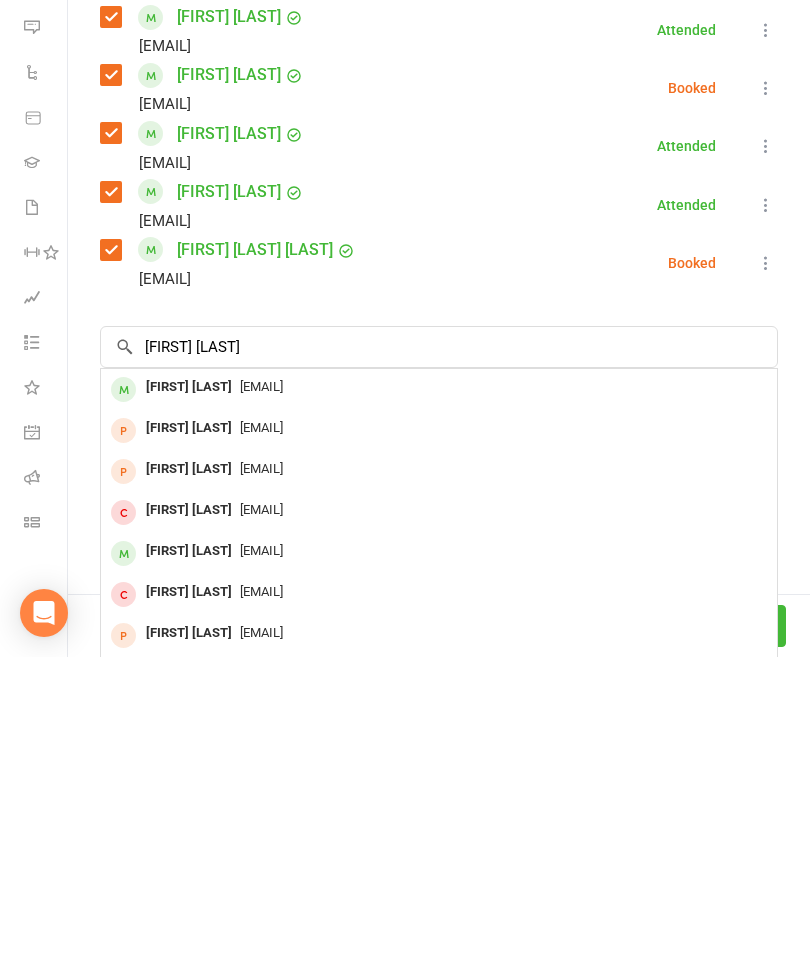 click on "[EMAIL]" at bounding box center [439, 707] 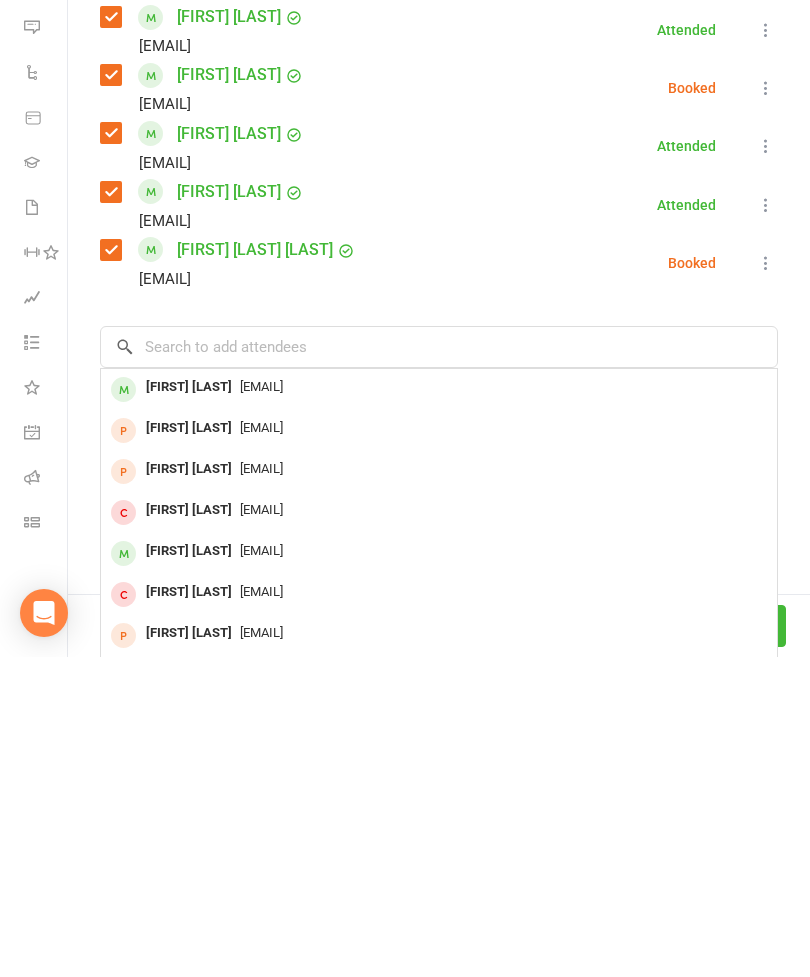 scroll, scrollTop: 1073, scrollLeft: 0, axis: vertical 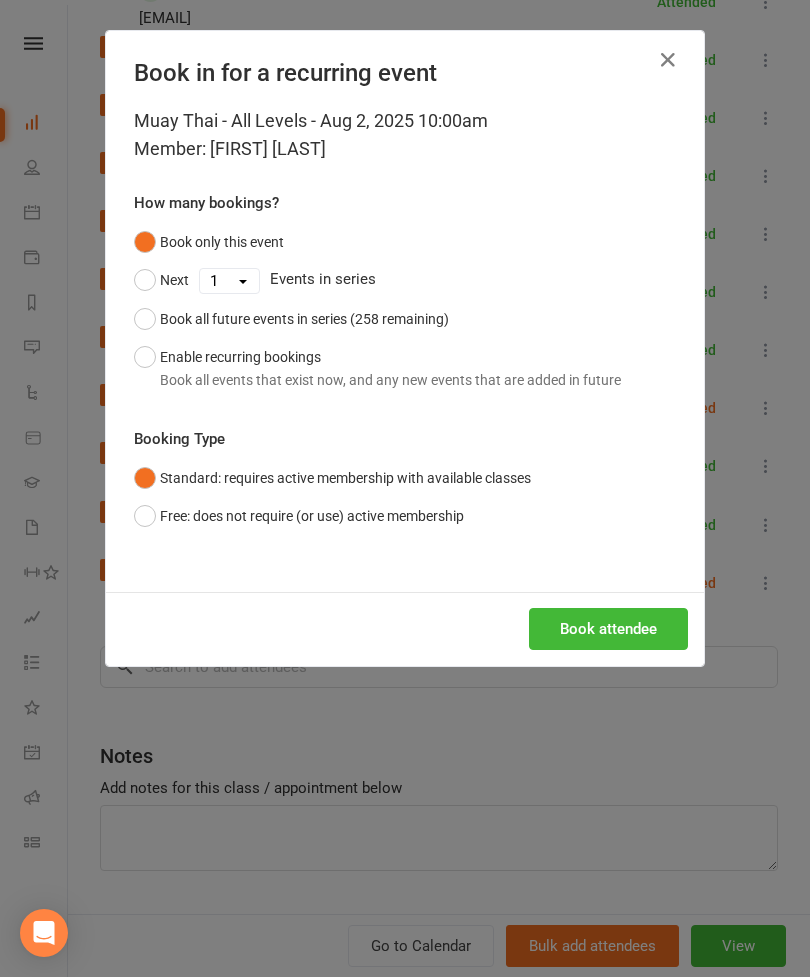click on "Book attendee" at bounding box center (608, 629) 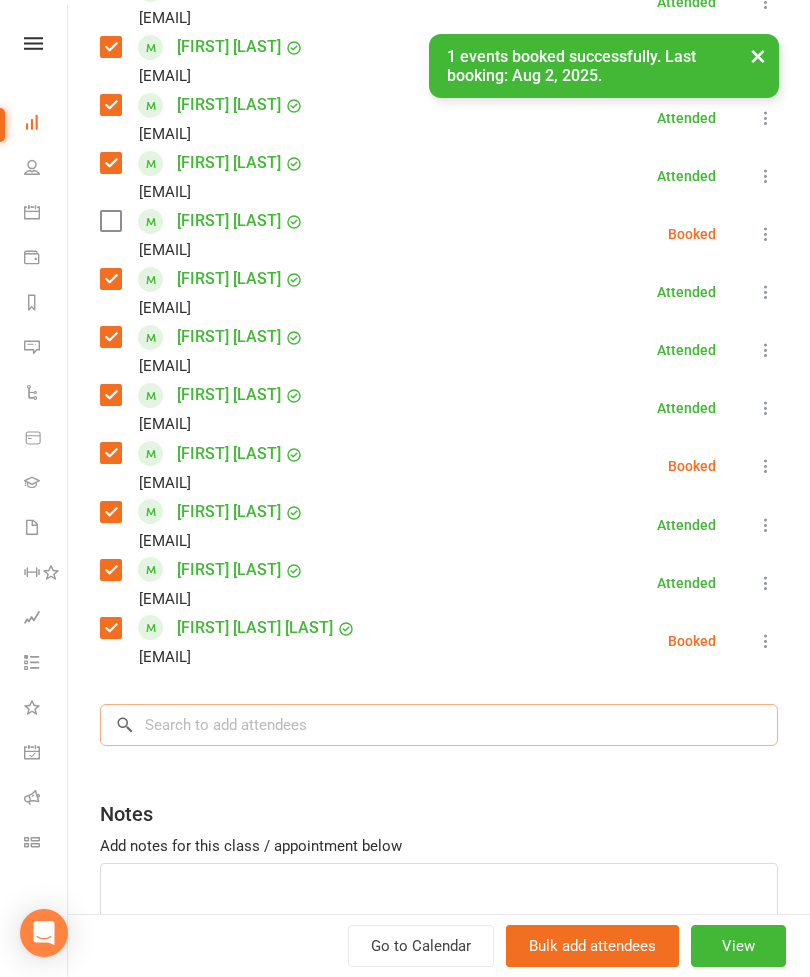 click at bounding box center (439, 725) 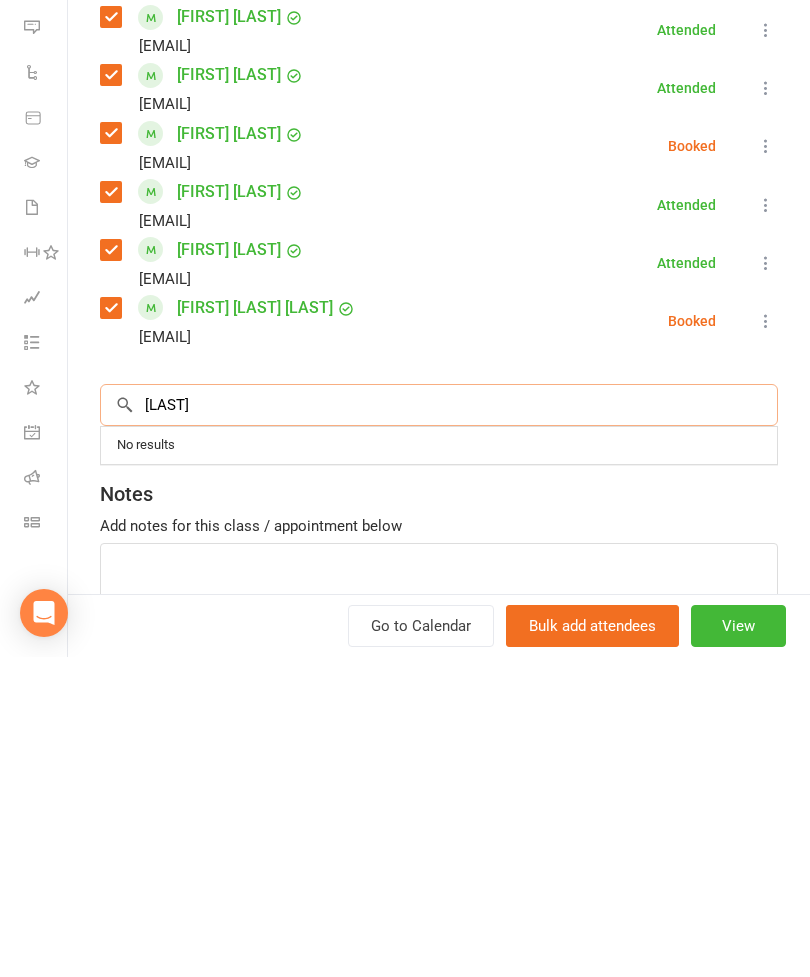 scroll, scrollTop: 1149, scrollLeft: 0, axis: vertical 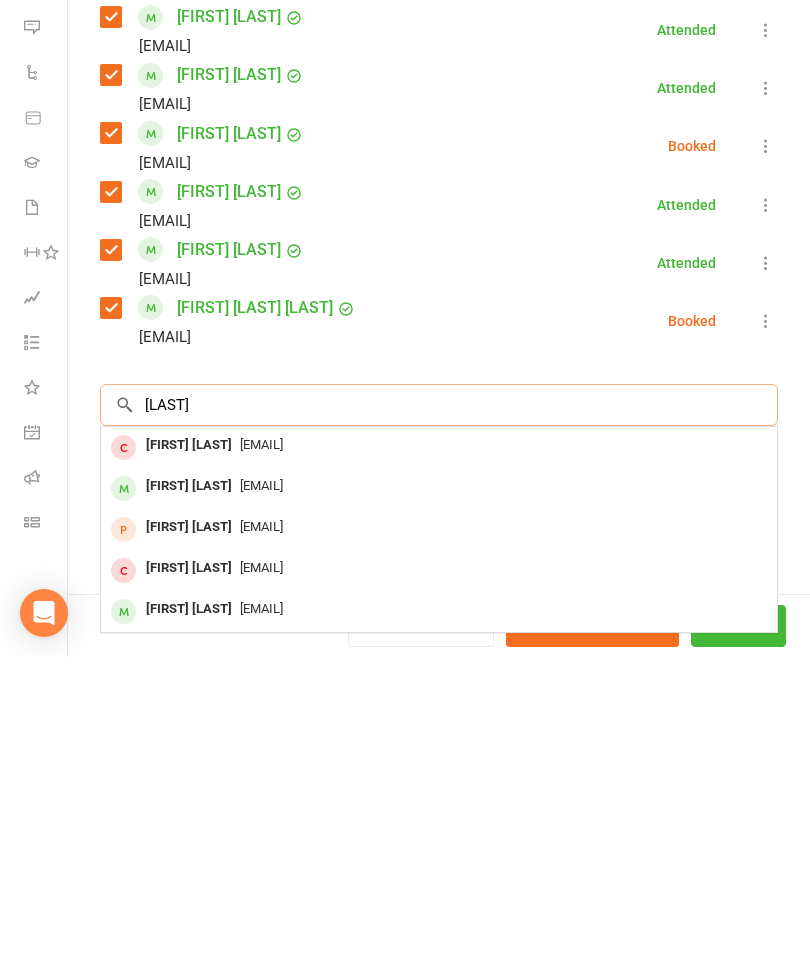 type on "[LAST]" 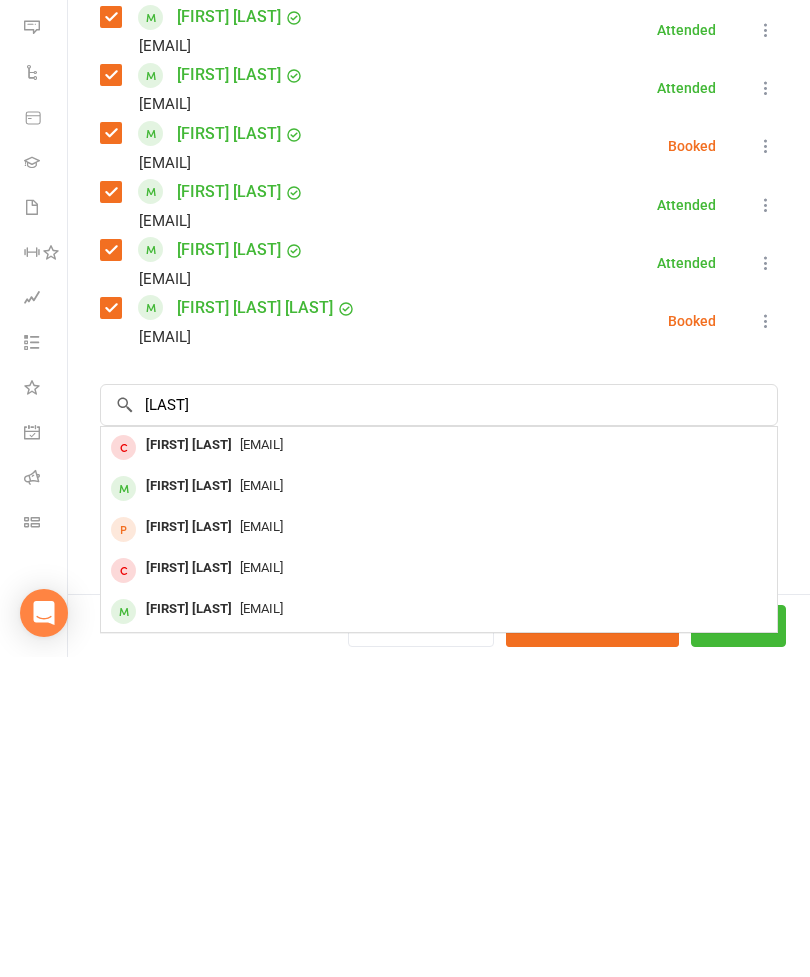 click on "[FIRST] [LAST]" at bounding box center (189, 806) 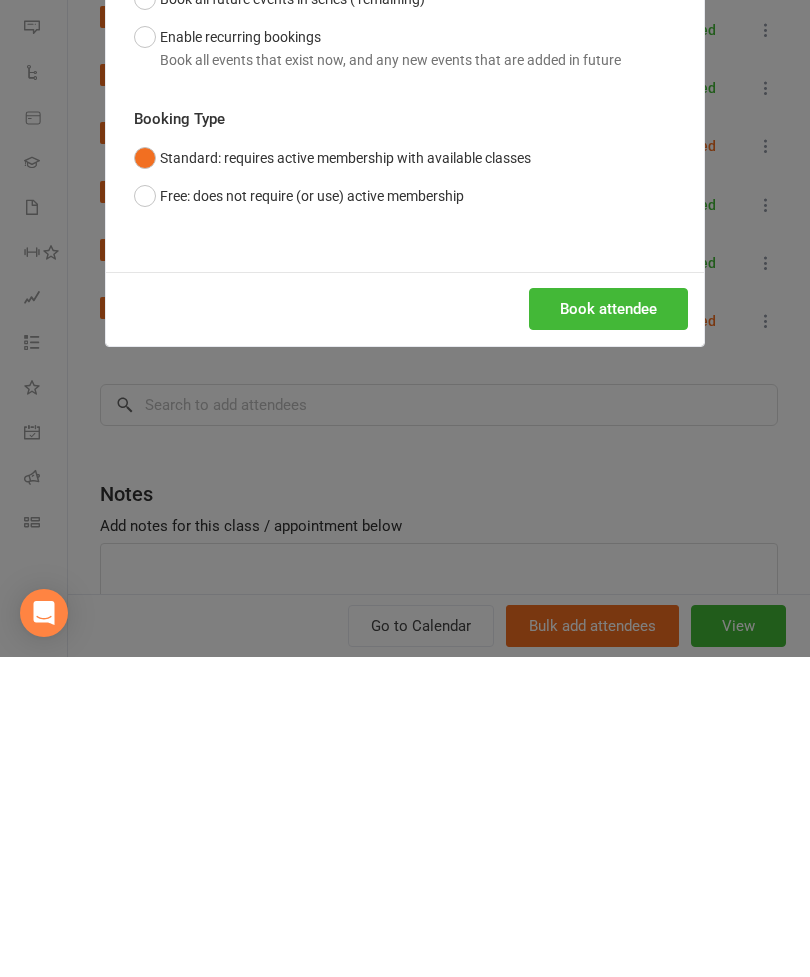 scroll, scrollTop: 1469, scrollLeft: 0, axis: vertical 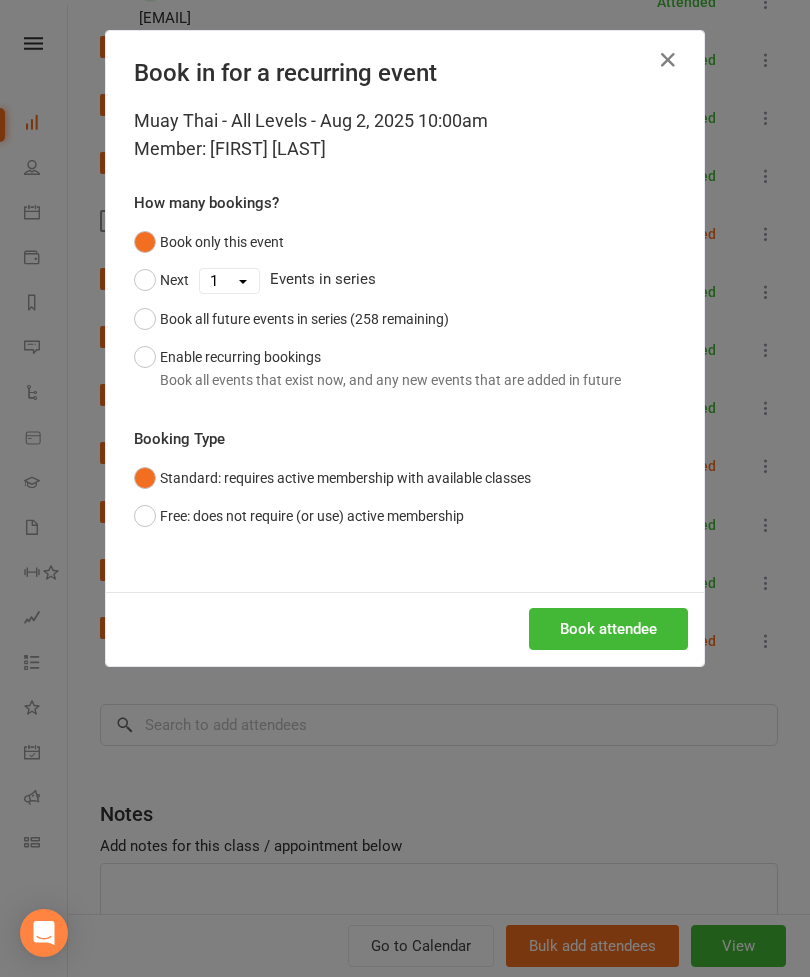 click on "Book attendee" at bounding box center [608, 629] 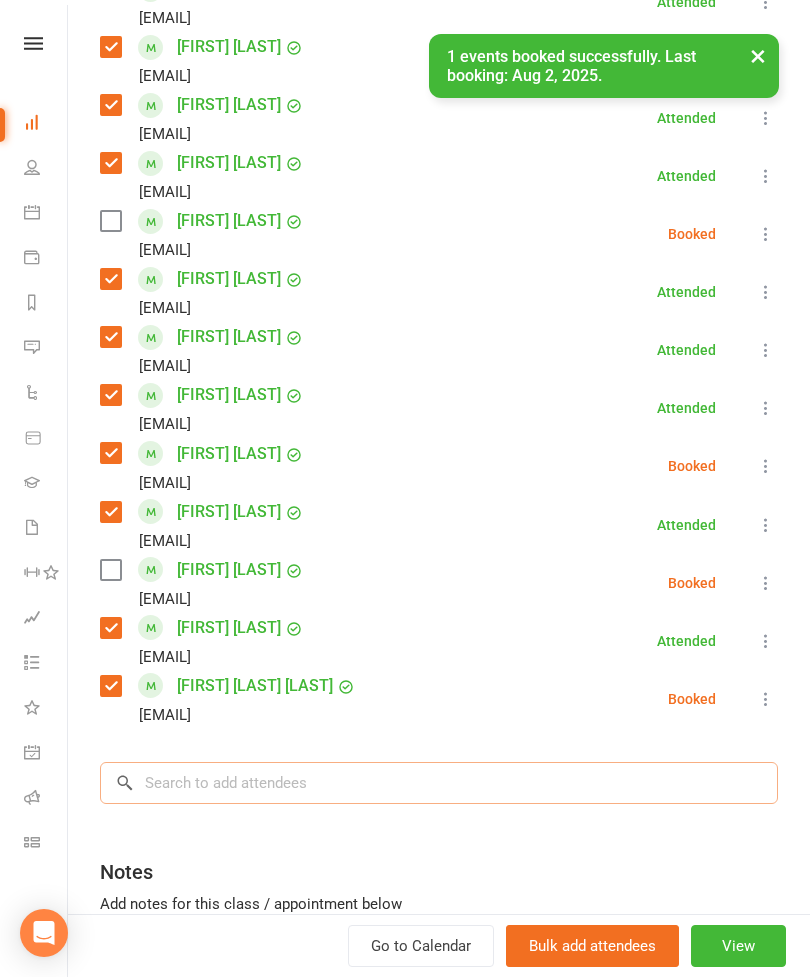 click at bounding box center [439, 783] 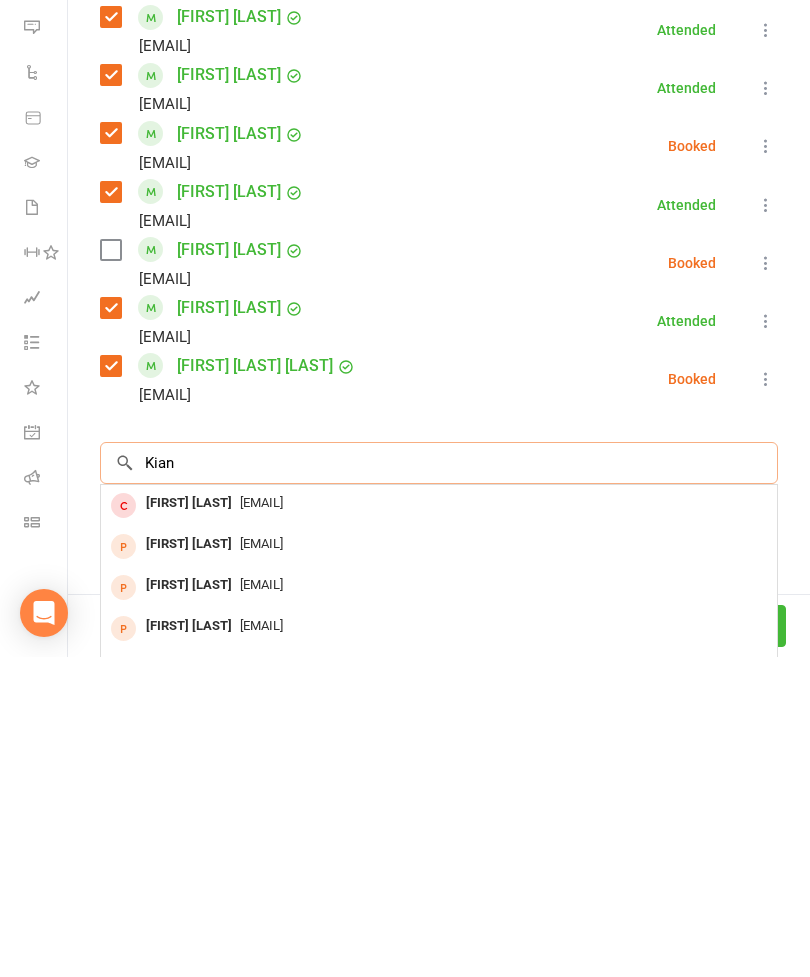 scroll, scrollTop: 1603, scrollLeft: 0, axis: vertical 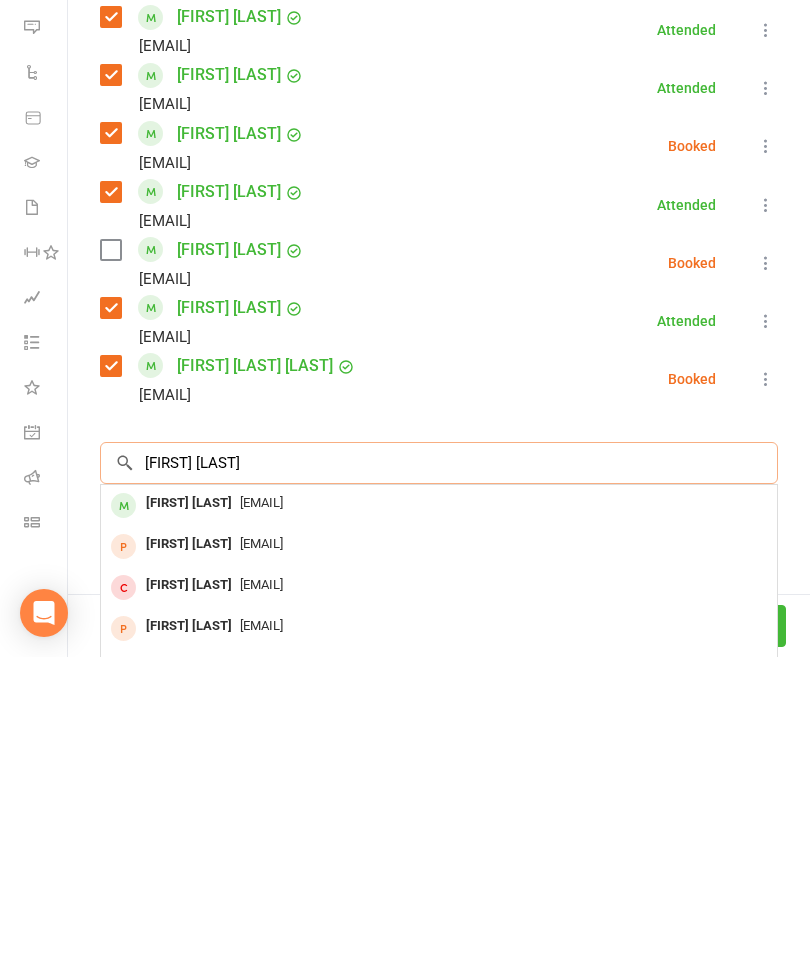type on "[FIRST] [LAST]" 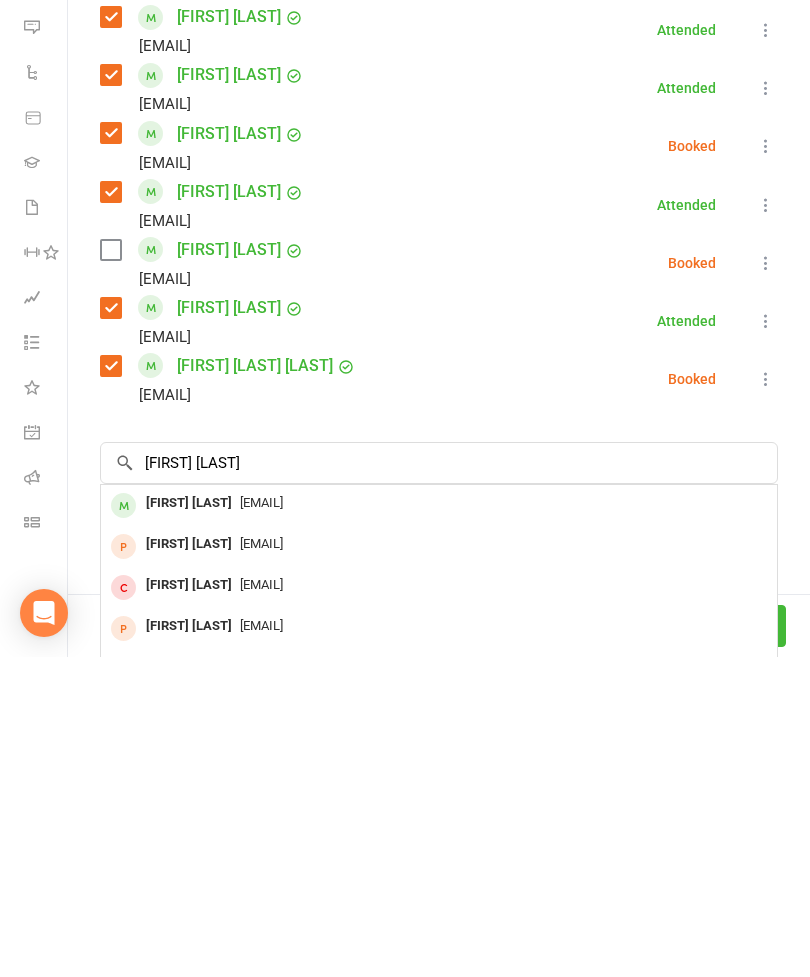 click on "[FIRST] [LAST]" at bounding box center (189, 823) 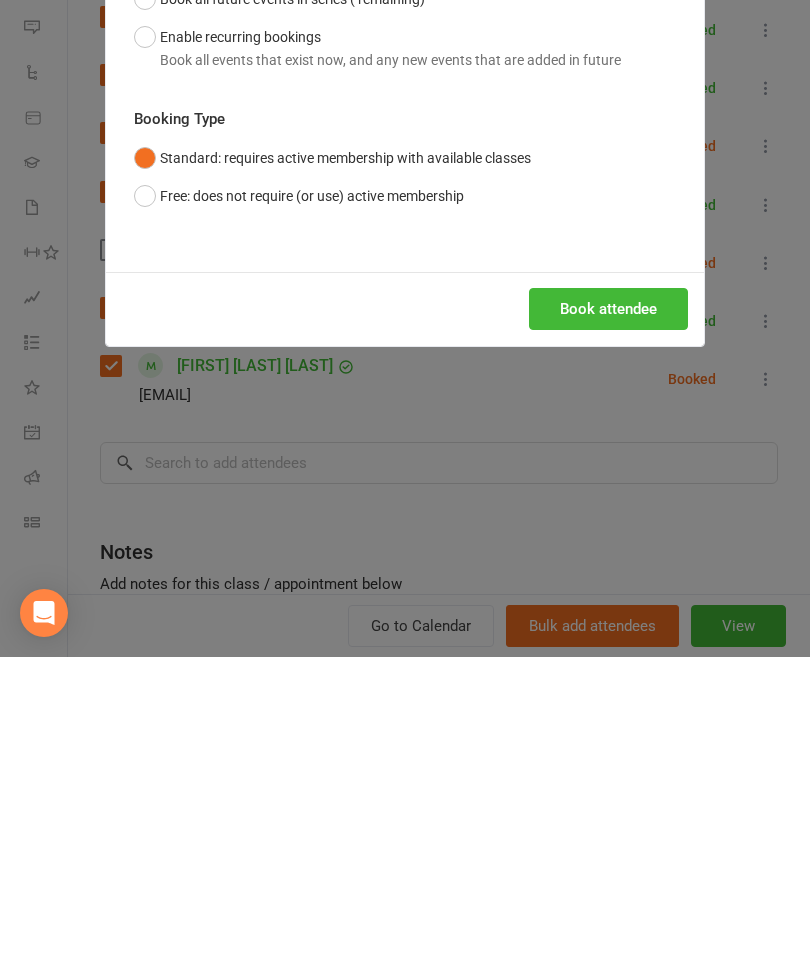 scroll, scrollTop: 1923, scrollLeft: 0, axis: vertical 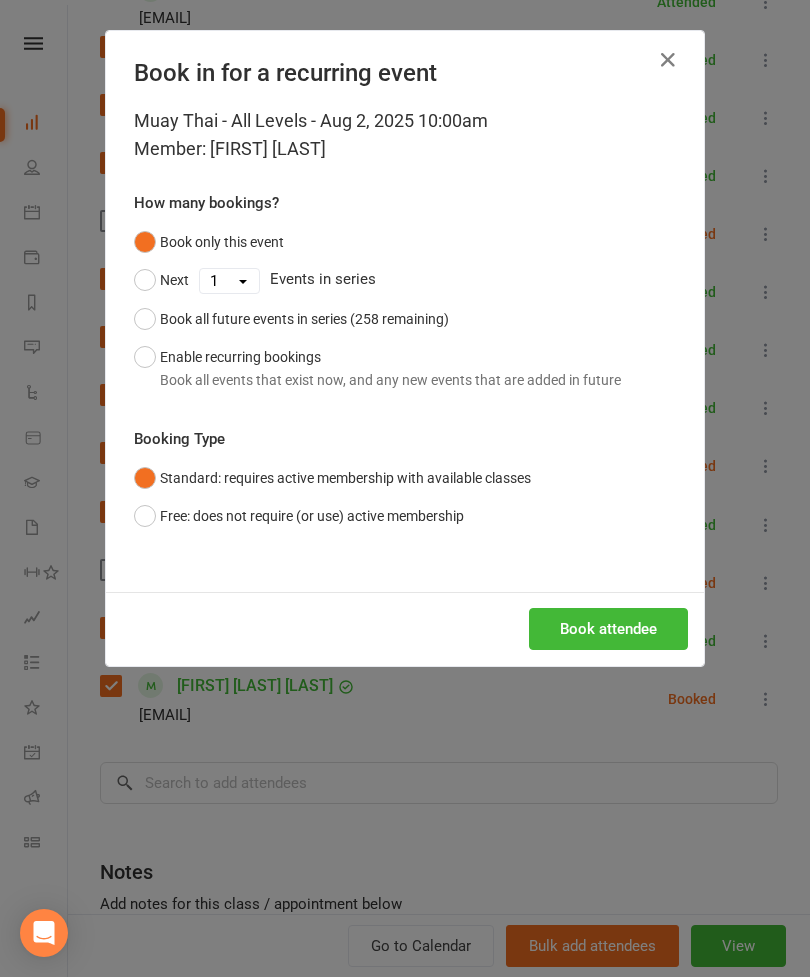 click on "Book attendee" at bounding box center (608, 629) 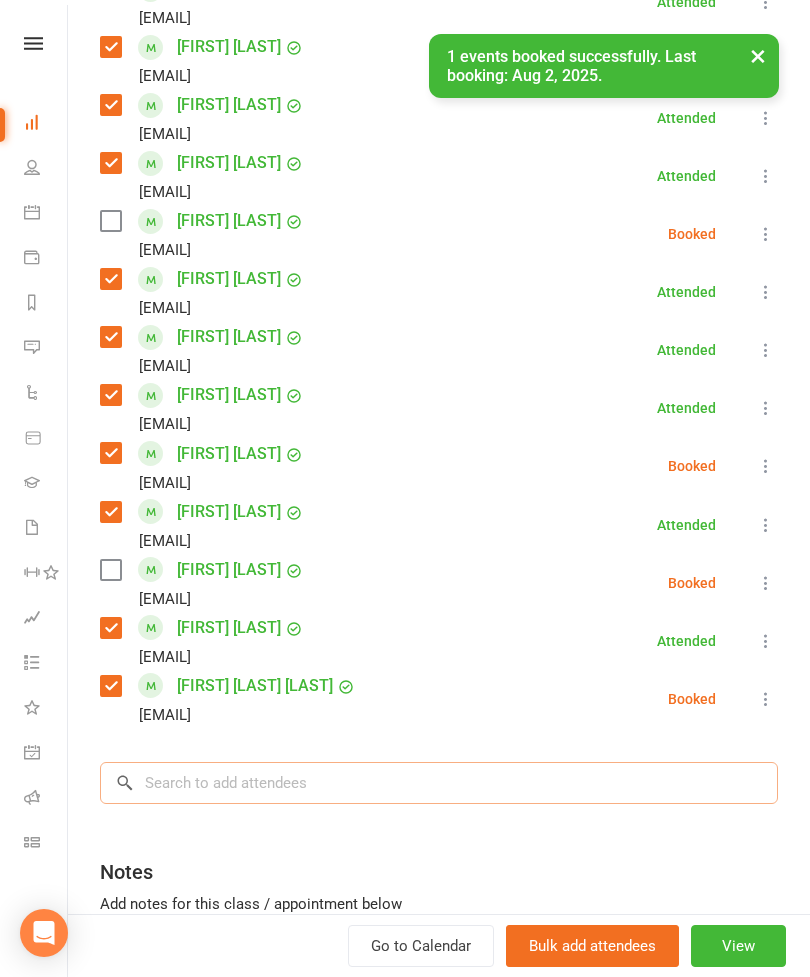 click at bounding box center (439, 783) 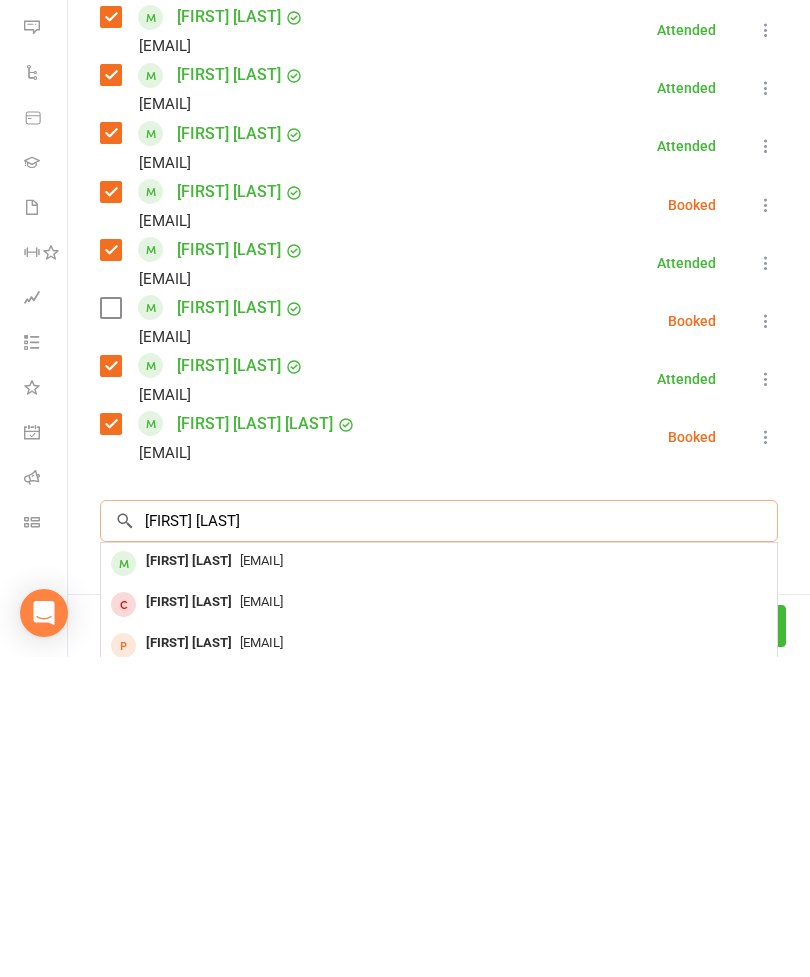 type on "[FIRST] [LAST]" 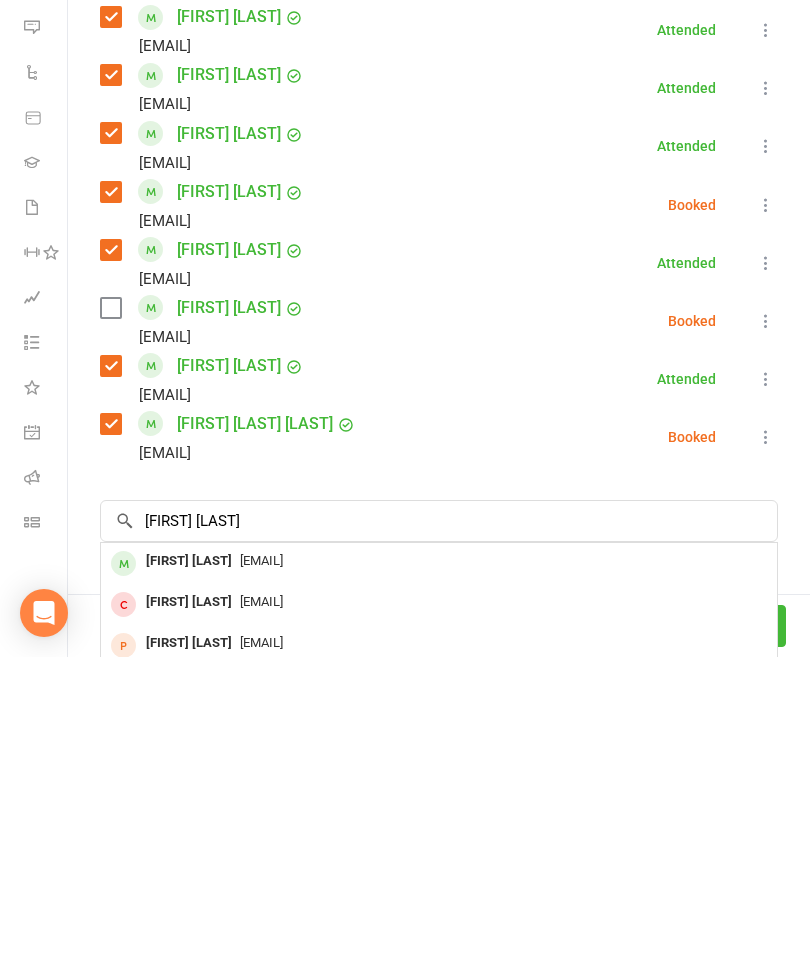 click on "[FIRST] [LAST]" at bounding box center (189, 881) 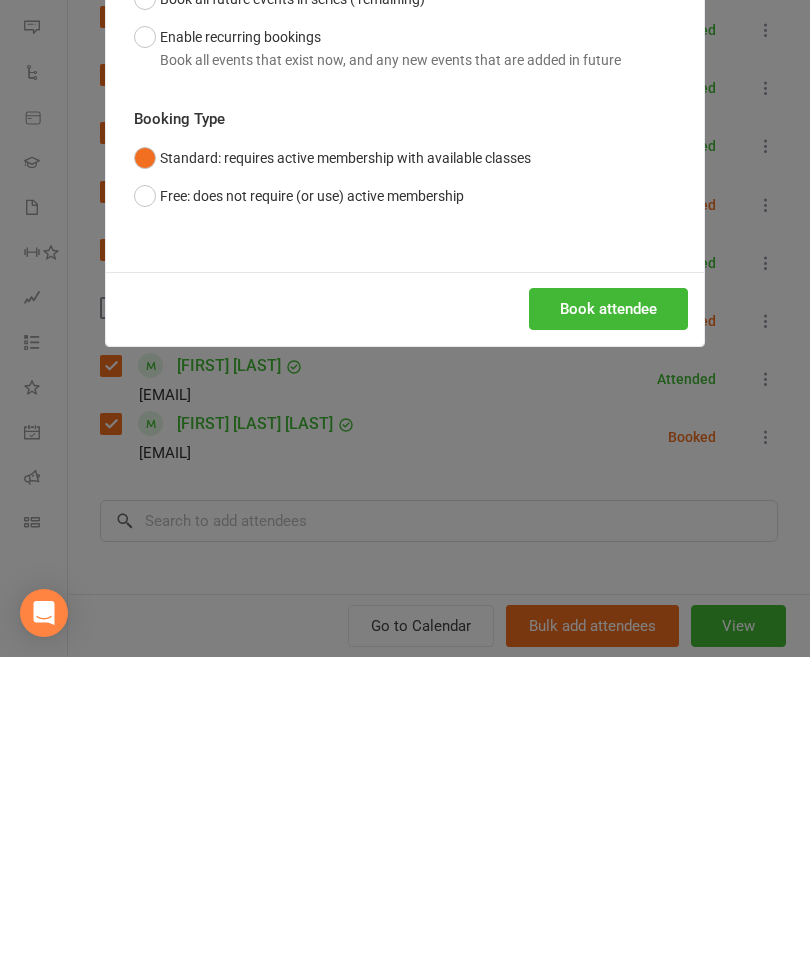 scroll, scrollTop: 2358, scrollLeft: 34, axis: both 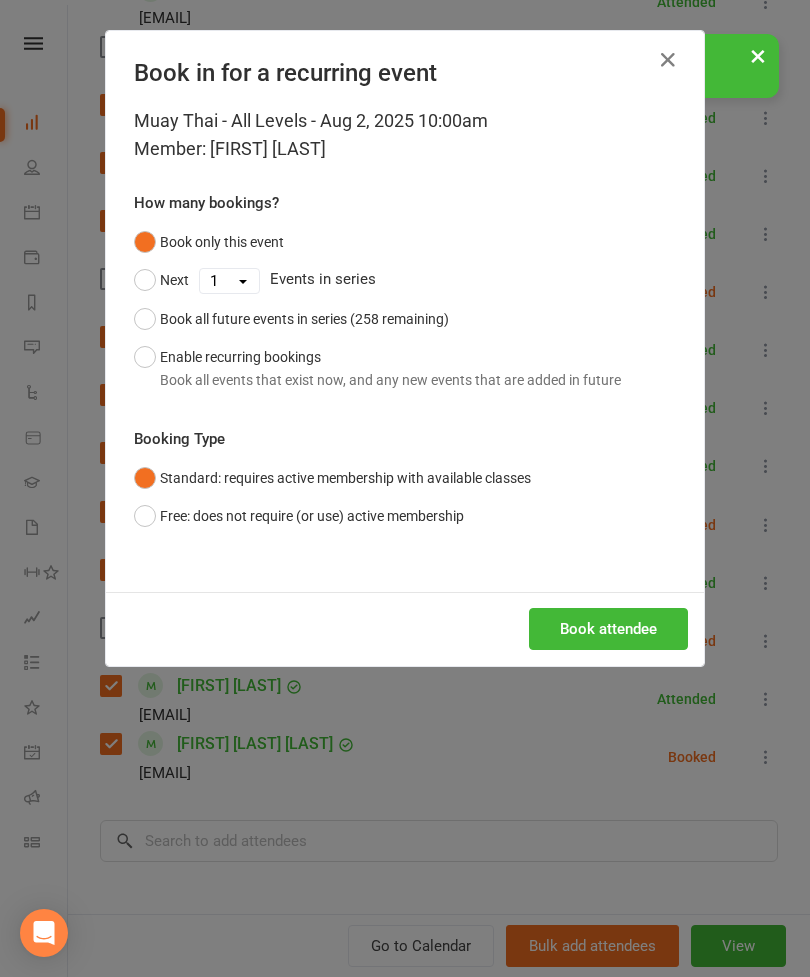 click on "Book attendee" at bounding box center [608, 629] 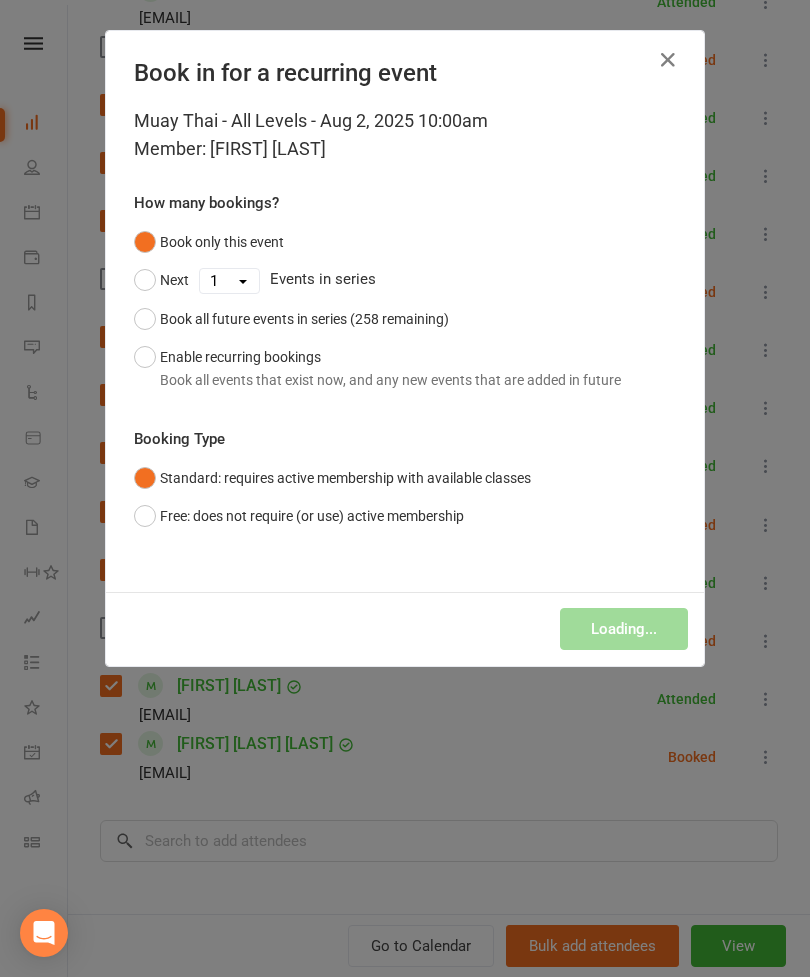 scroll, scrollTop: 2358, scrollLeft: 0, axis: vertical 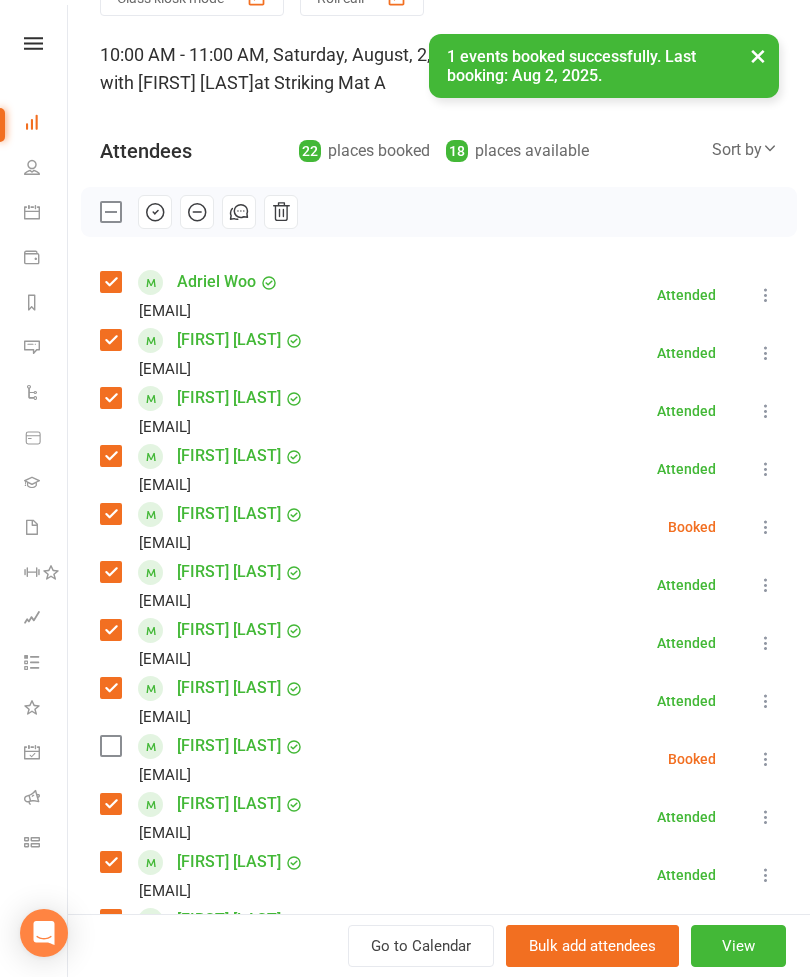 click at bounding box center (110, 212) 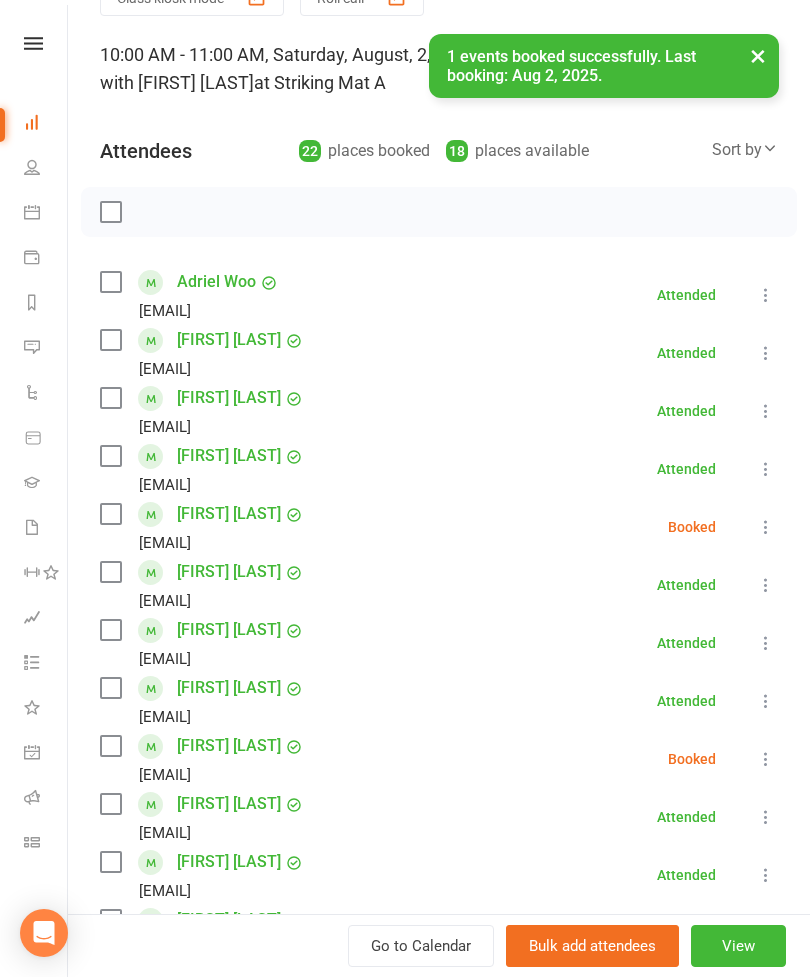 click at bounding box center (110, 212) 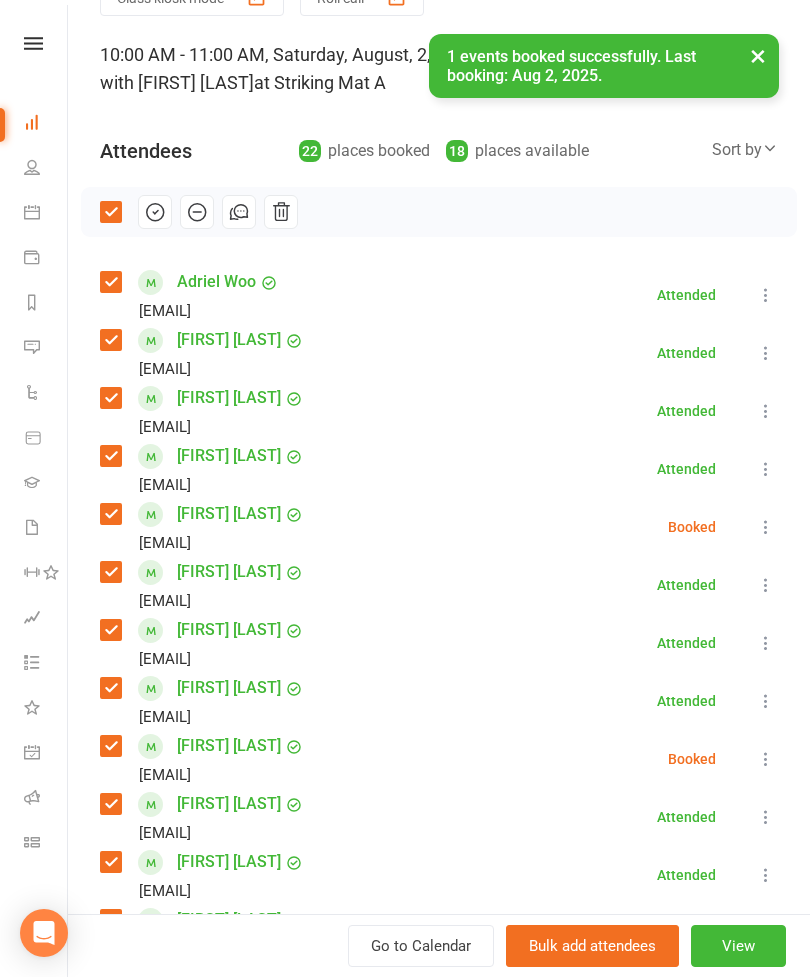 click at bounding box center (155, 212) 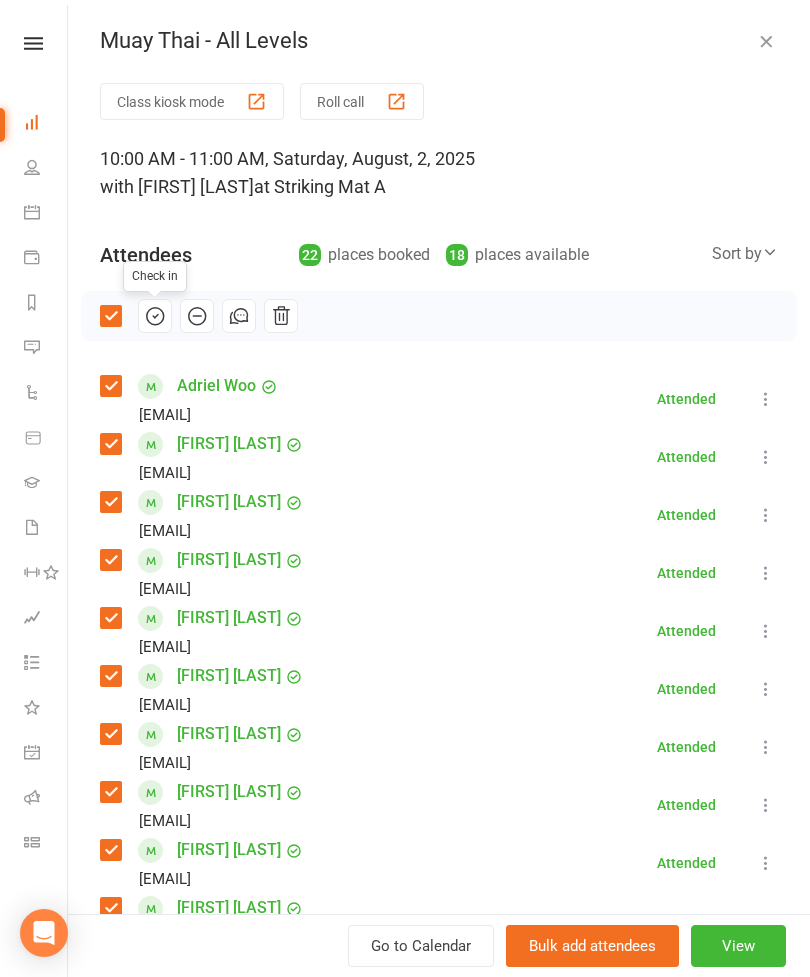 scroll, scrollTop: 0, scrollLeft: 0, axis: both 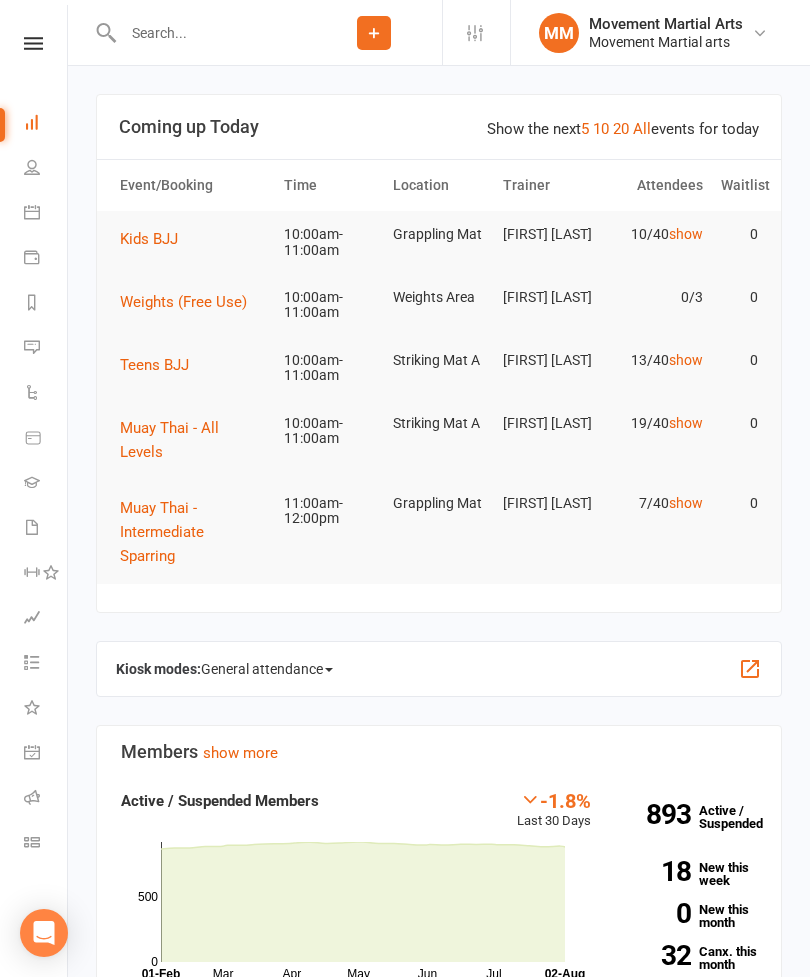 click on "Teens BJJ" at bounding box center [154, 365] 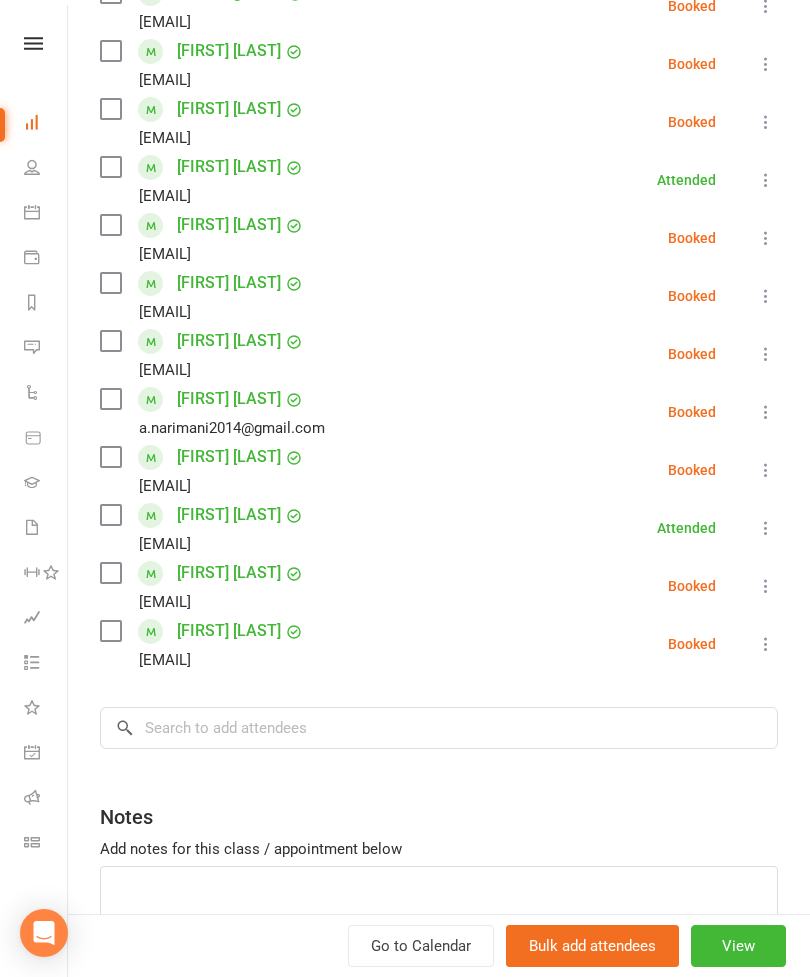 scroll, scrollTop: 533, scrollLeft: 0, axis: vertical 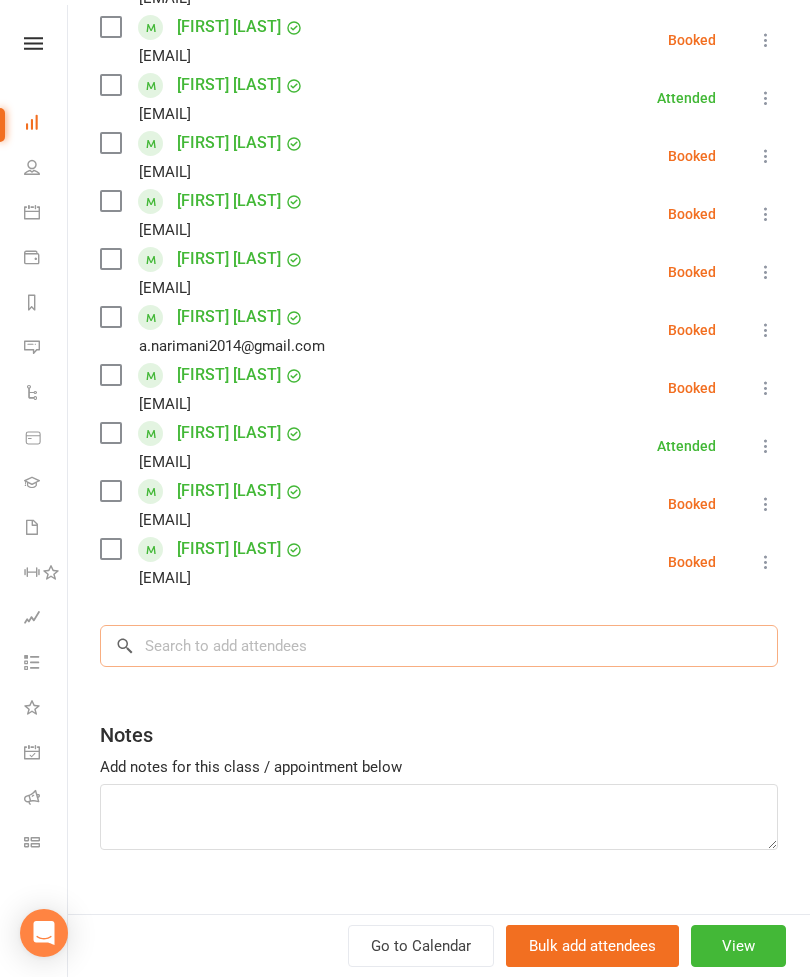 click at bounding box center (439, 646) 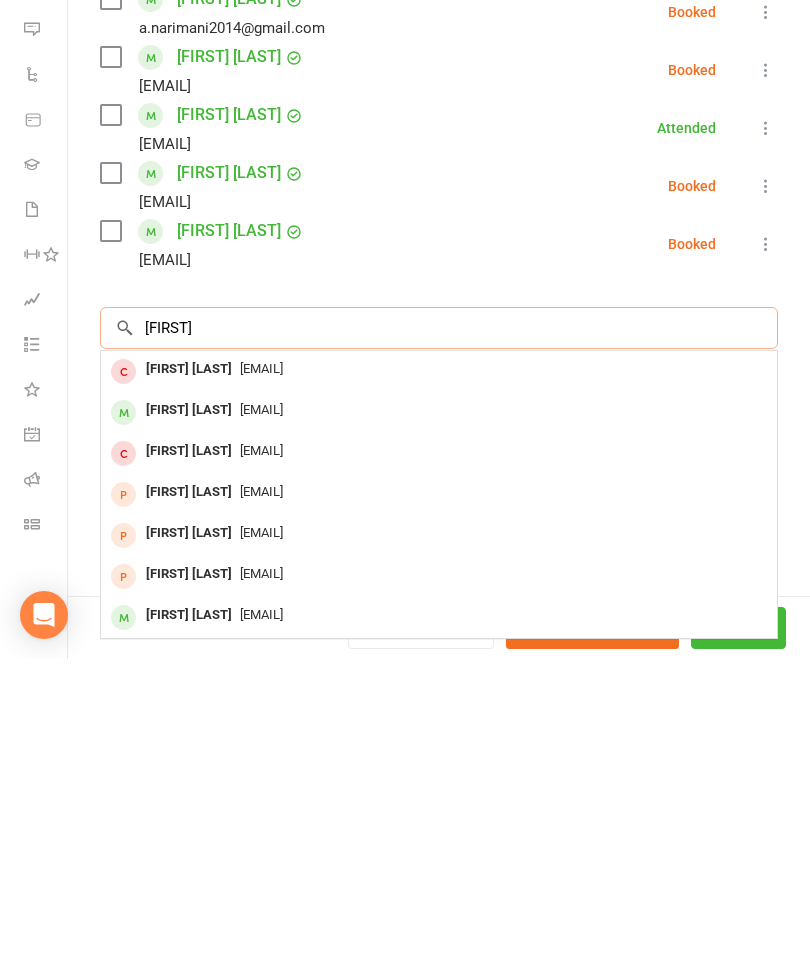type on "[FIRST]" 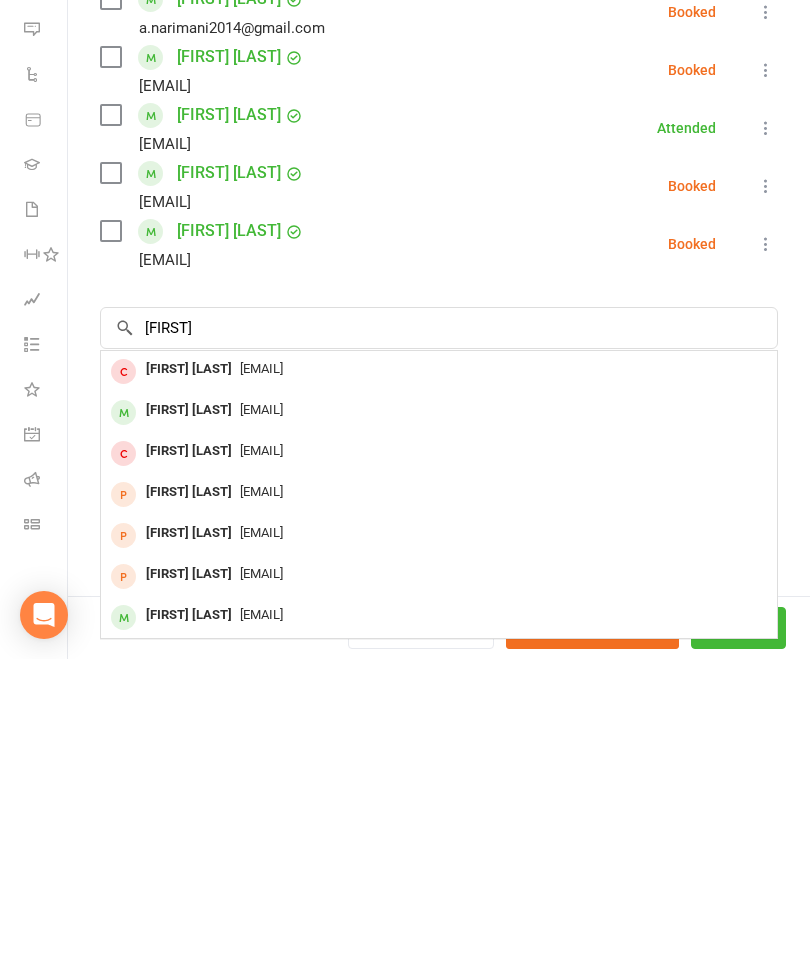click on "[FIRST] [LAST]" at bounding box center (189, 728) 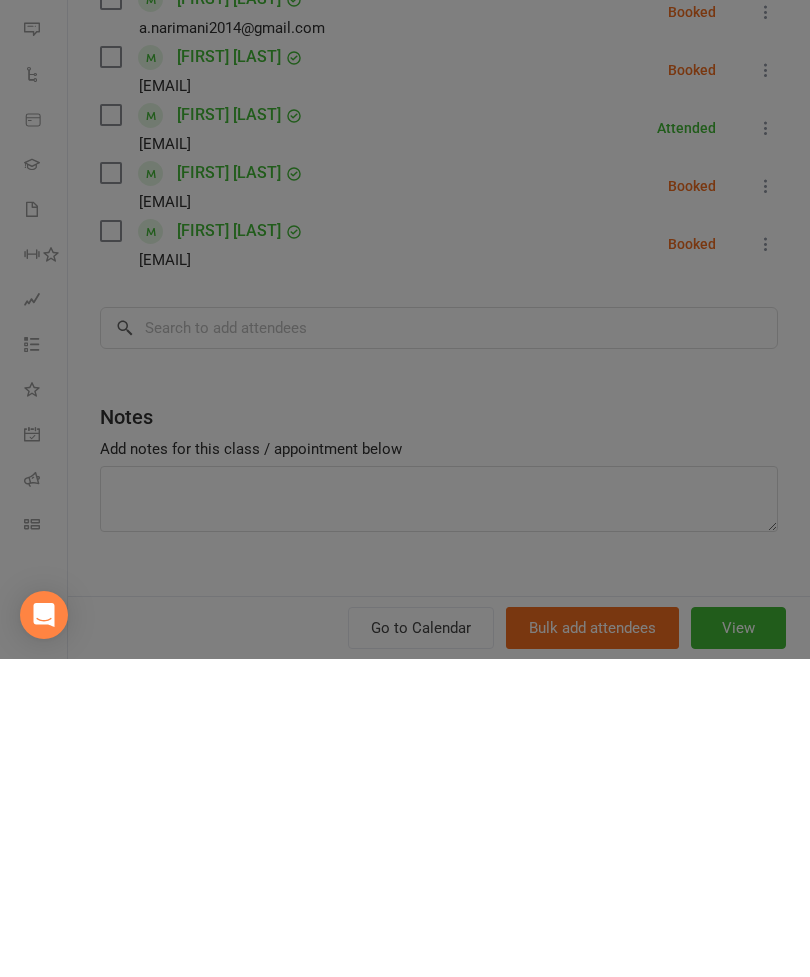 scroll, scrollTop: 318, scrollLeft: 0, axis: vertical 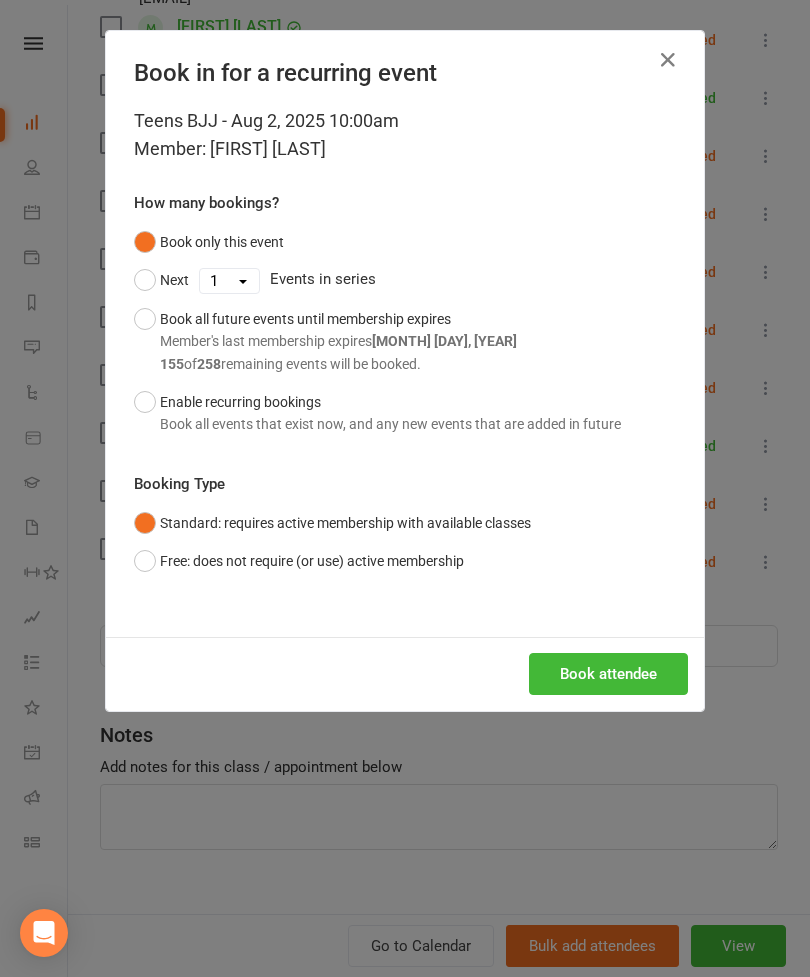 click on "Book attendee" at bounding box center (608, 674) 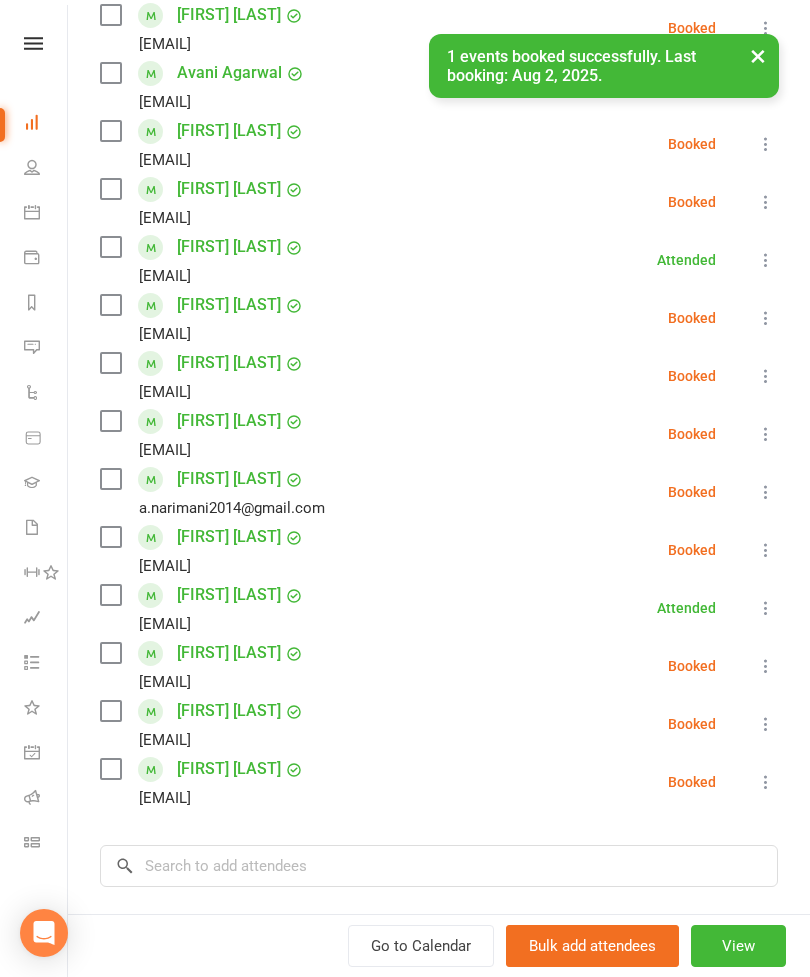 click at bounding box center (110, 653) 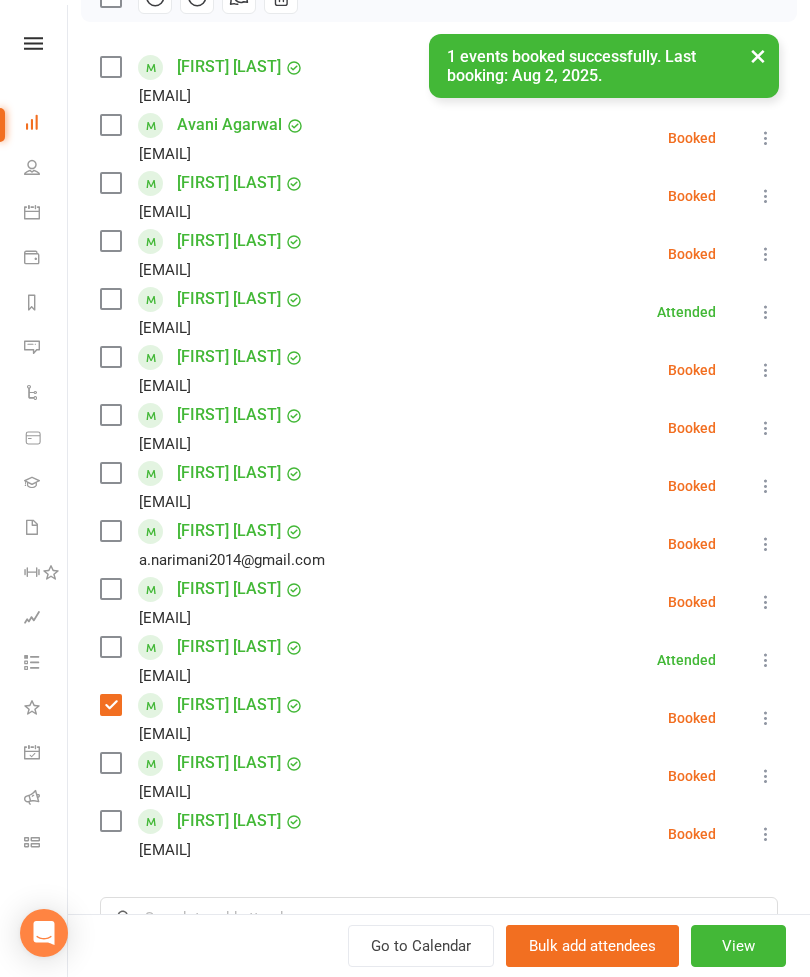 scroll, scrollTop: 320, scrollLeft: 0, axis: vertical 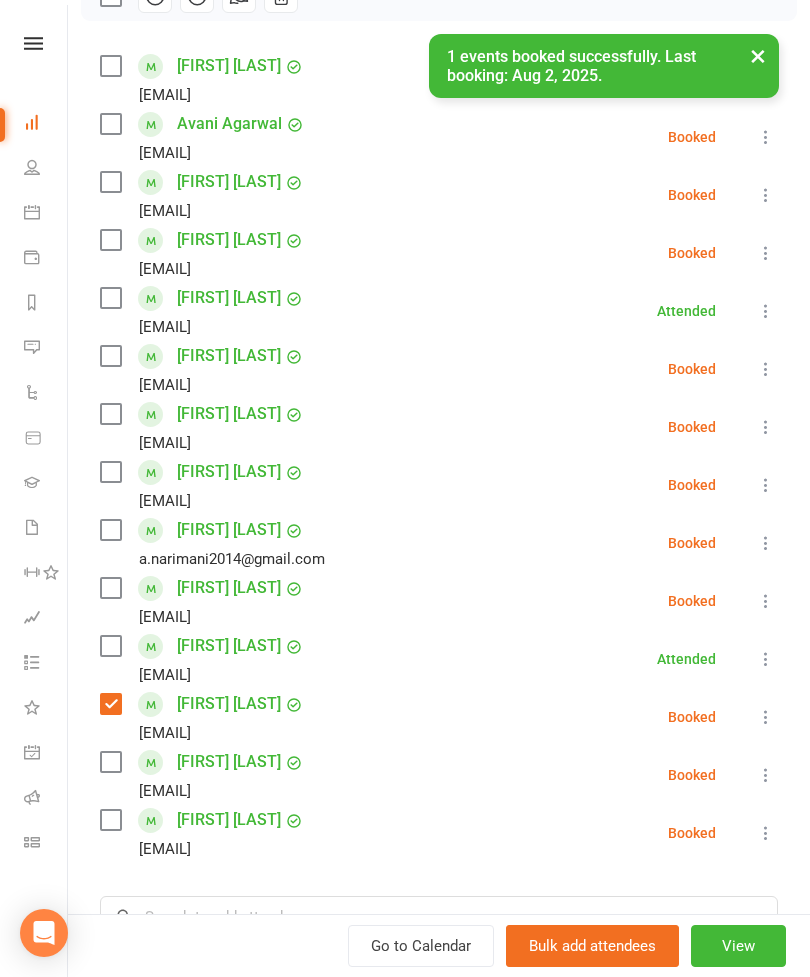 click at bounding box center [110, 820] 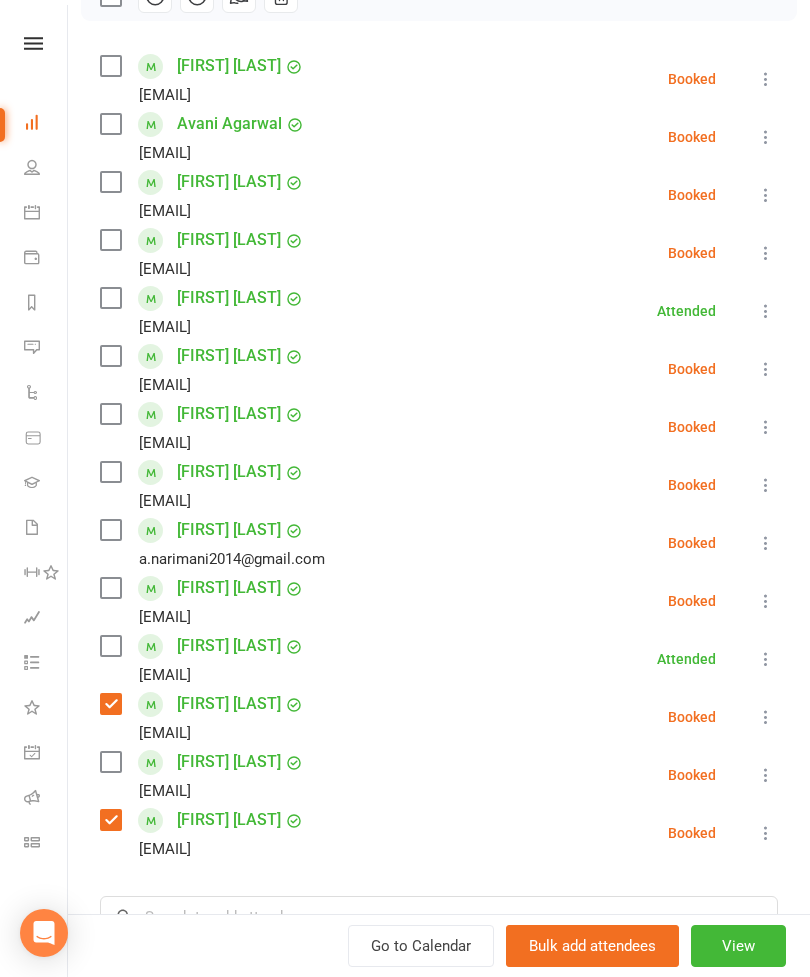 scroll, scrollTop: 321, scrollLeft: 0, axis: vertical 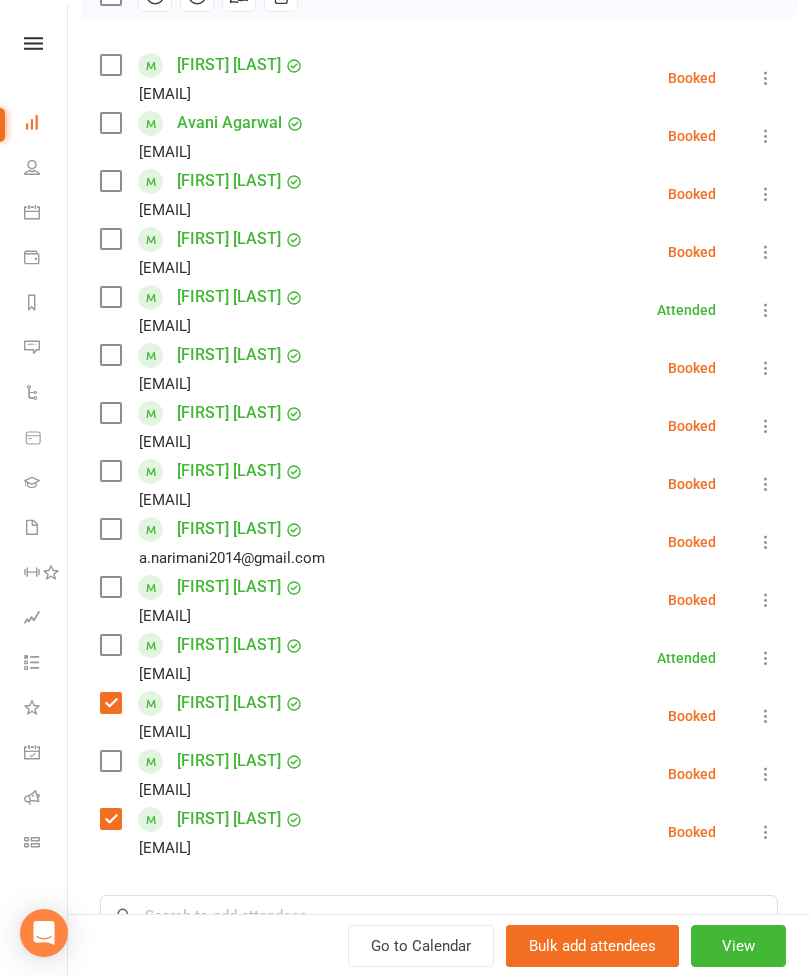 click at bounding box center (110, 761) 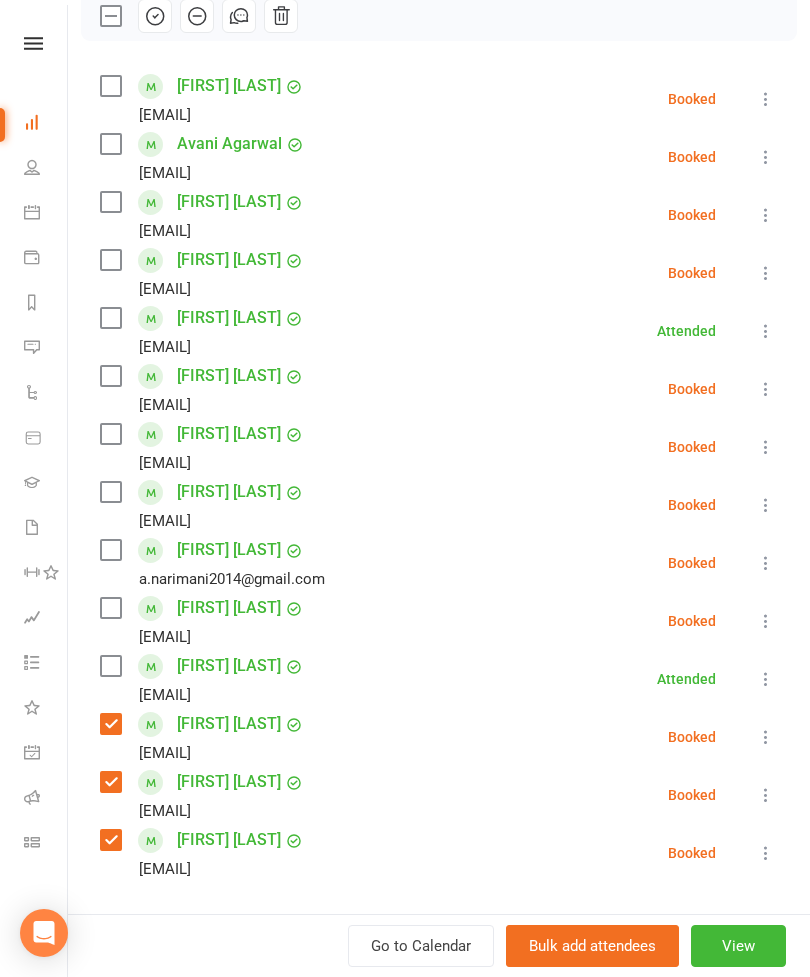 scroll, scrollTop: 297, scrollLeft: 0, axis: vertical 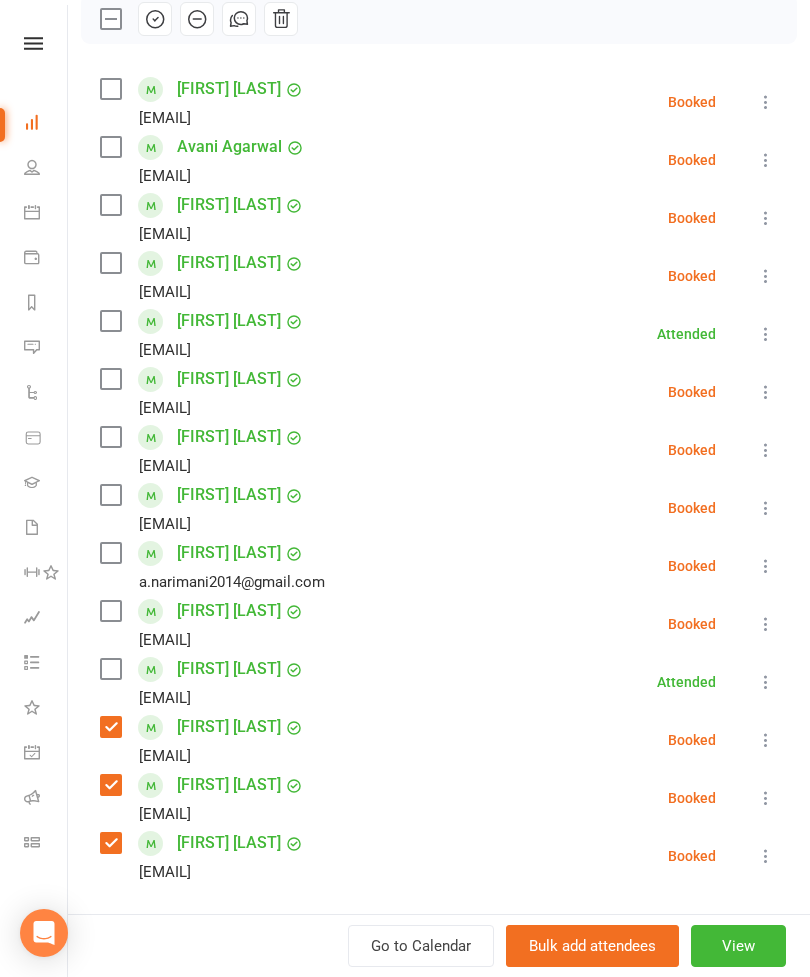 click at bounding box center [110, 669] 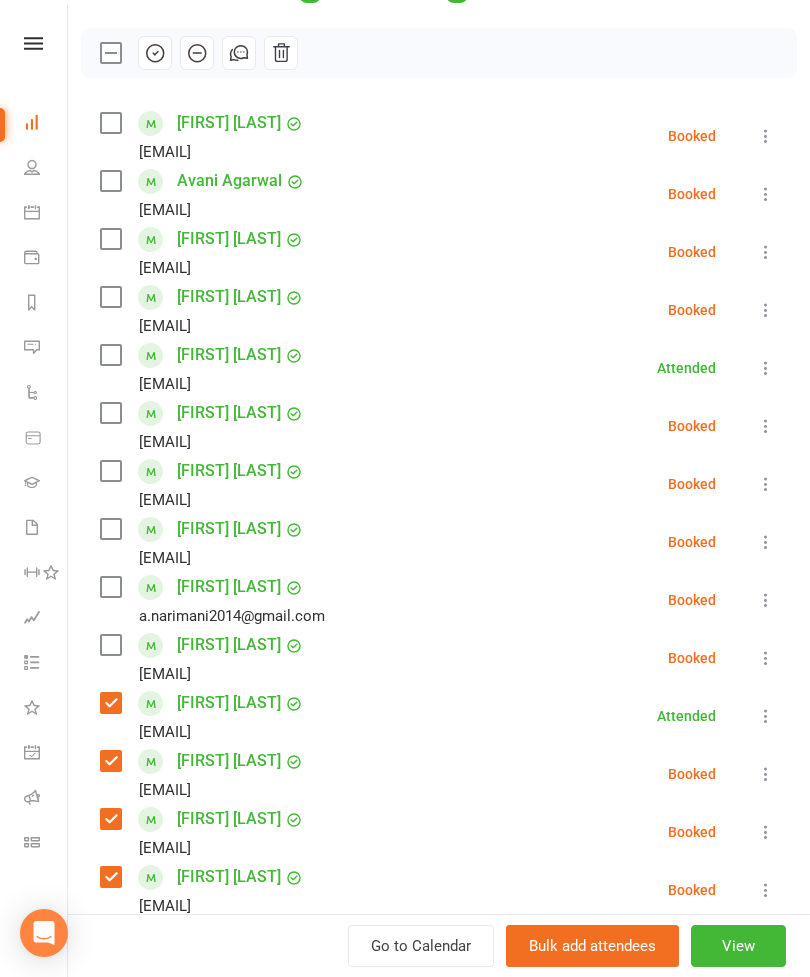 scroll, scrollTop: 258, scrollLeft: 0, axis: vertical 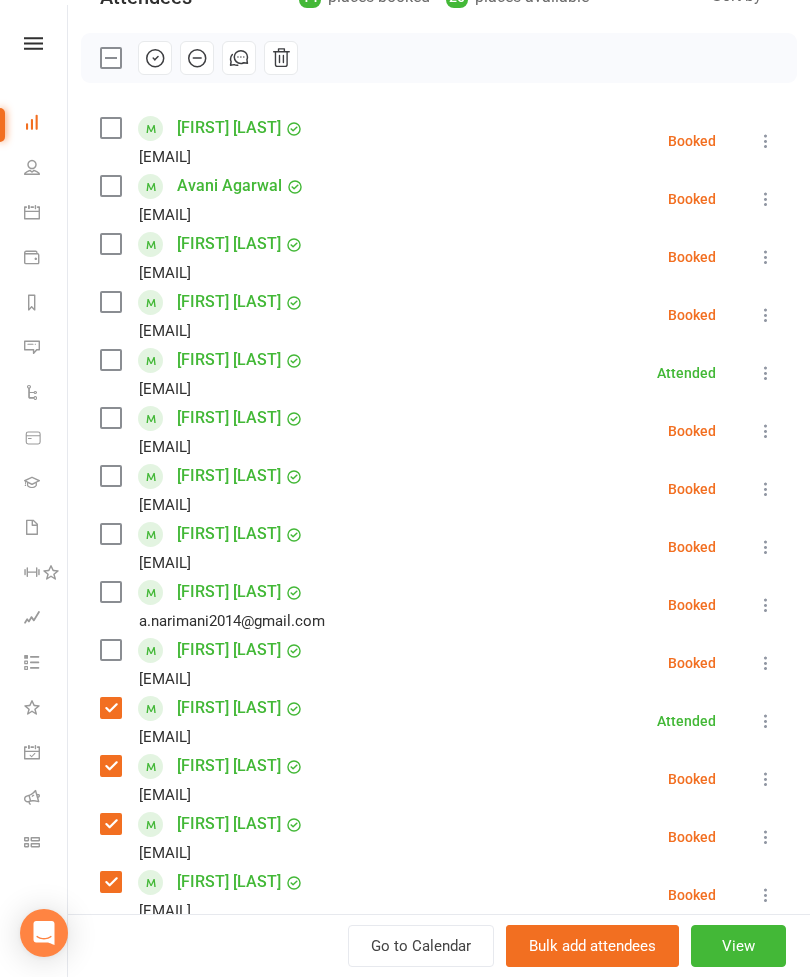 click at bounding box center (110, 302) 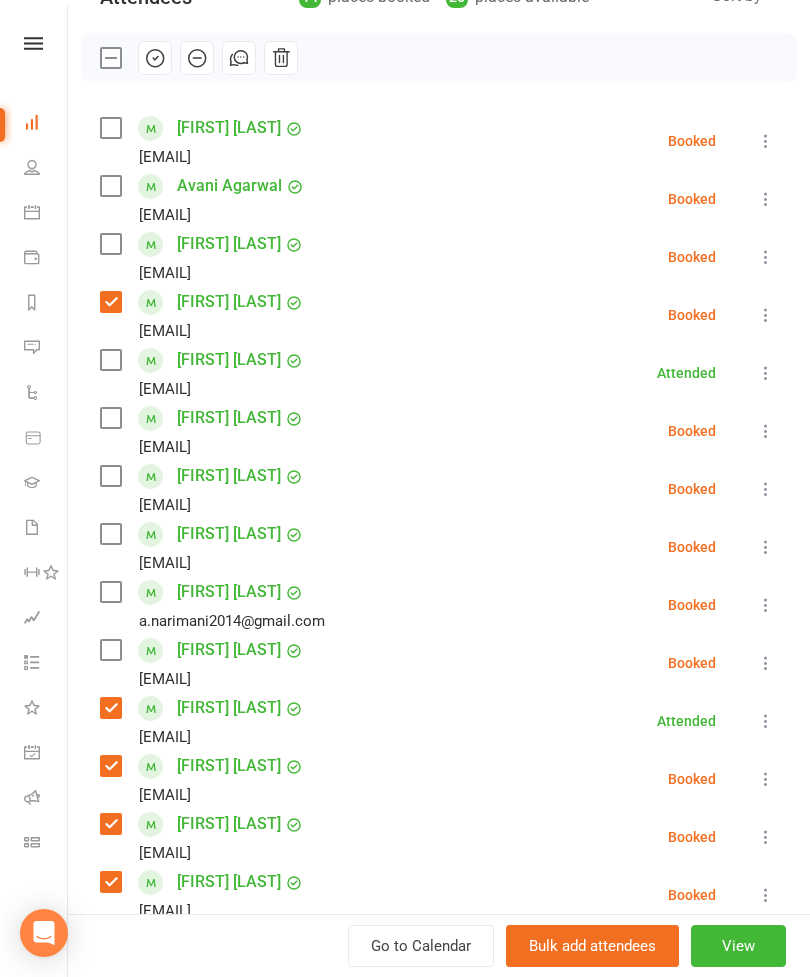 click at bounding box center (110, 534) 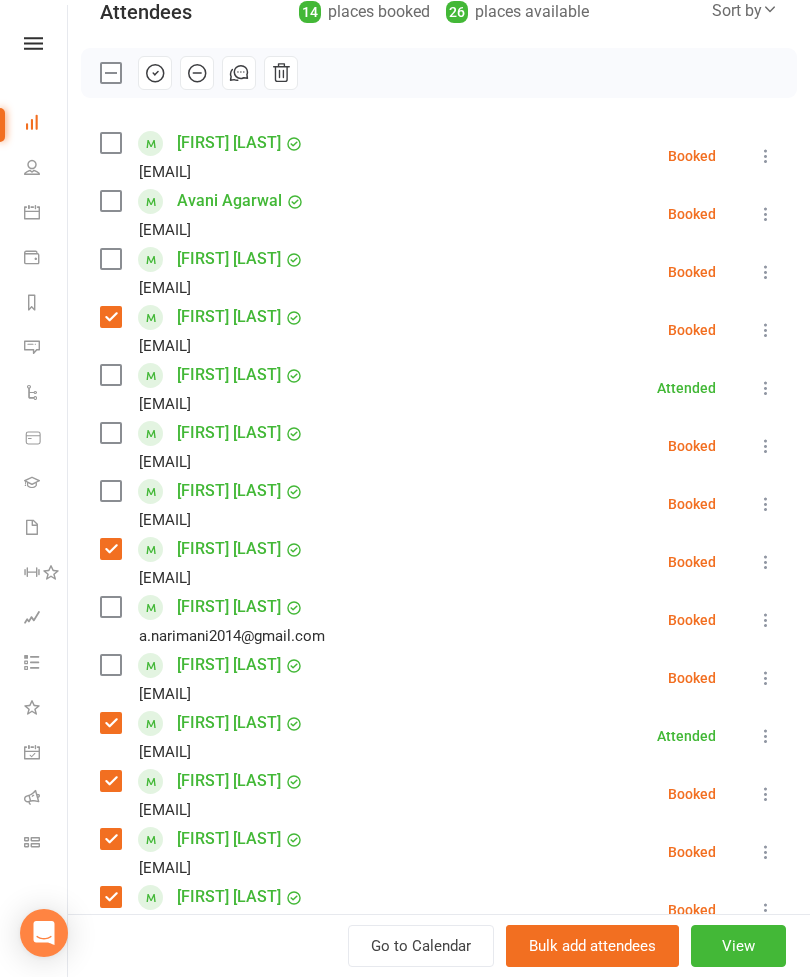 scroll, scrollTop: 241, scrollLeft: 0, axis: vertical 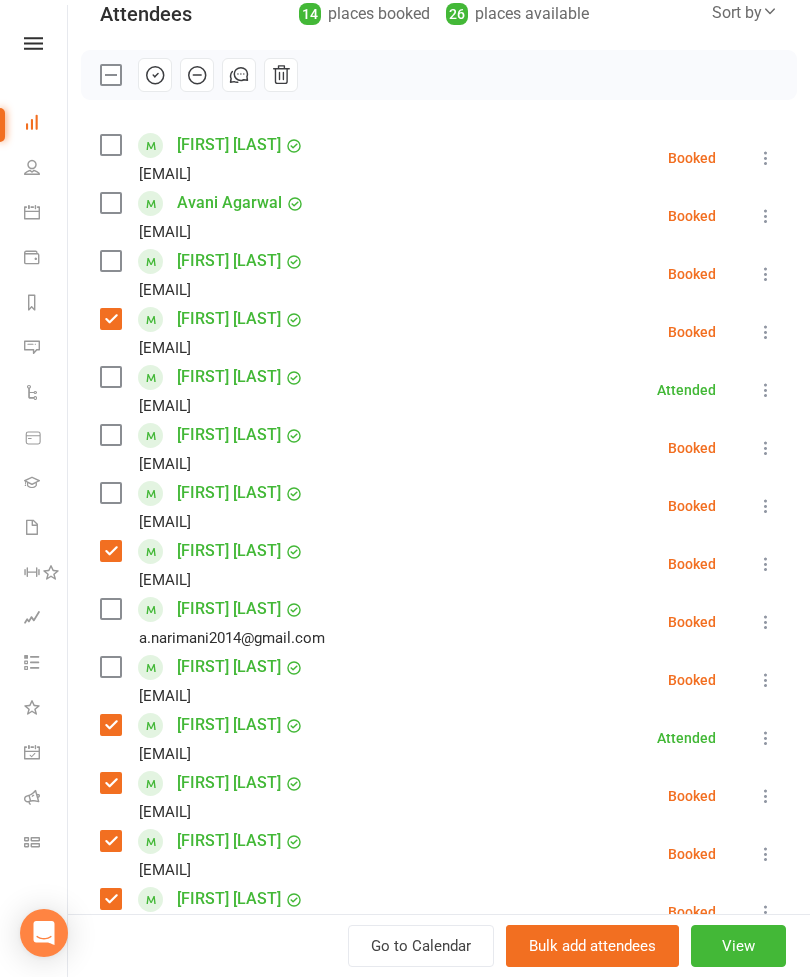 click at bounding box center (110, 609) 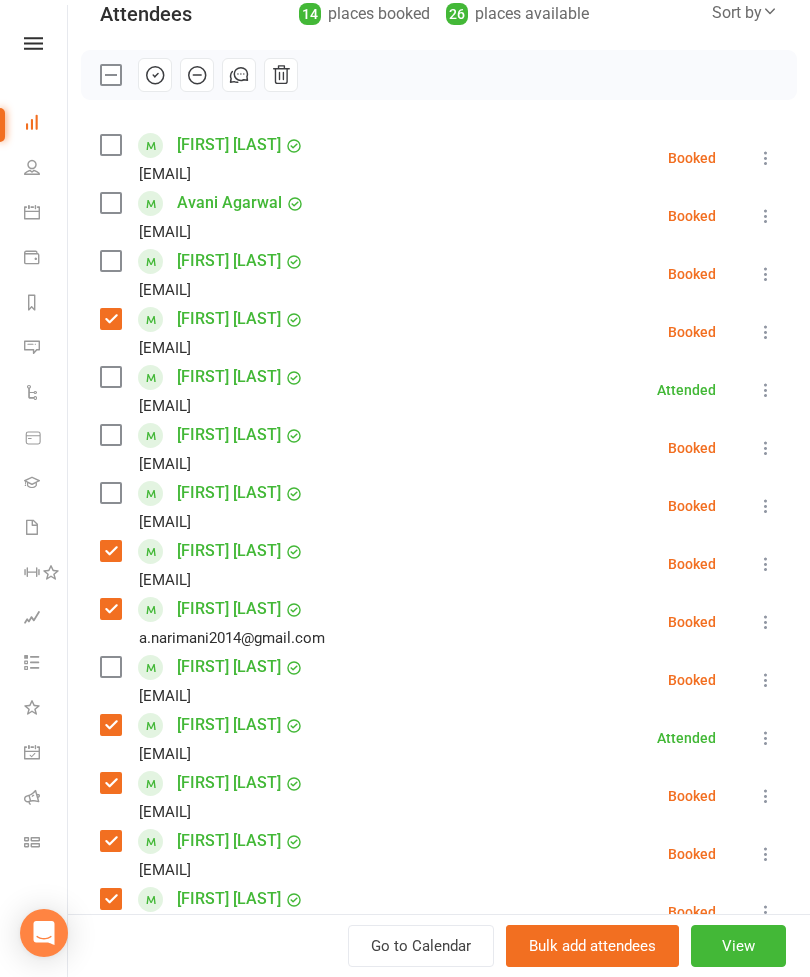 click at bounding box center (110, 435) 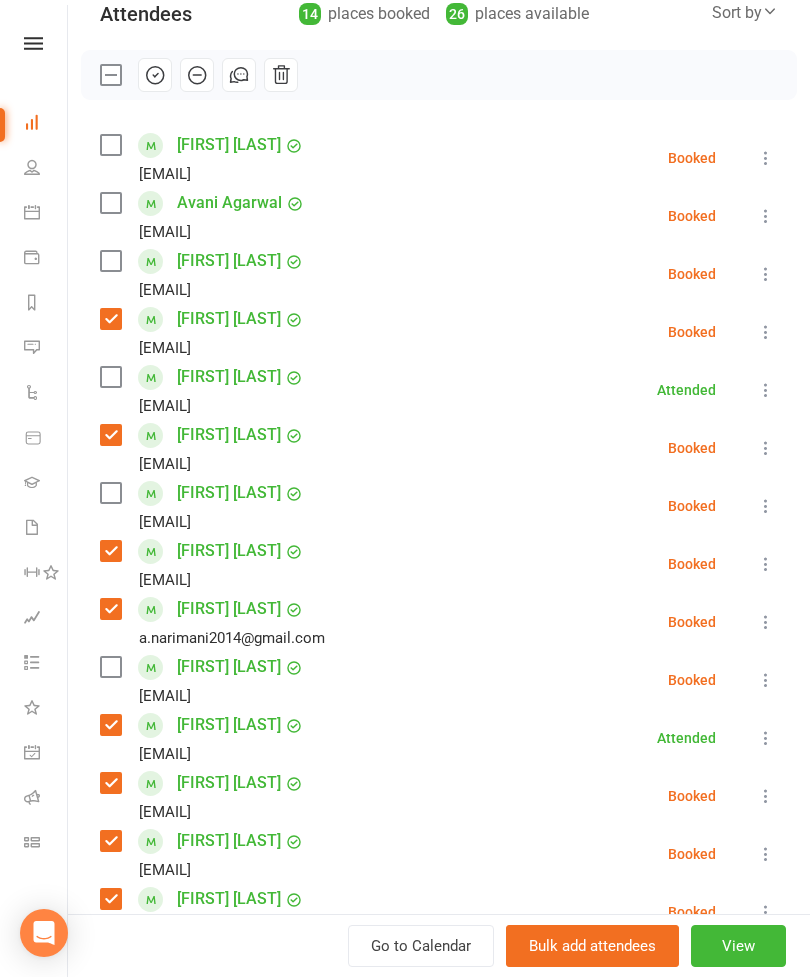 click at bounding box center [110, 377] 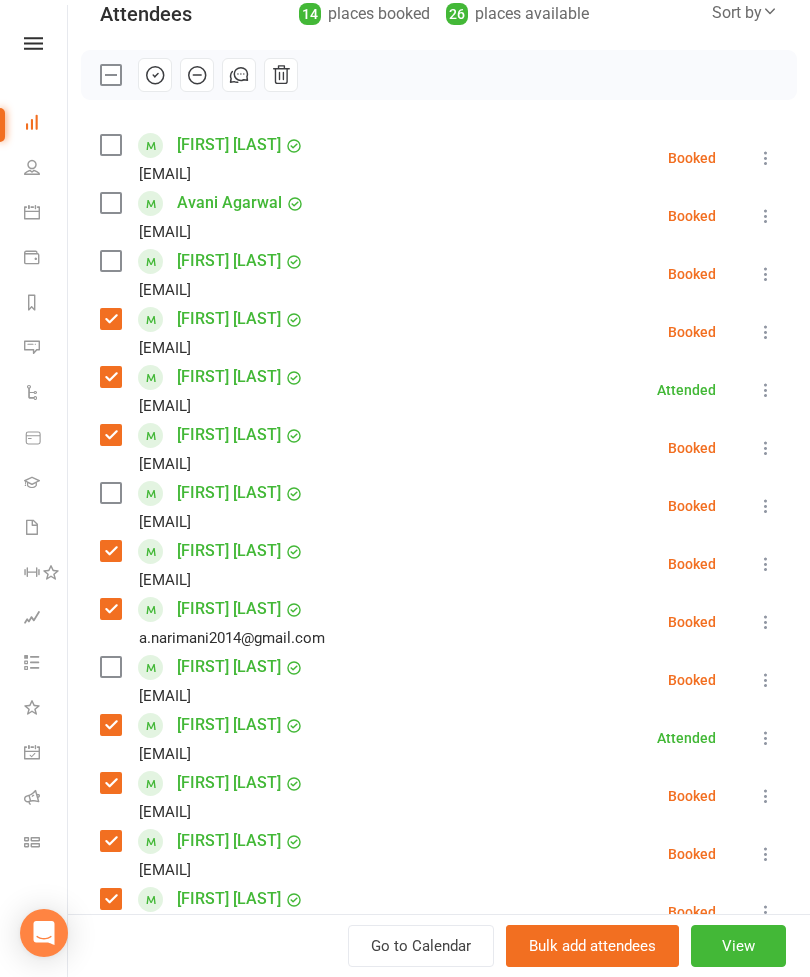 click at bounding box center (110, 435) 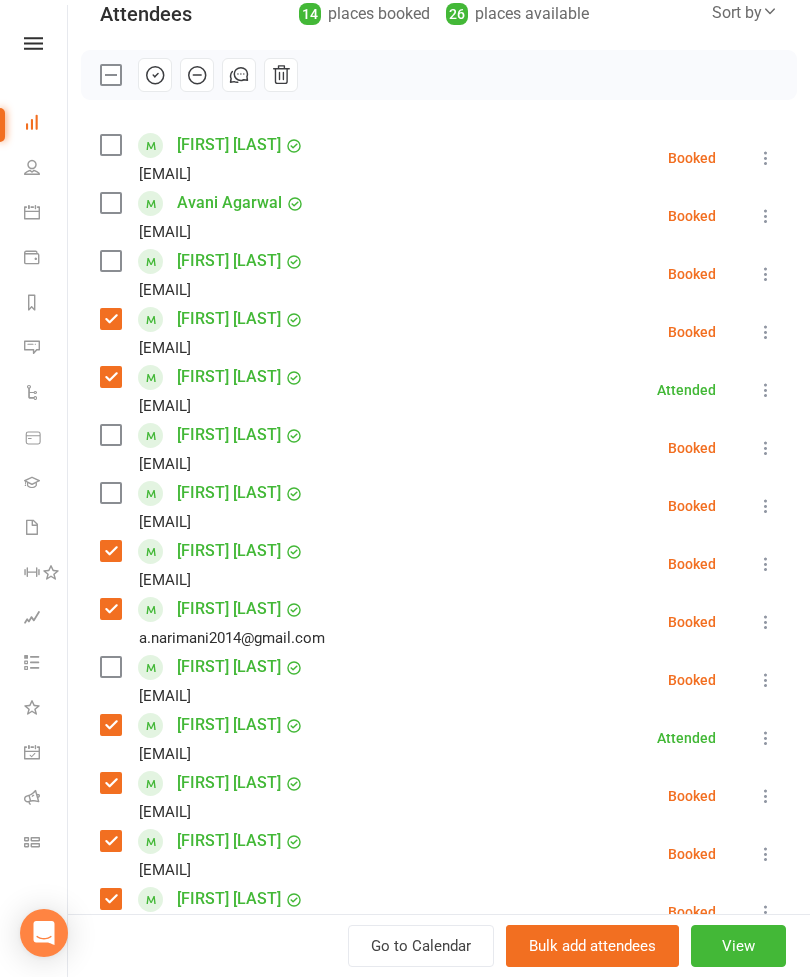 click at bounding box center (110, 493) 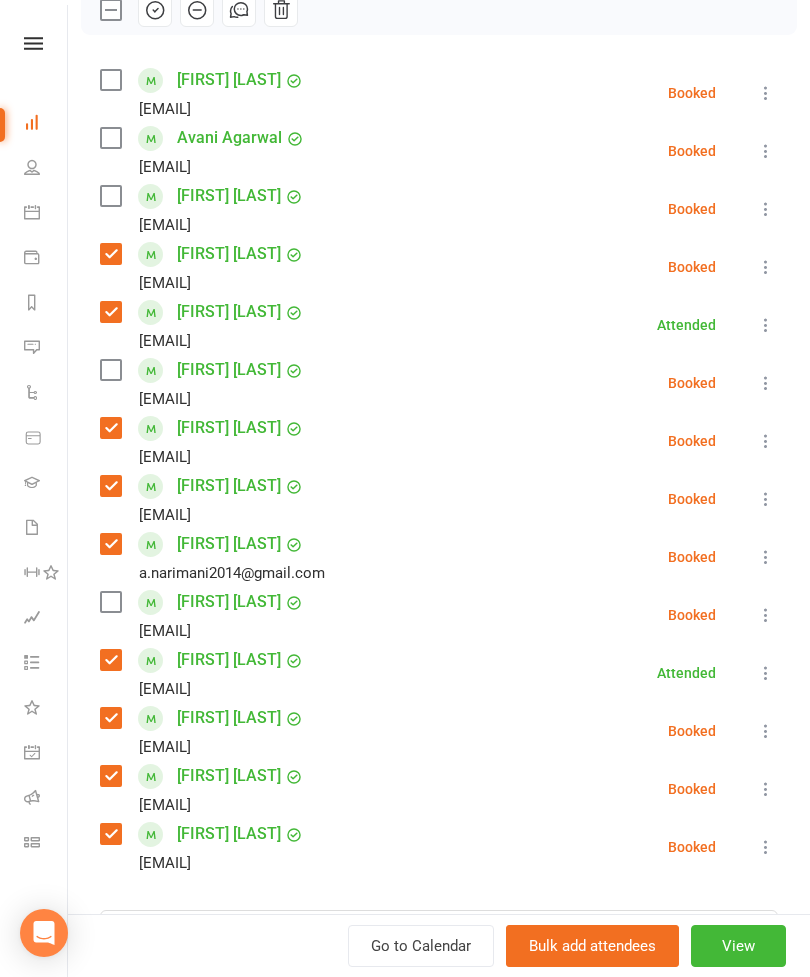 click at bounding box center (110, 602) 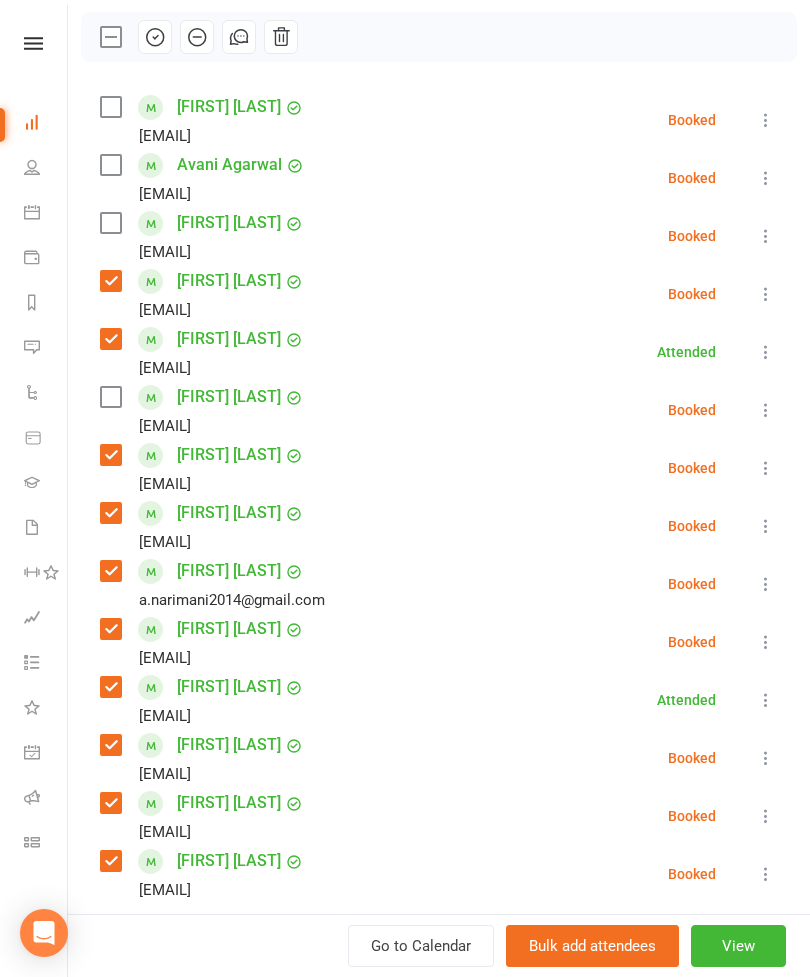 scroll, scrollTop: 273, scrollLeft: 0, axis: vertical 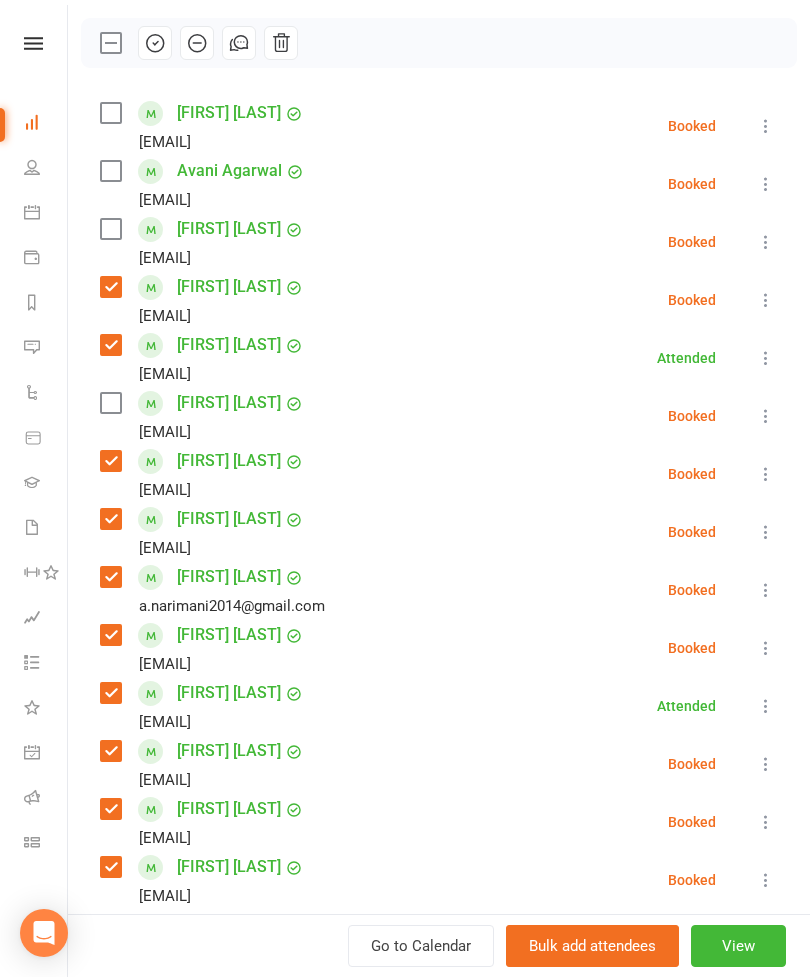 click at bounding box center [110, 113] 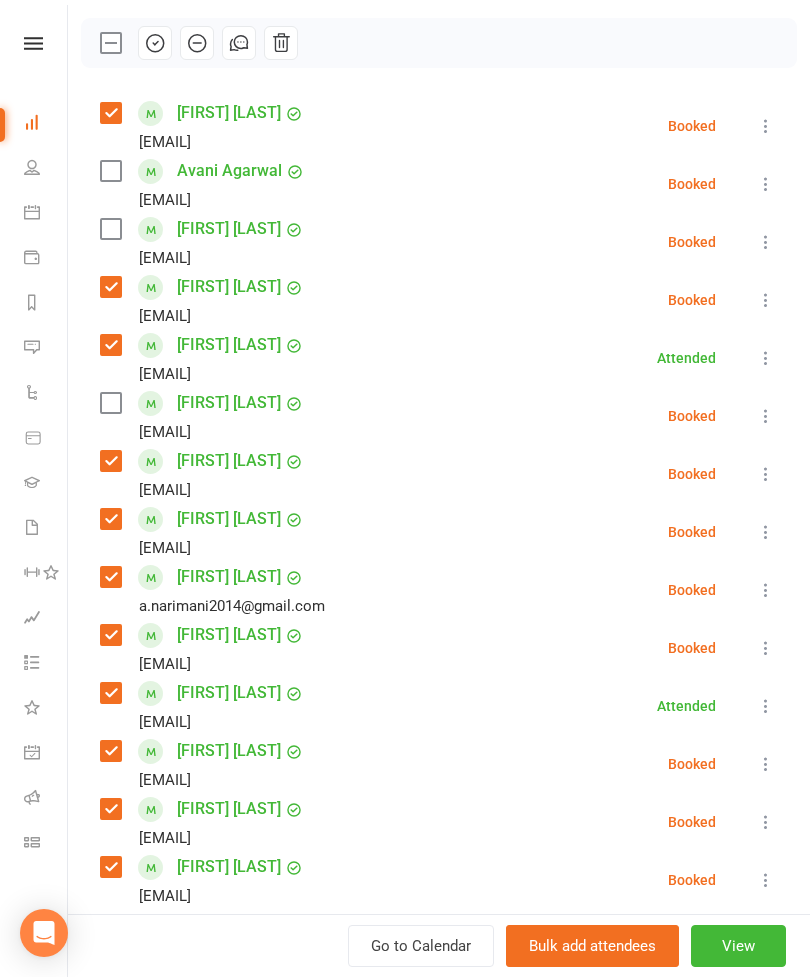 click at bounding box center [110, 403] 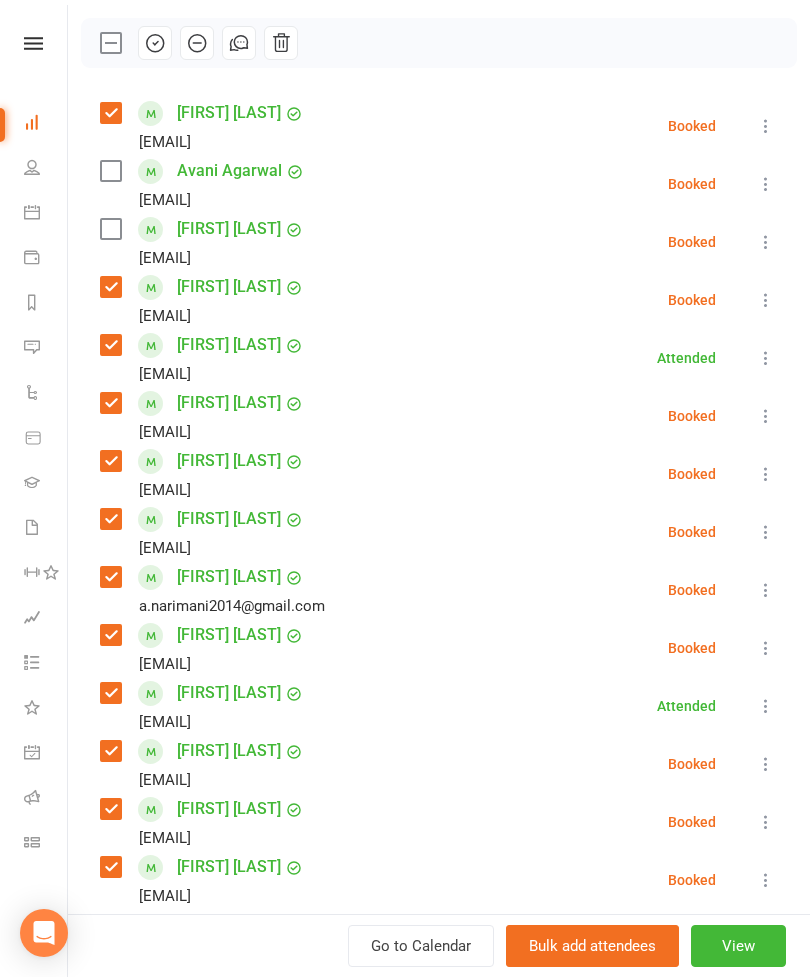 click at bounding box center [110, 229] 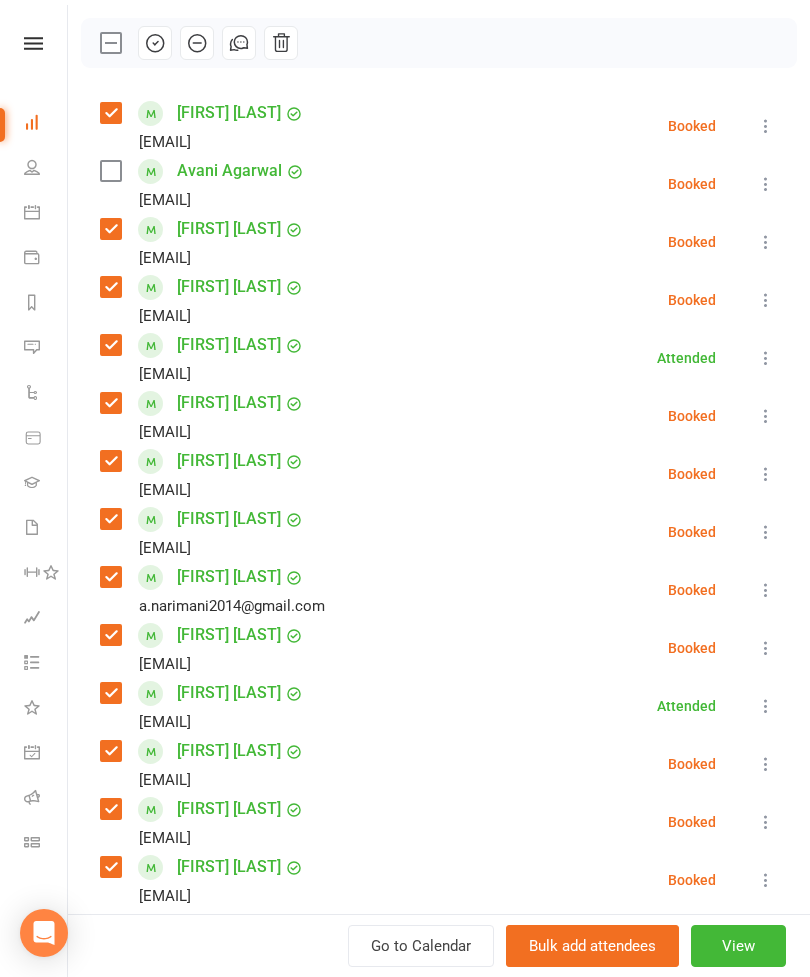 click at bounding box center (110, 171) 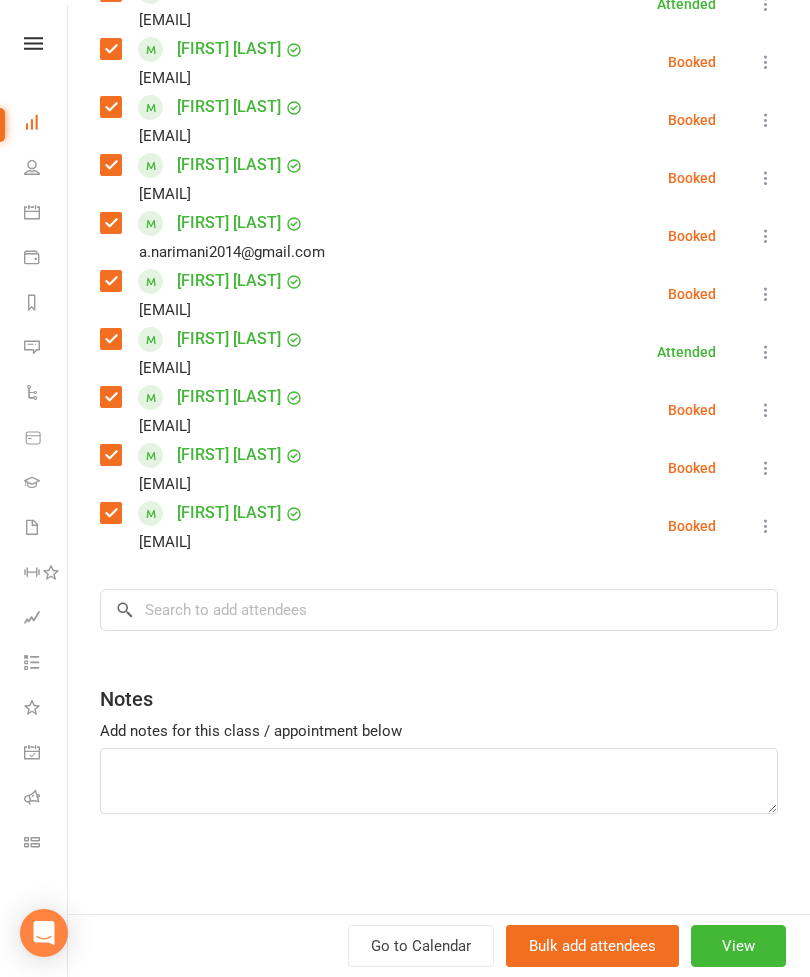 scroll, scrollTop: 627, scrollLeft: 0, axis: vertical 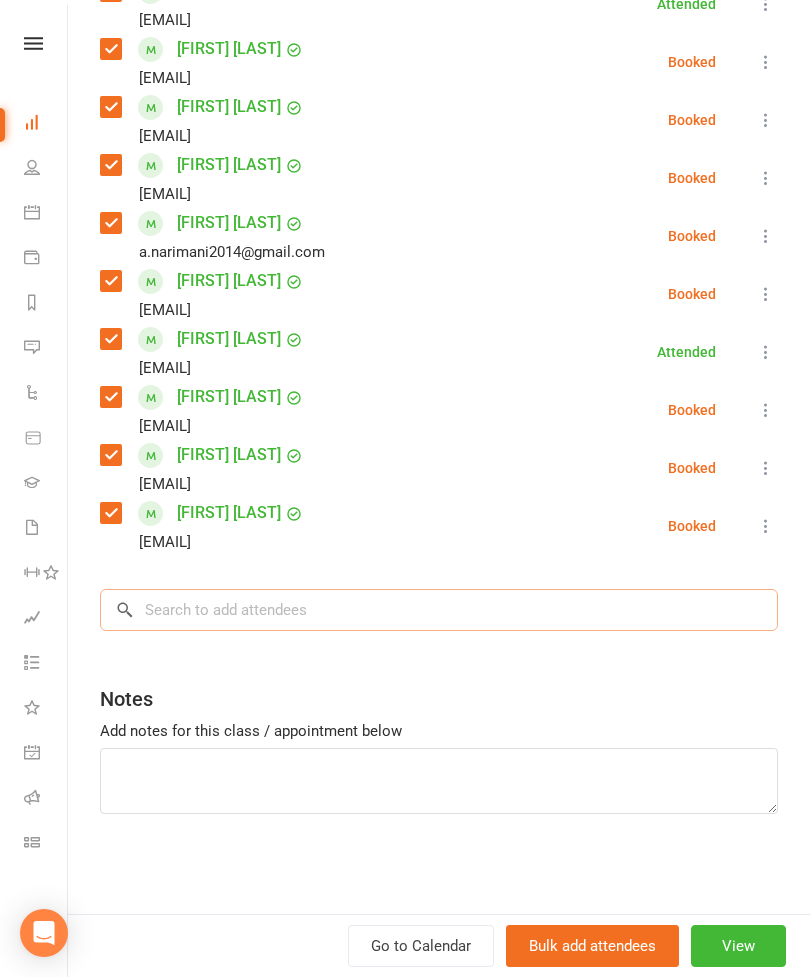 click at bounding box center (439, 610) 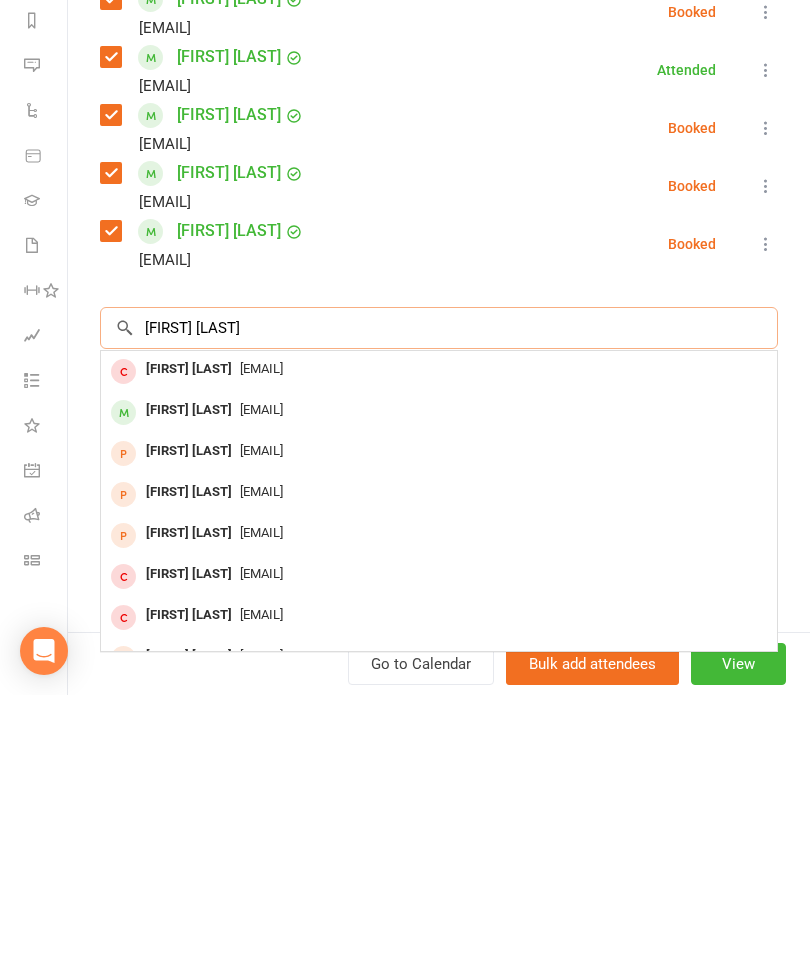 type on "[FIRST] [LAST]" 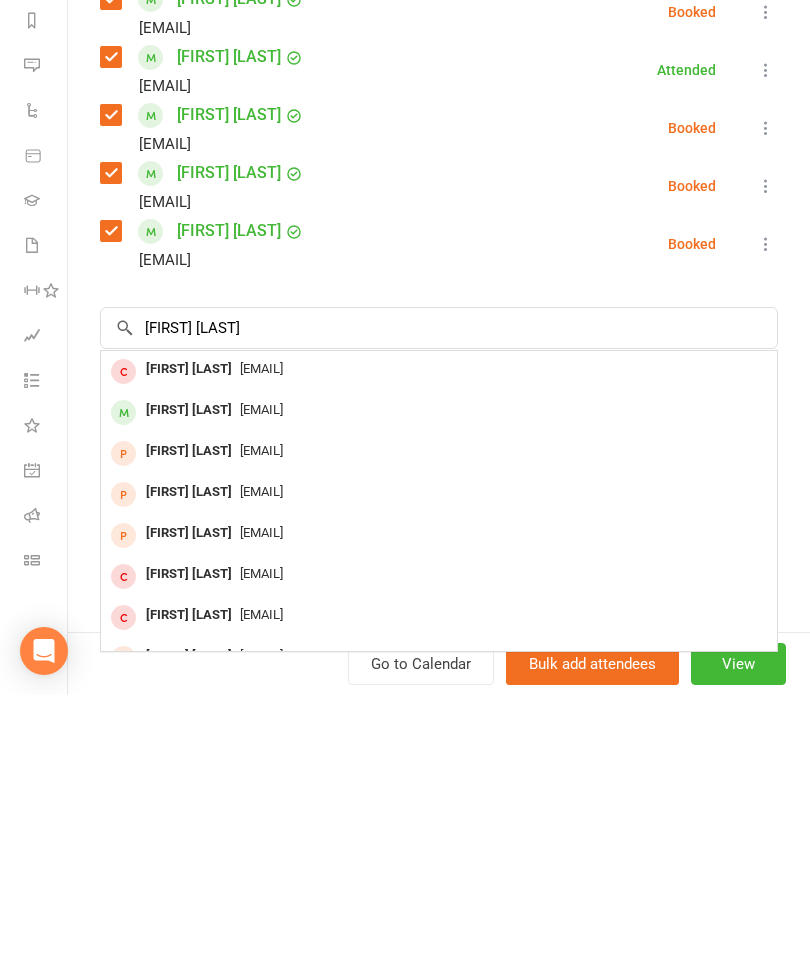click on "[FIRST] [LAST]" at bounding box center [189, 692] 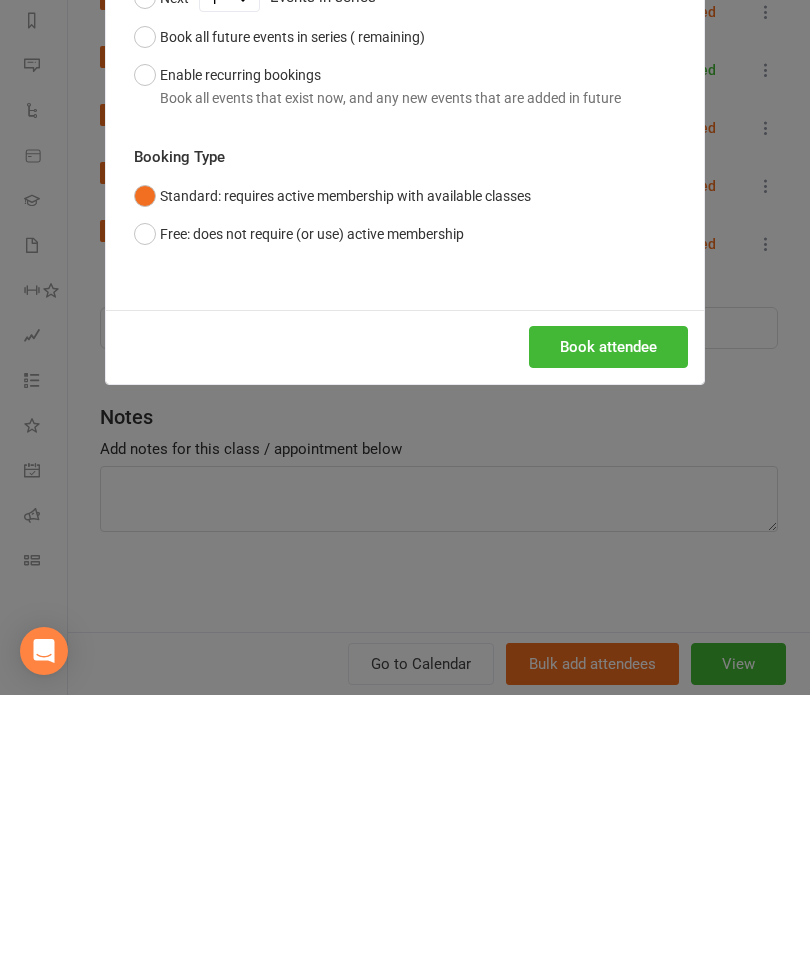 scroll, scrollTop: 600, scrollLeft: 0, axis: vertical 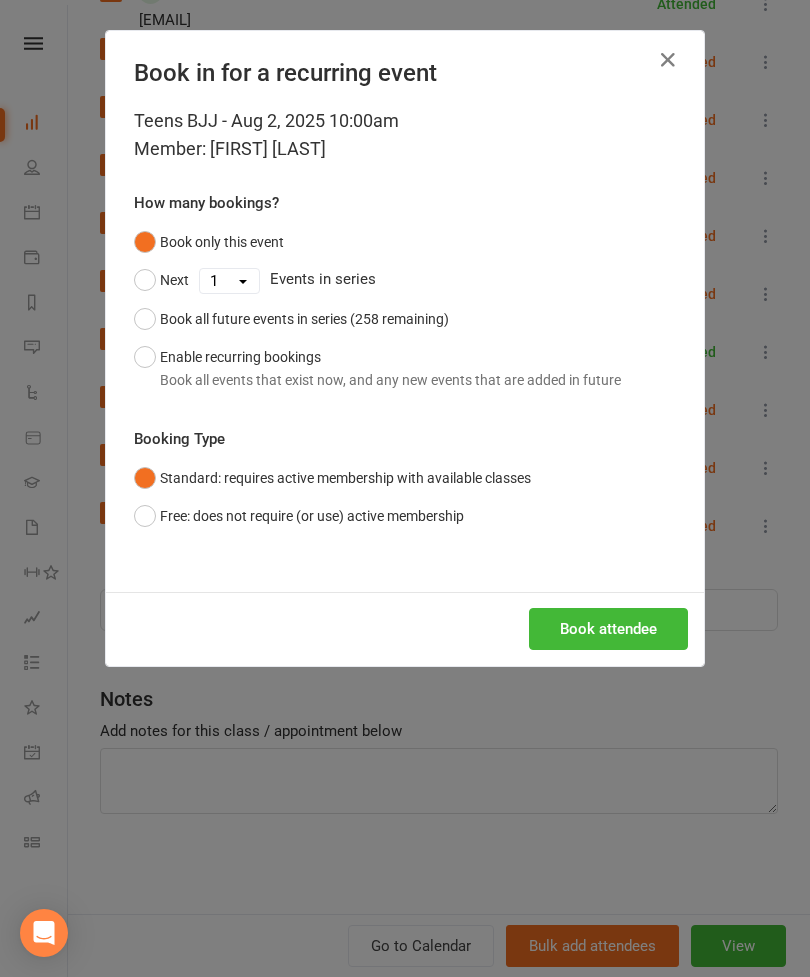click on "Book attendee" at bounding box center (608, 629) 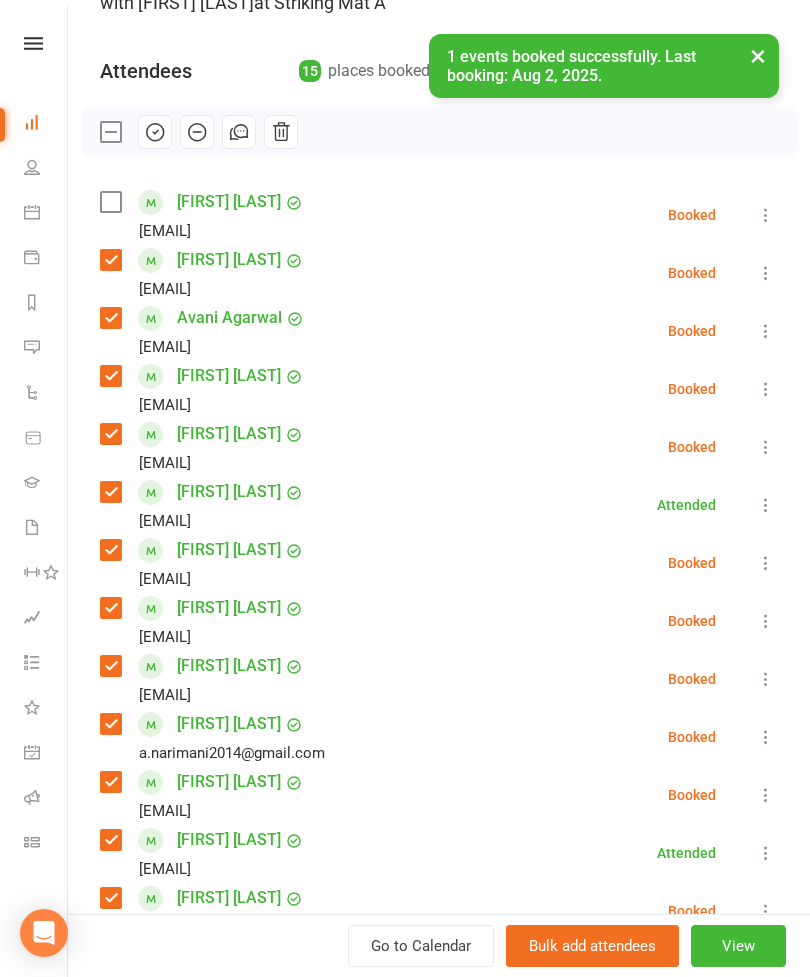 scroll, scrollTop: 133, scrollLeft: 0, axis: vertical 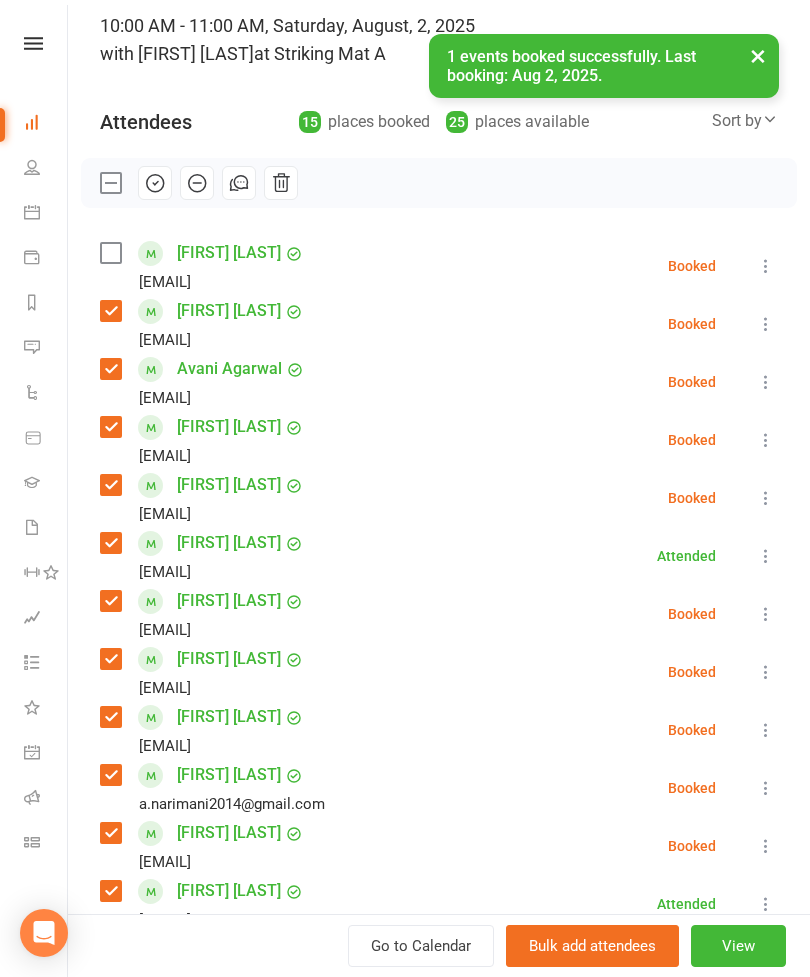 click on "[FIRST] [LAST]  [EMAIL]" at bounding box center (206, 266) 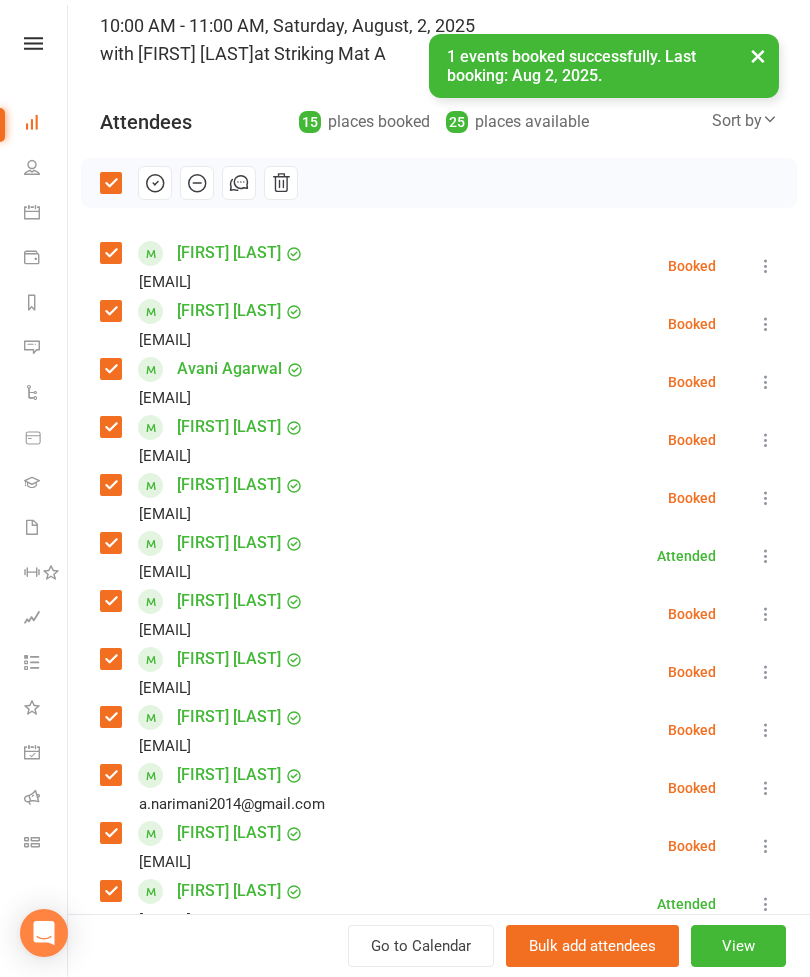 click 